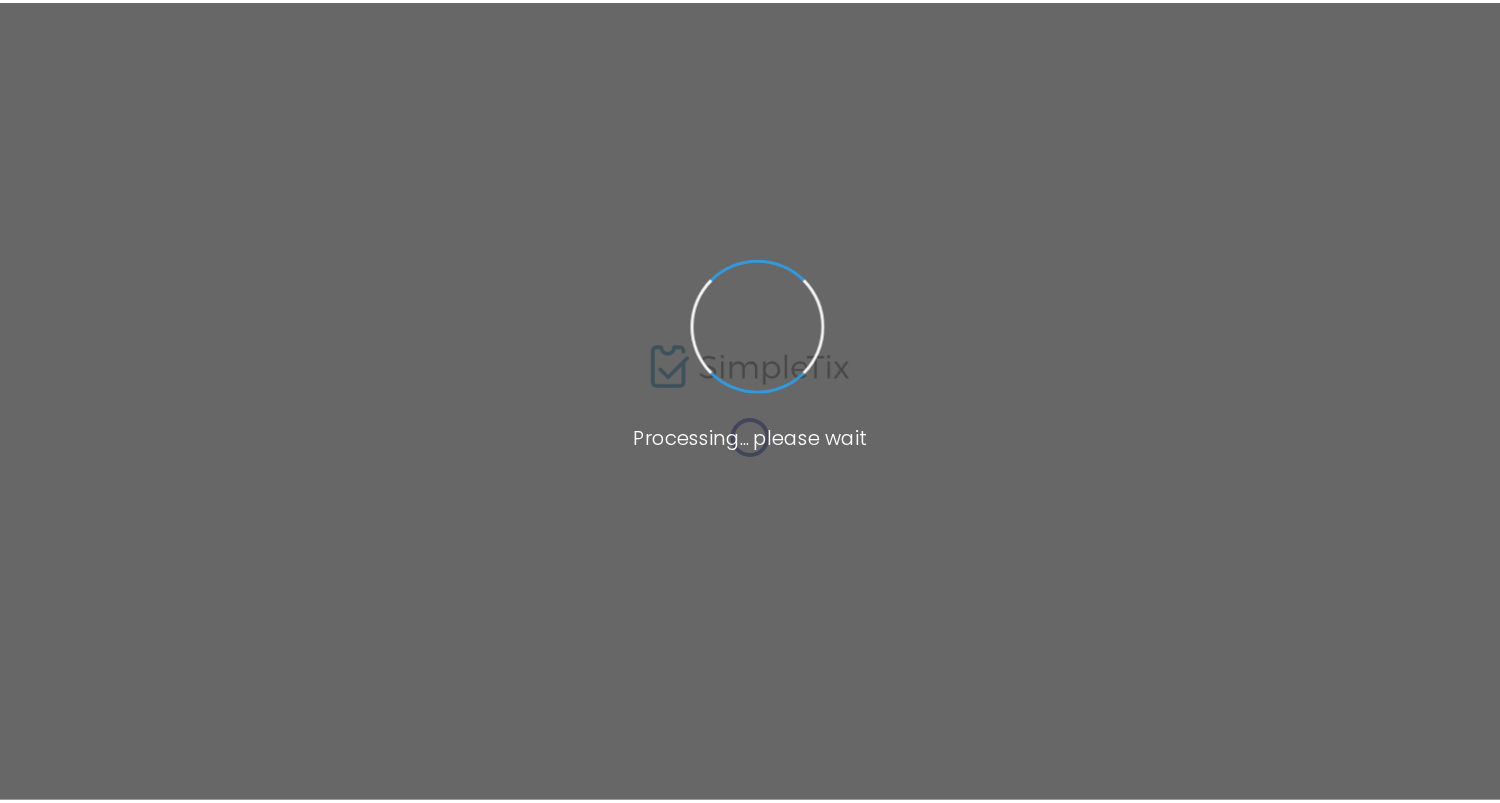 scroll, scrollTop: 0, scrollLeft: 0, axis: both 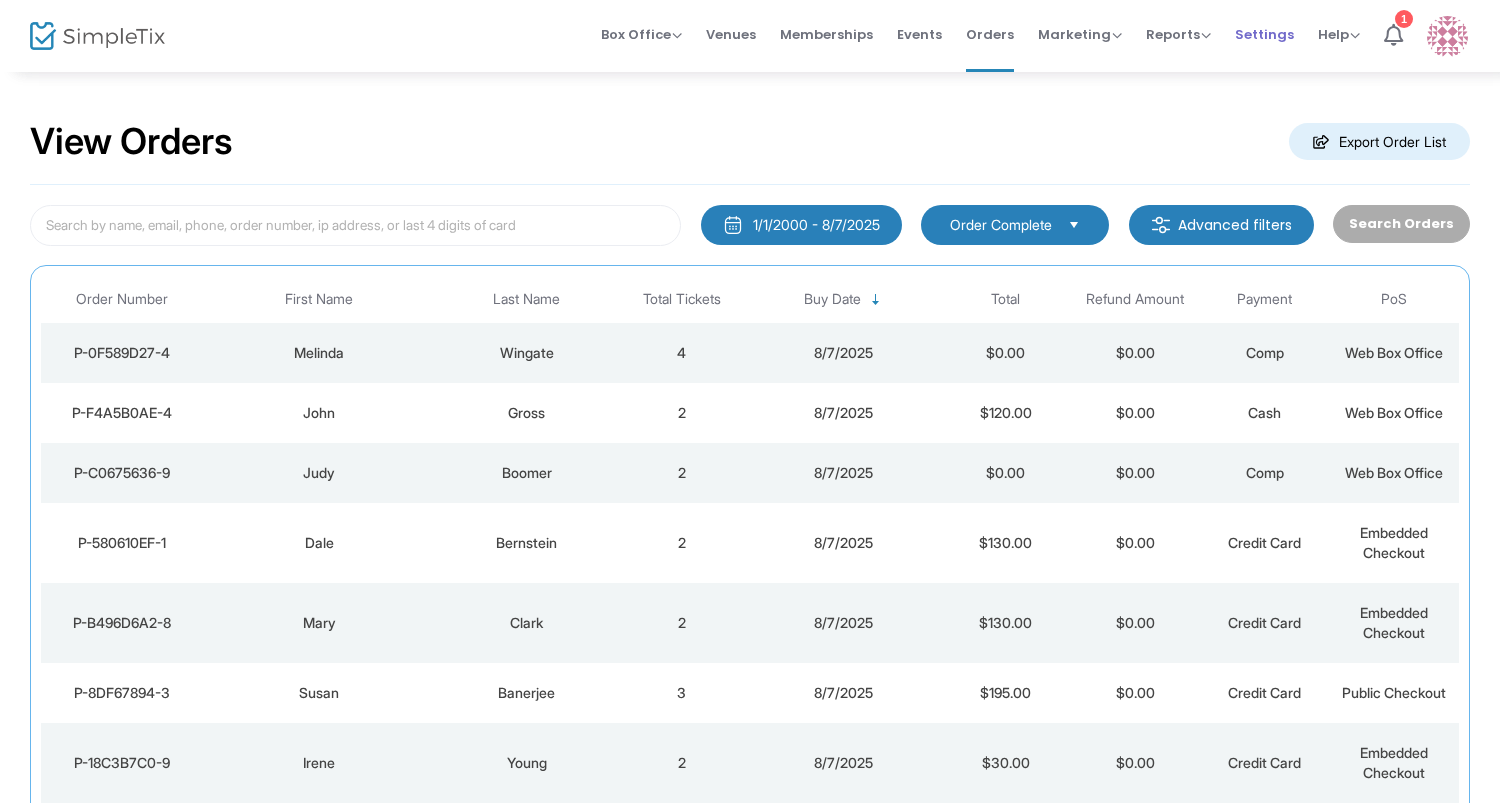 click on "Settings" at bounding box center [1264, 34] 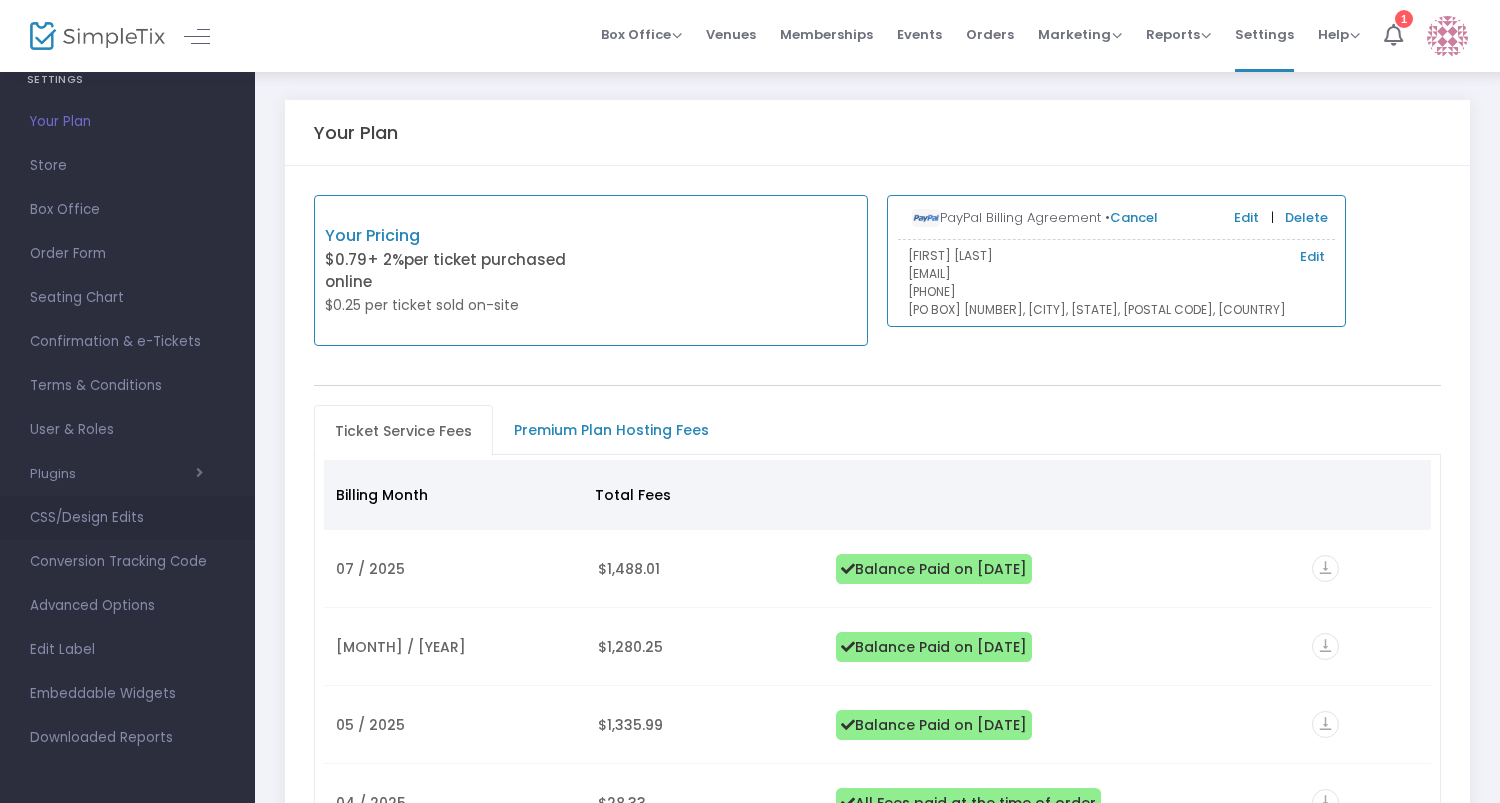 scroll, scrollTop: 0, scrollLeft: 0, axis: both 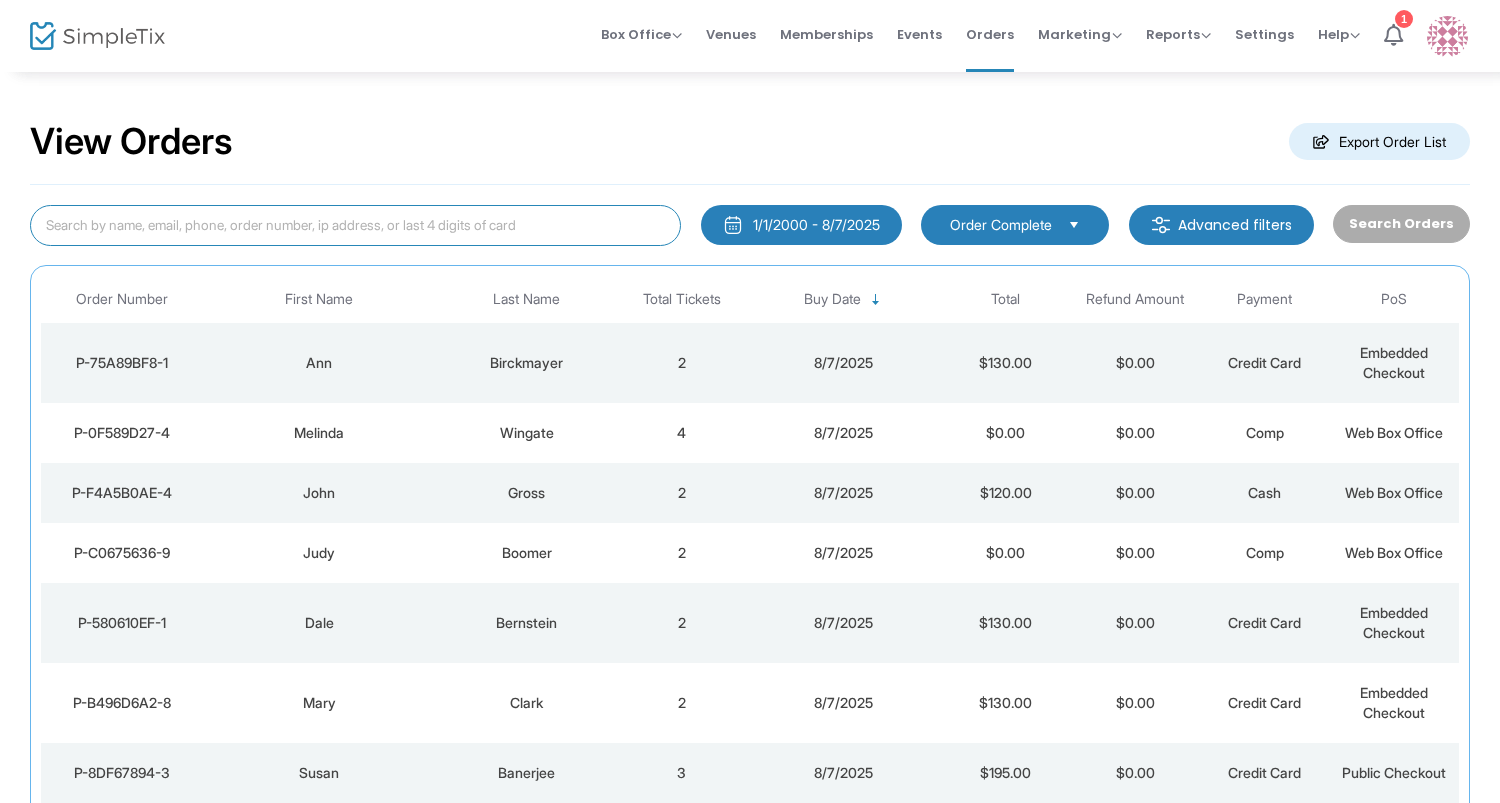 click 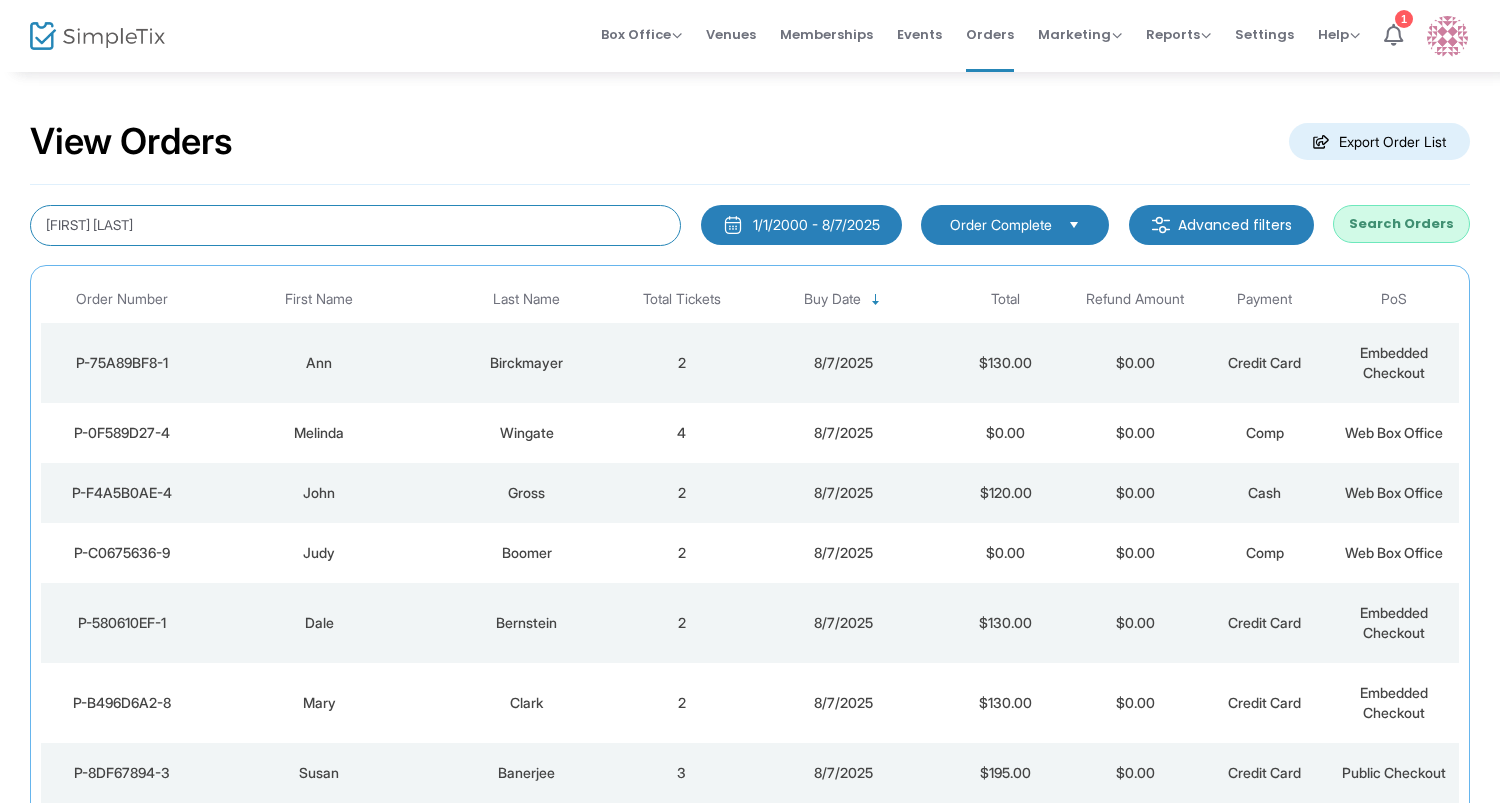 type on "mark goldberg" 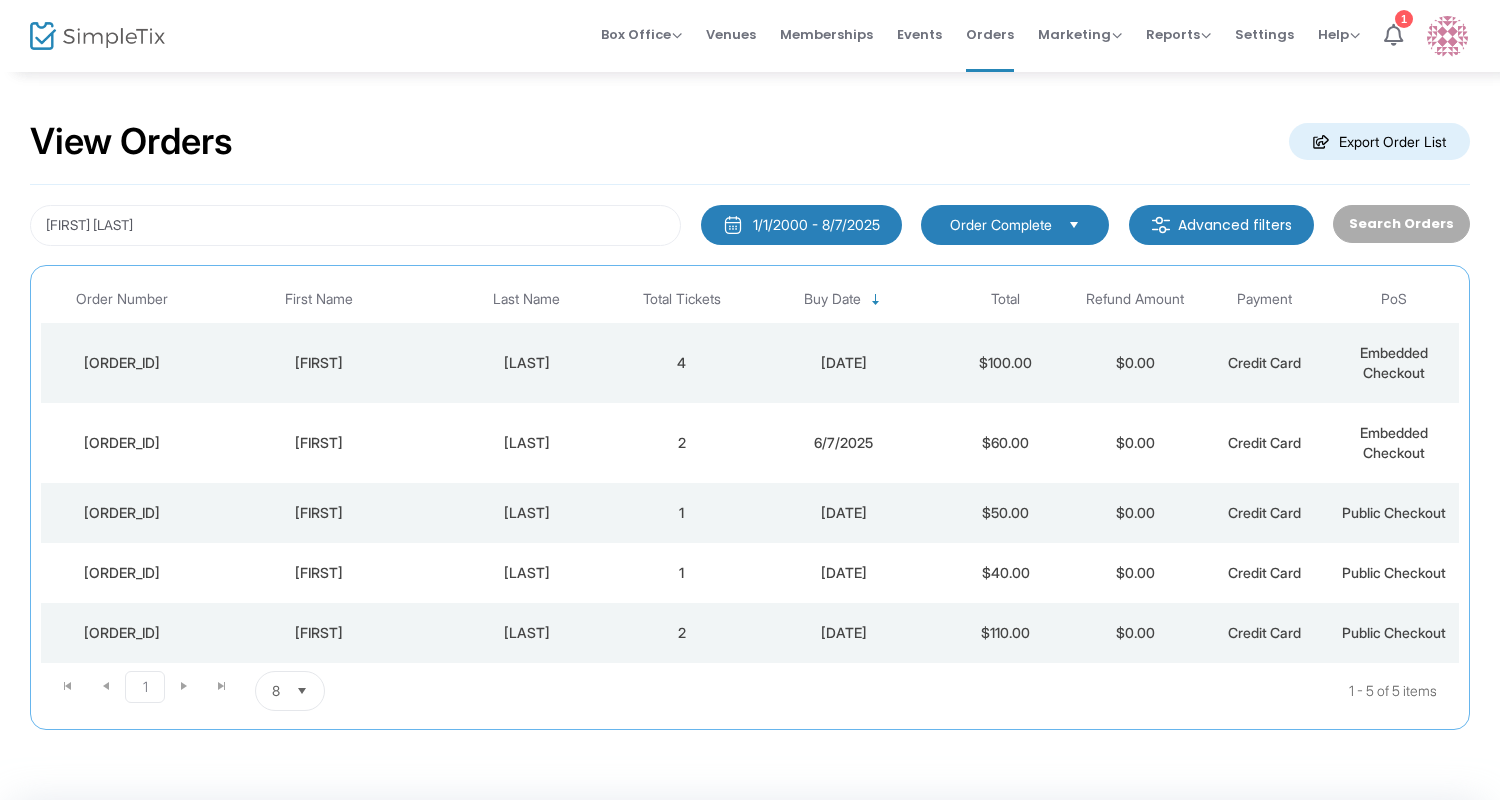 click on "Goldberg" 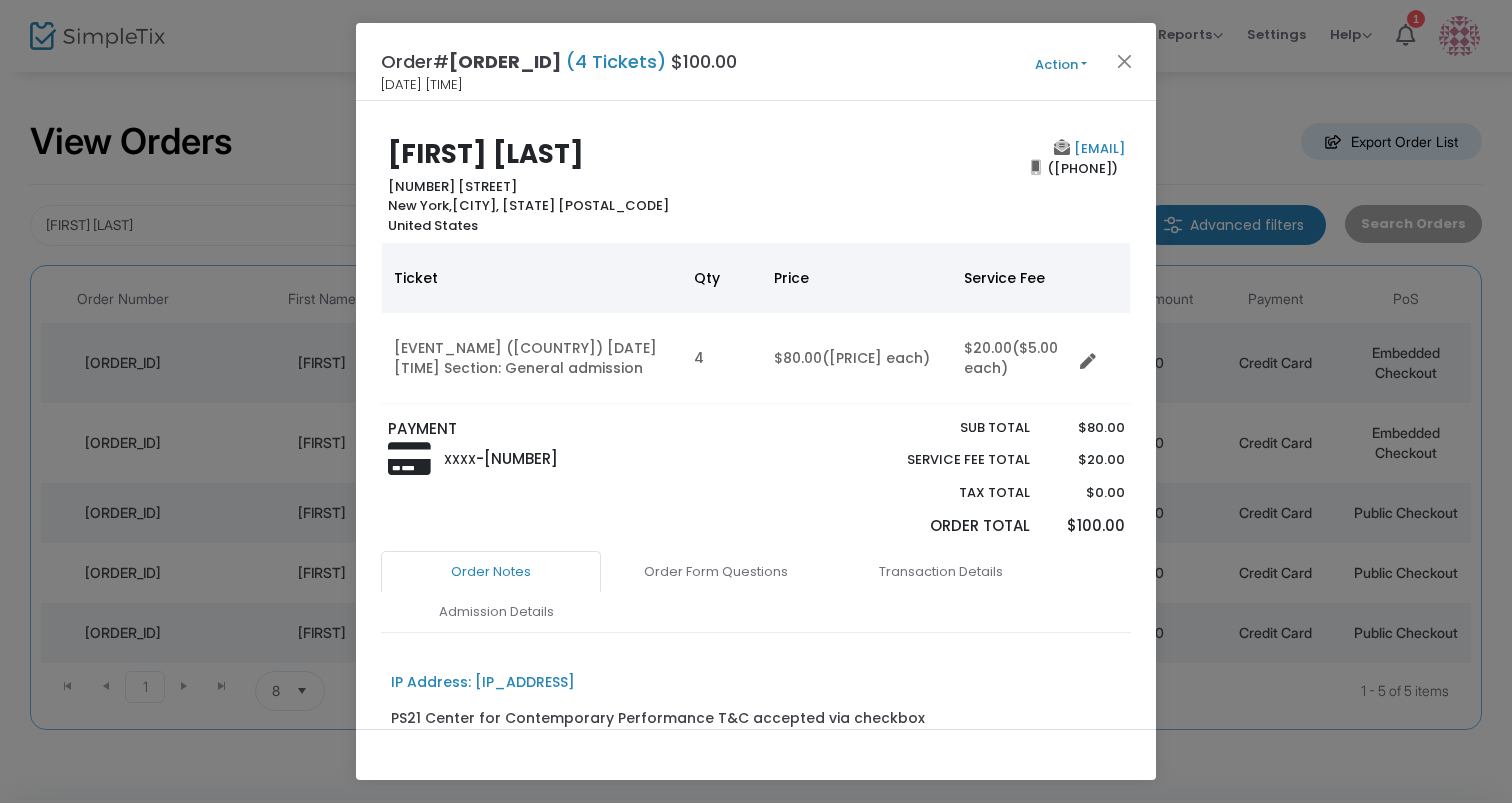 drag, startPoint x: 1119, startPoint y: 149, endPoint x: 884, endPoint y: 148, distance: 235.00212 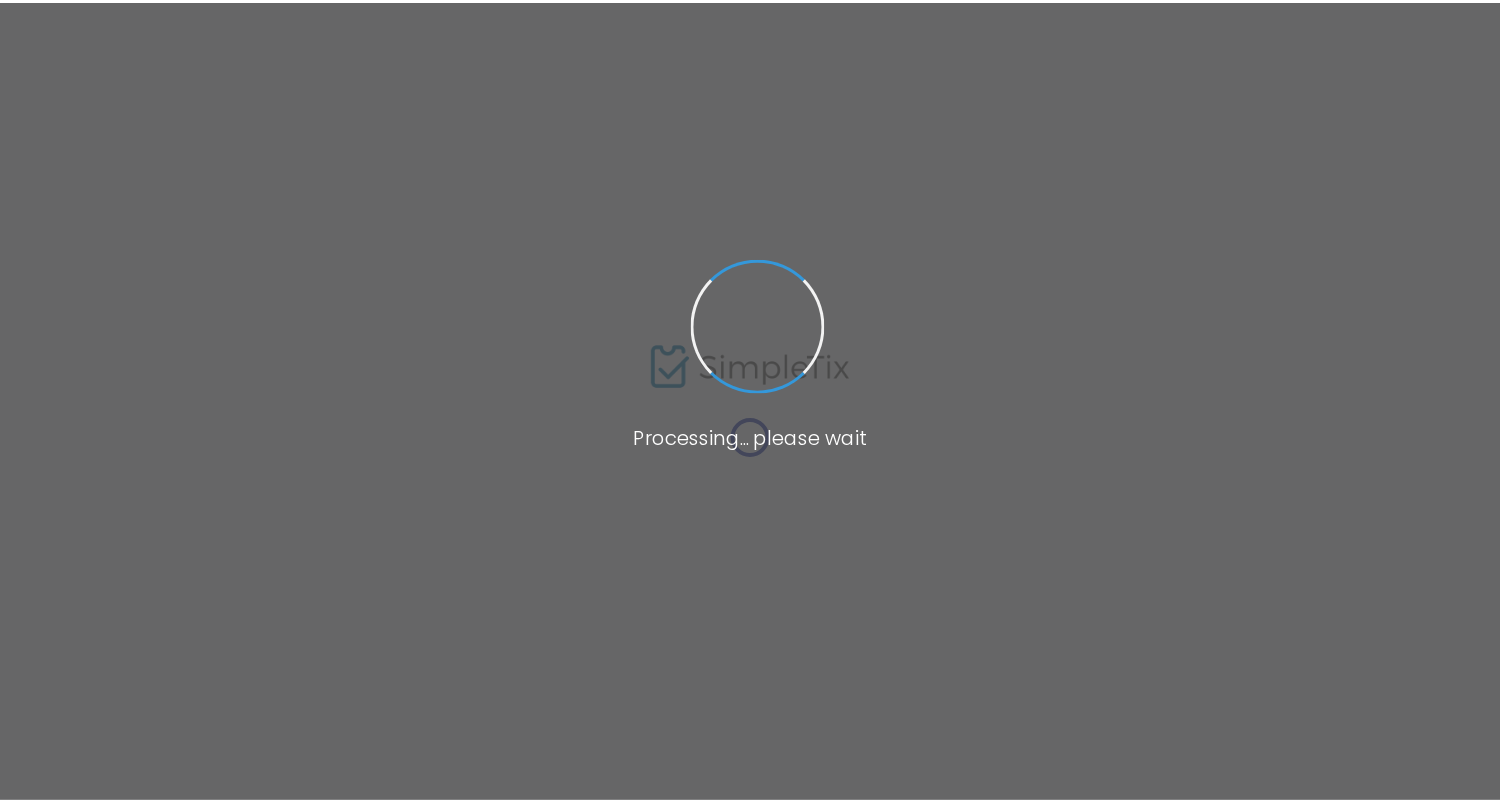 scroll, scrollTop: 0, scrollLeft: 0, axis: both 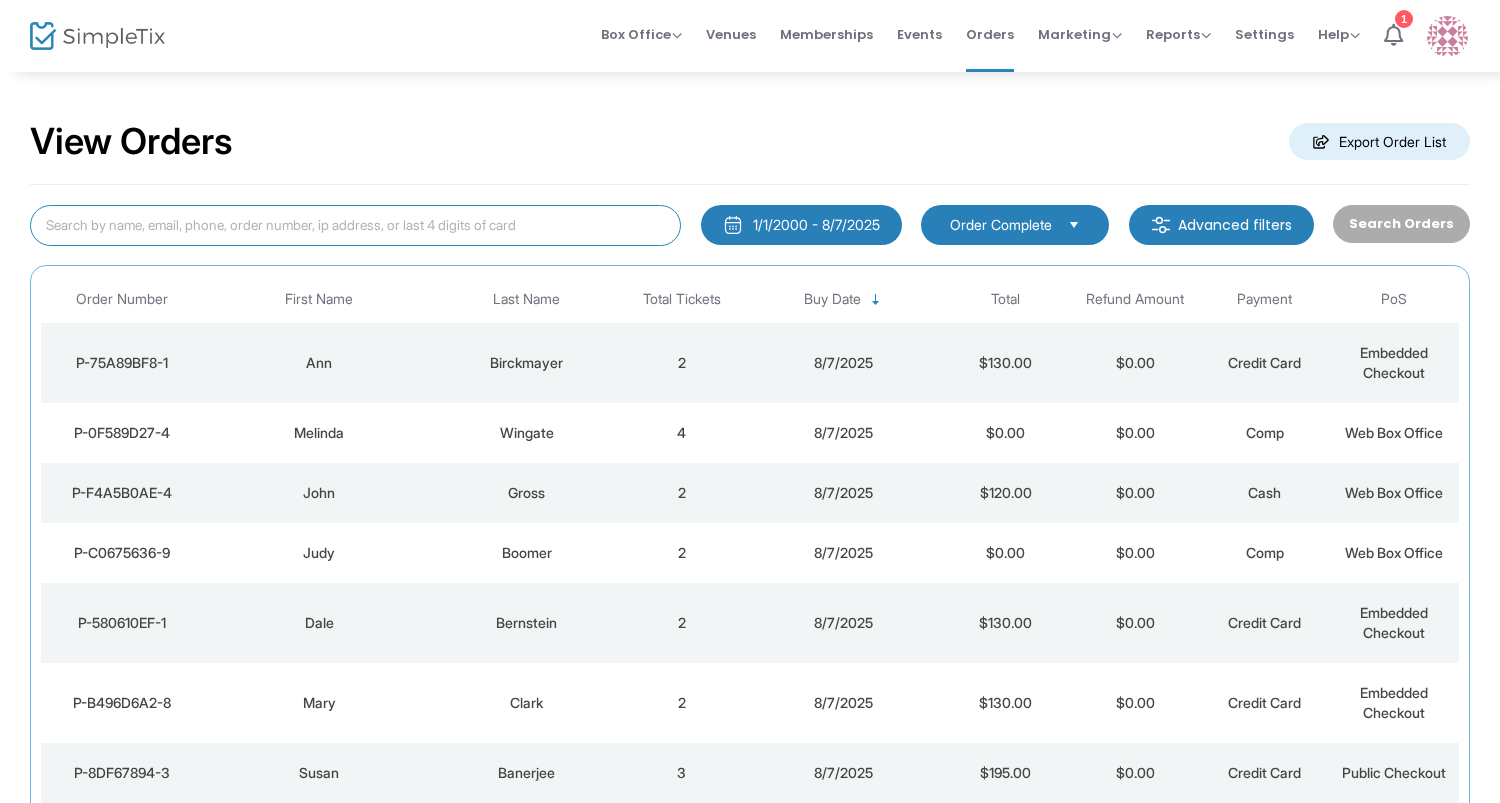 click 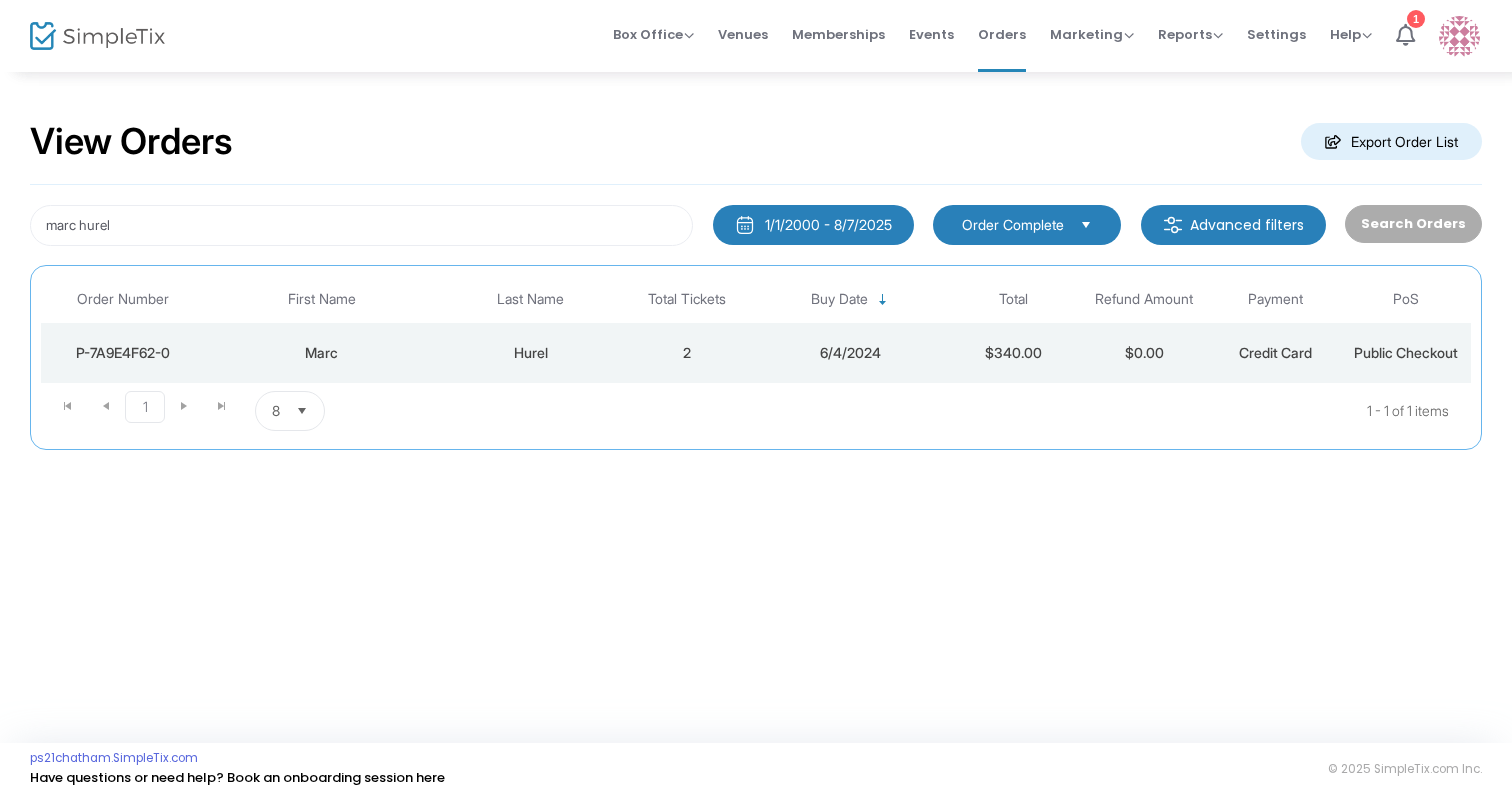 click on "Hurel" 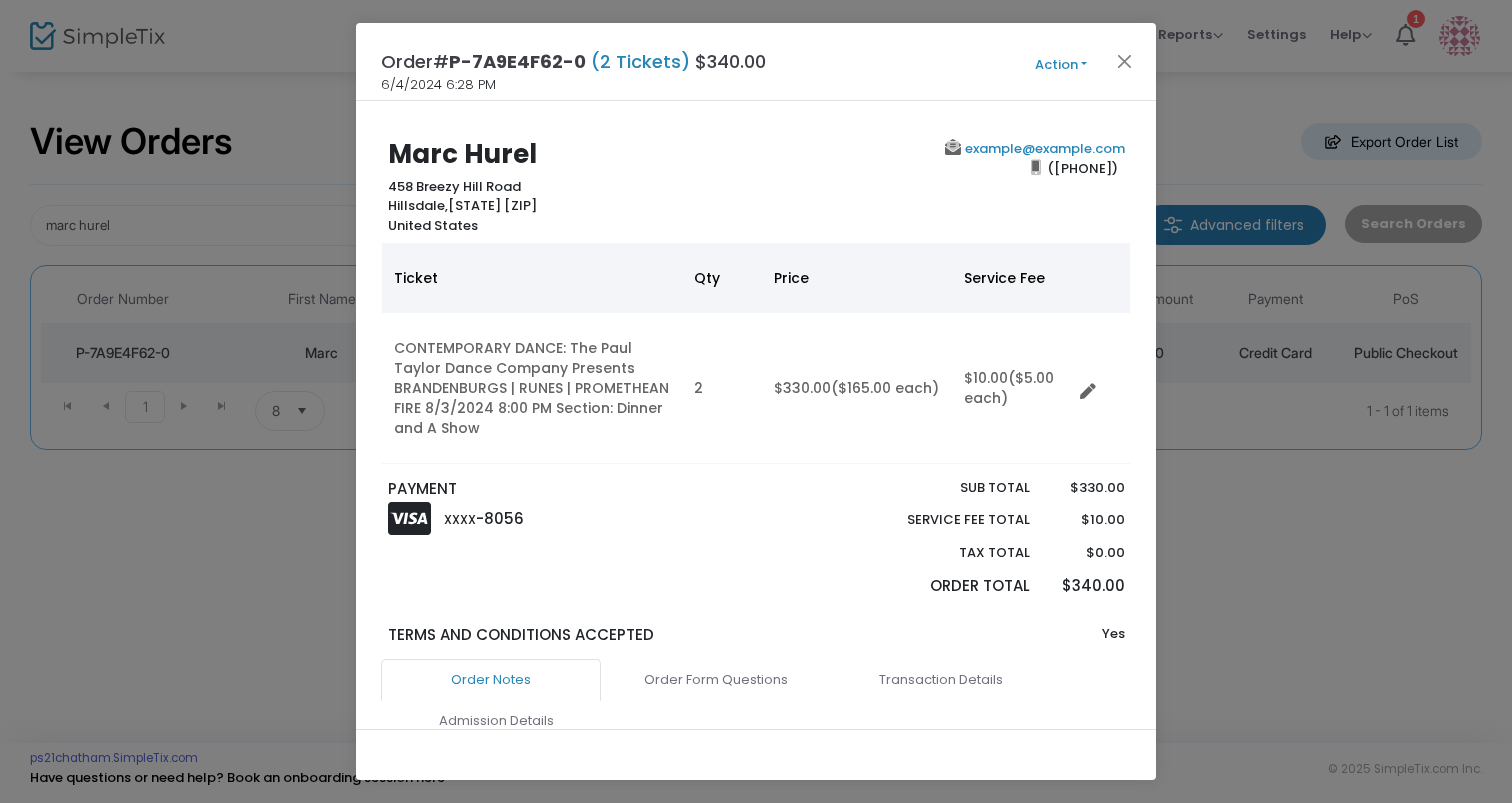 drag, startPoint x: 1121, startPoint y: 146, endPoint x: 962, endPoint y: 150, distance: 159.05031 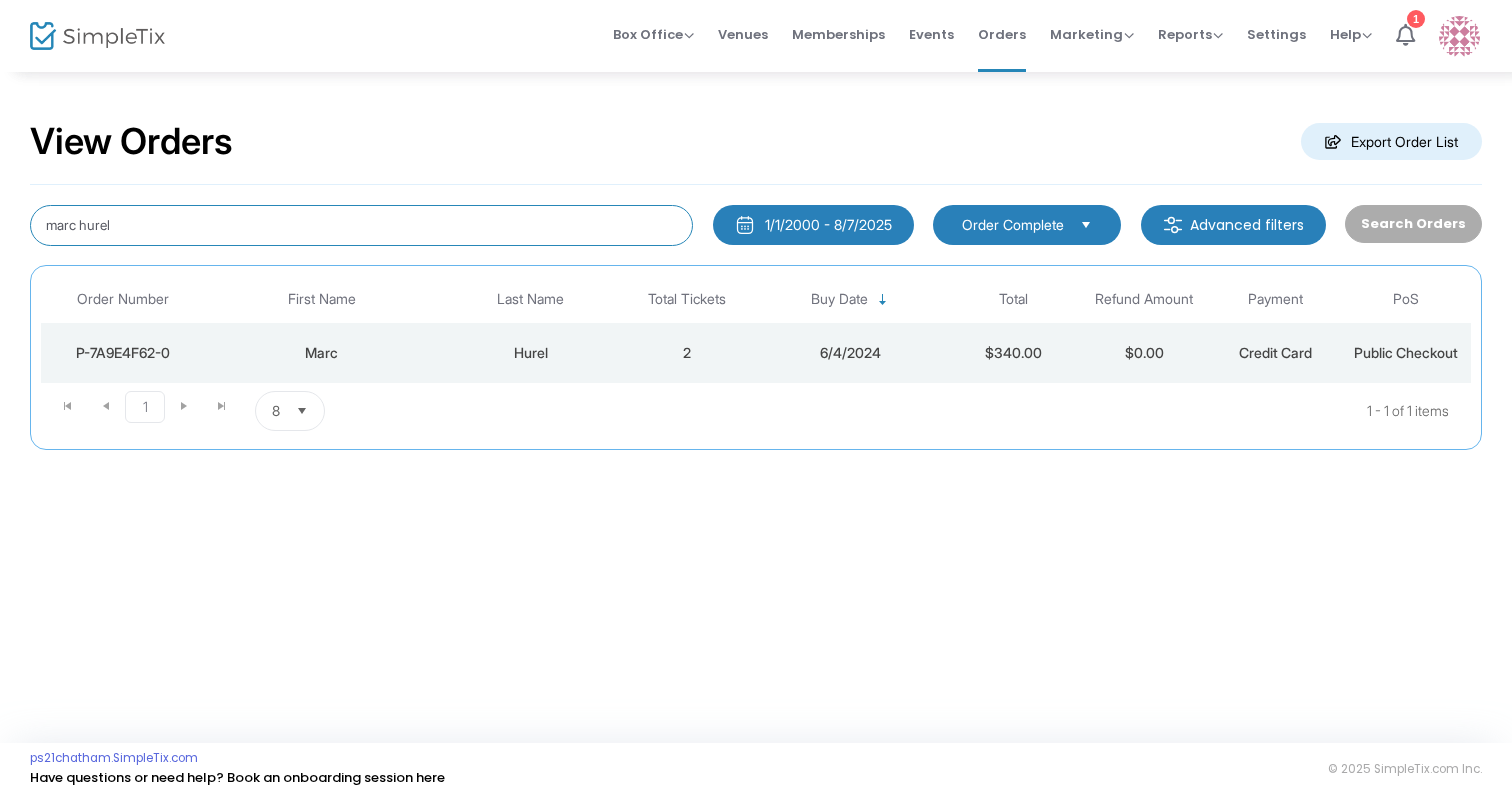 drag, startPoint x: 225, startPoint y: 209, endPoint x: -21, endPoint y: 216, distance: 246.09958 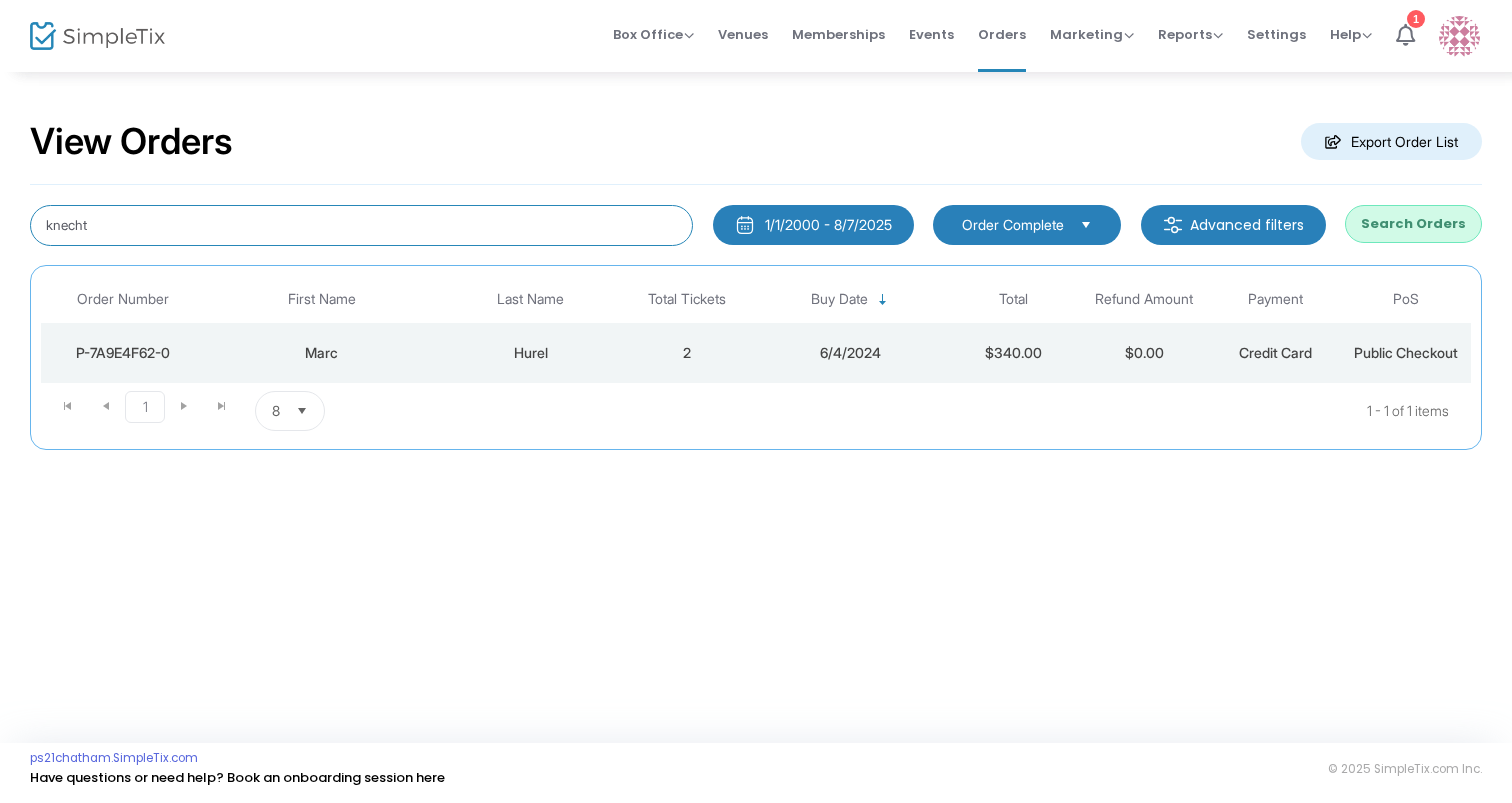 type on "knecht" 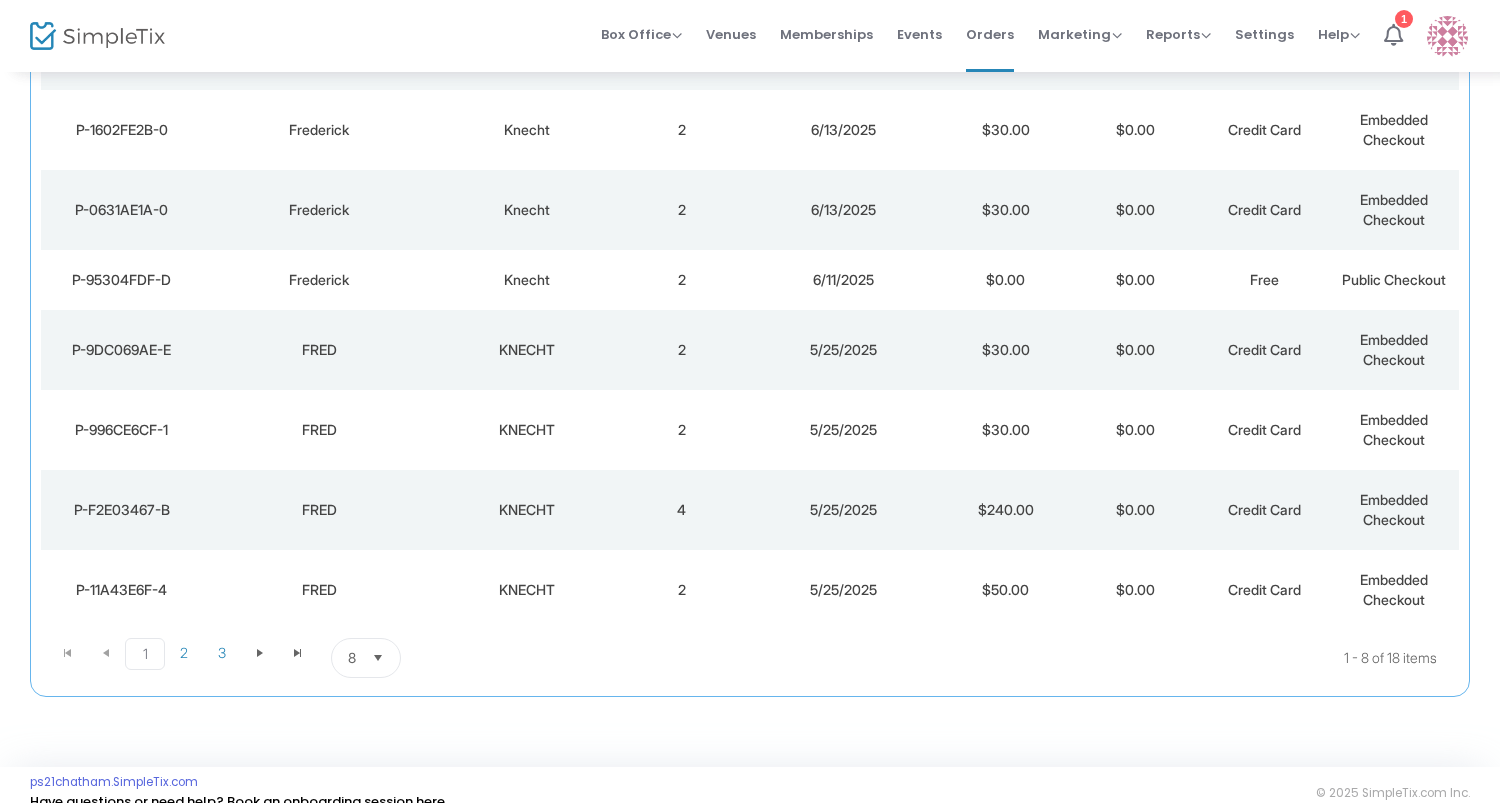 scroll, scrollTop: 337, scrollLeft: 0, axis: vertical 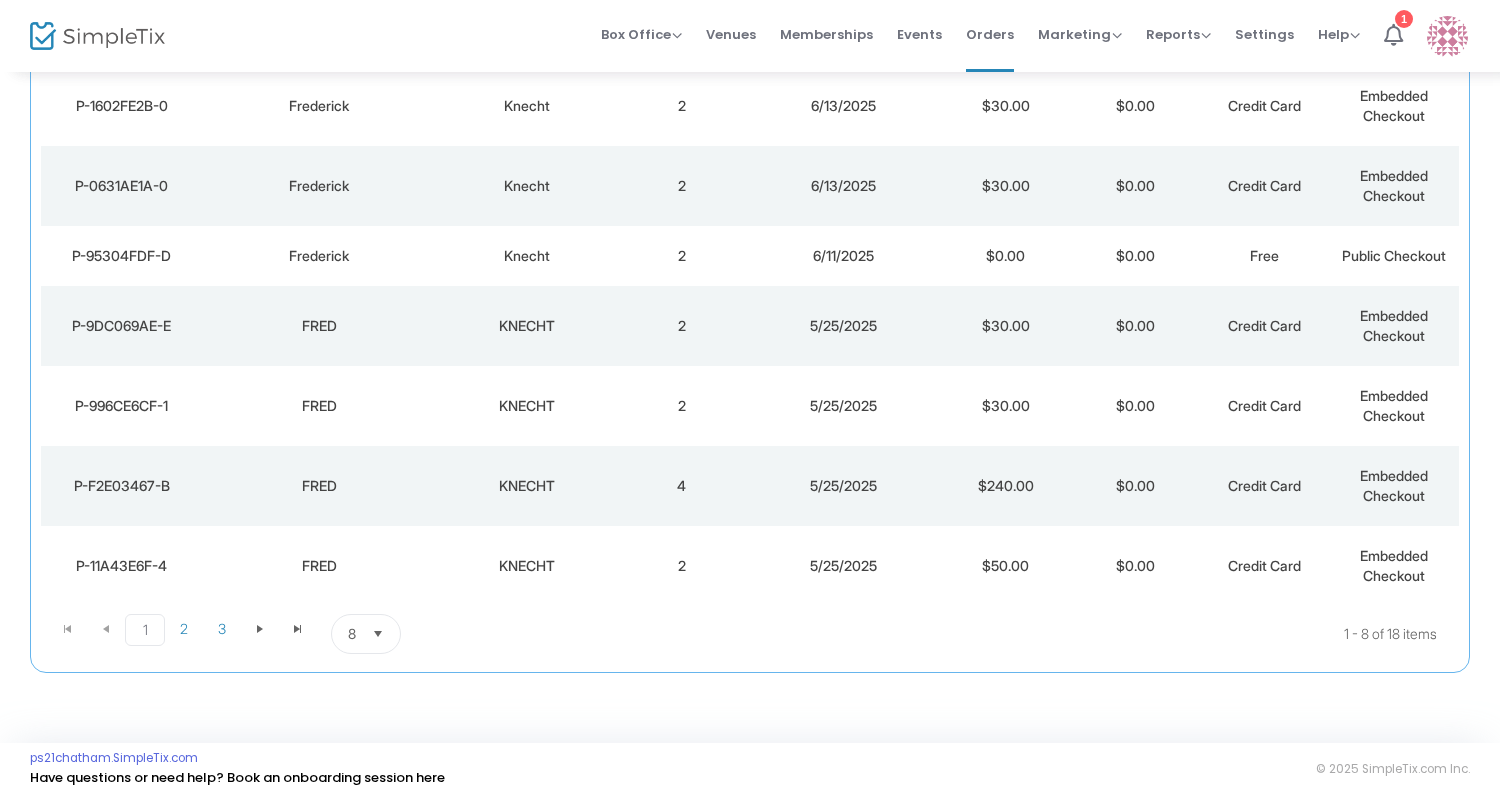 click on "KNECHT" 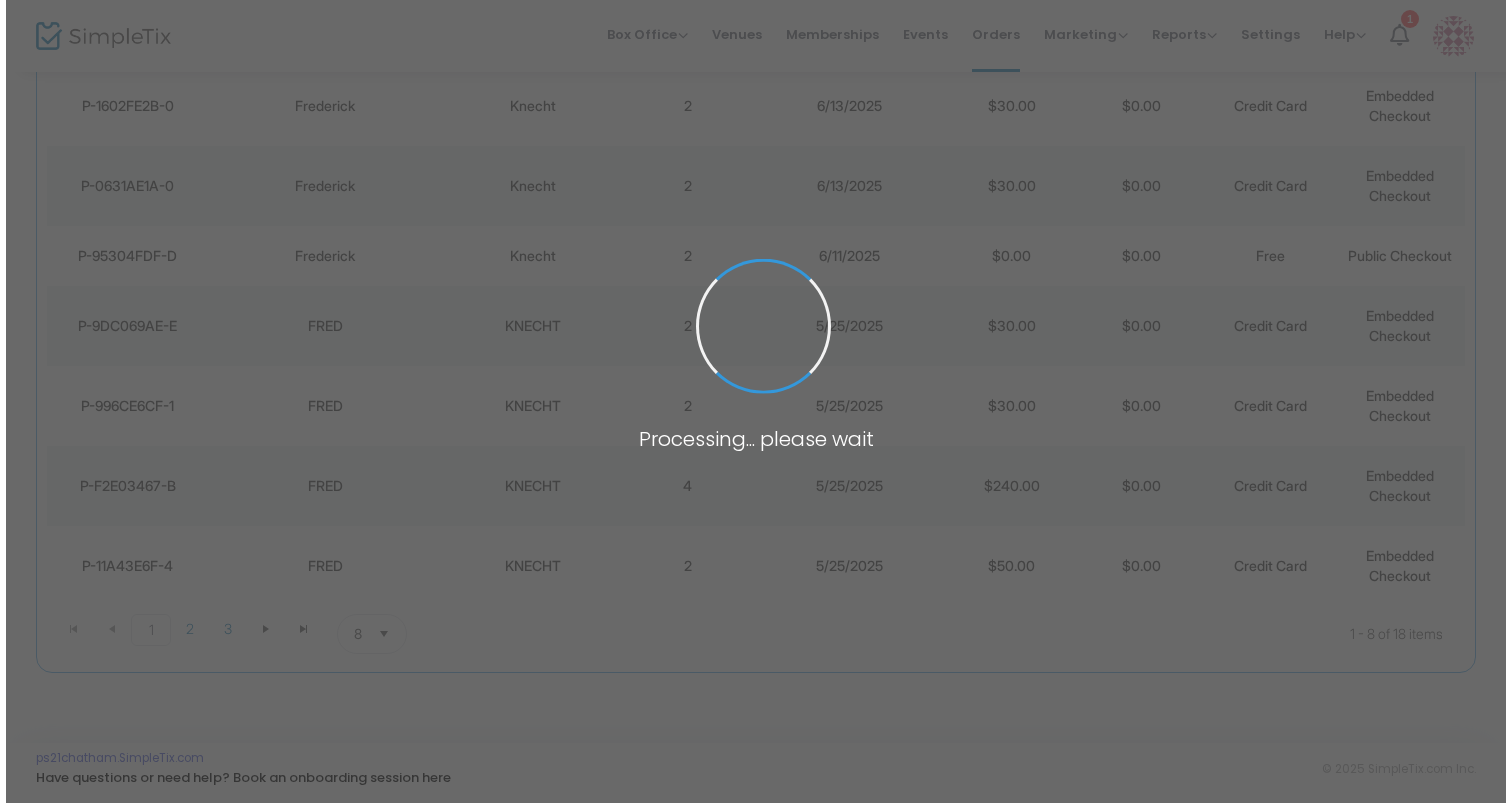 scroll, scrollTop: 0, scrollLeft: 0, axis: both 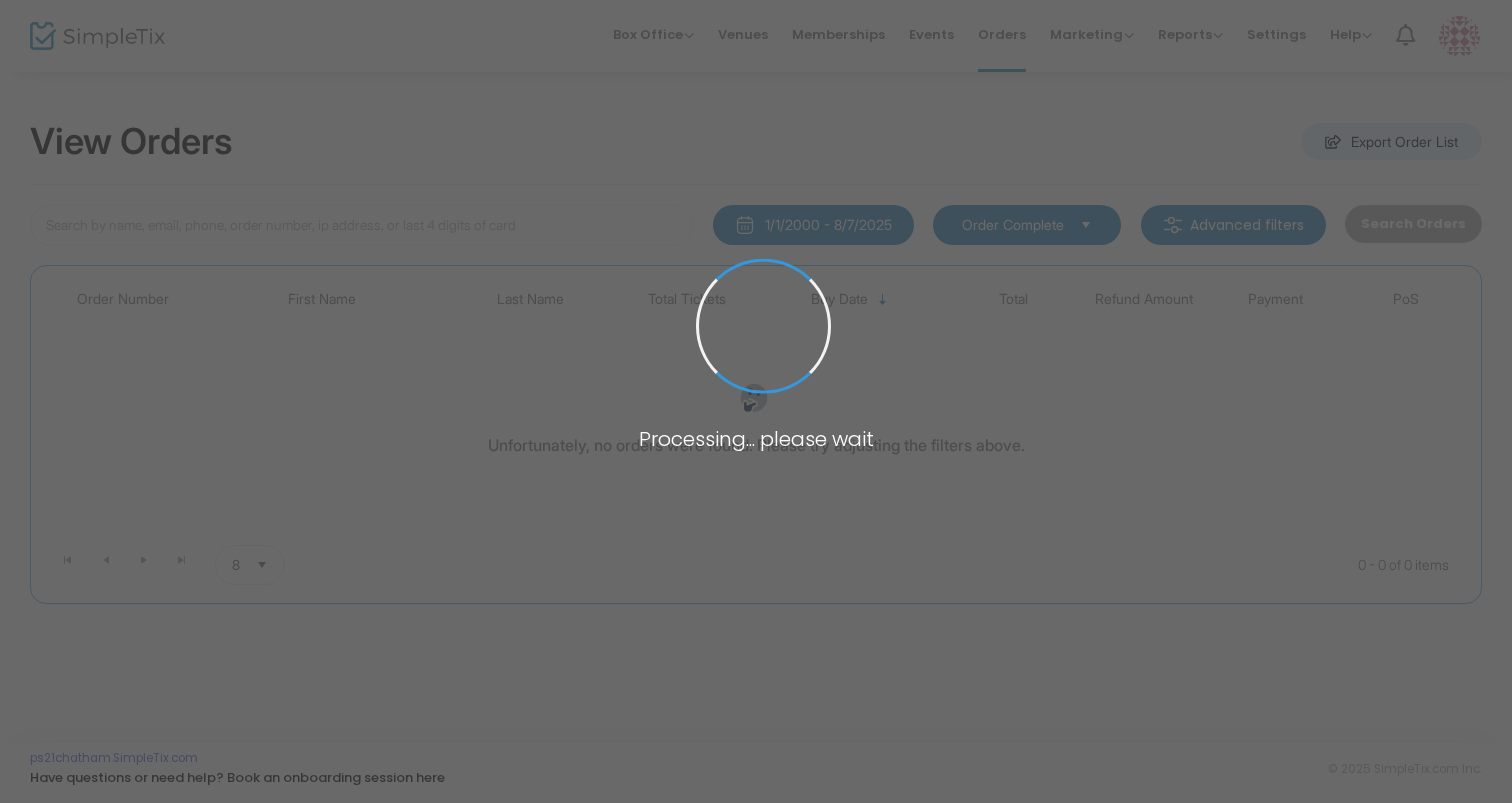 type on "[LAST]" 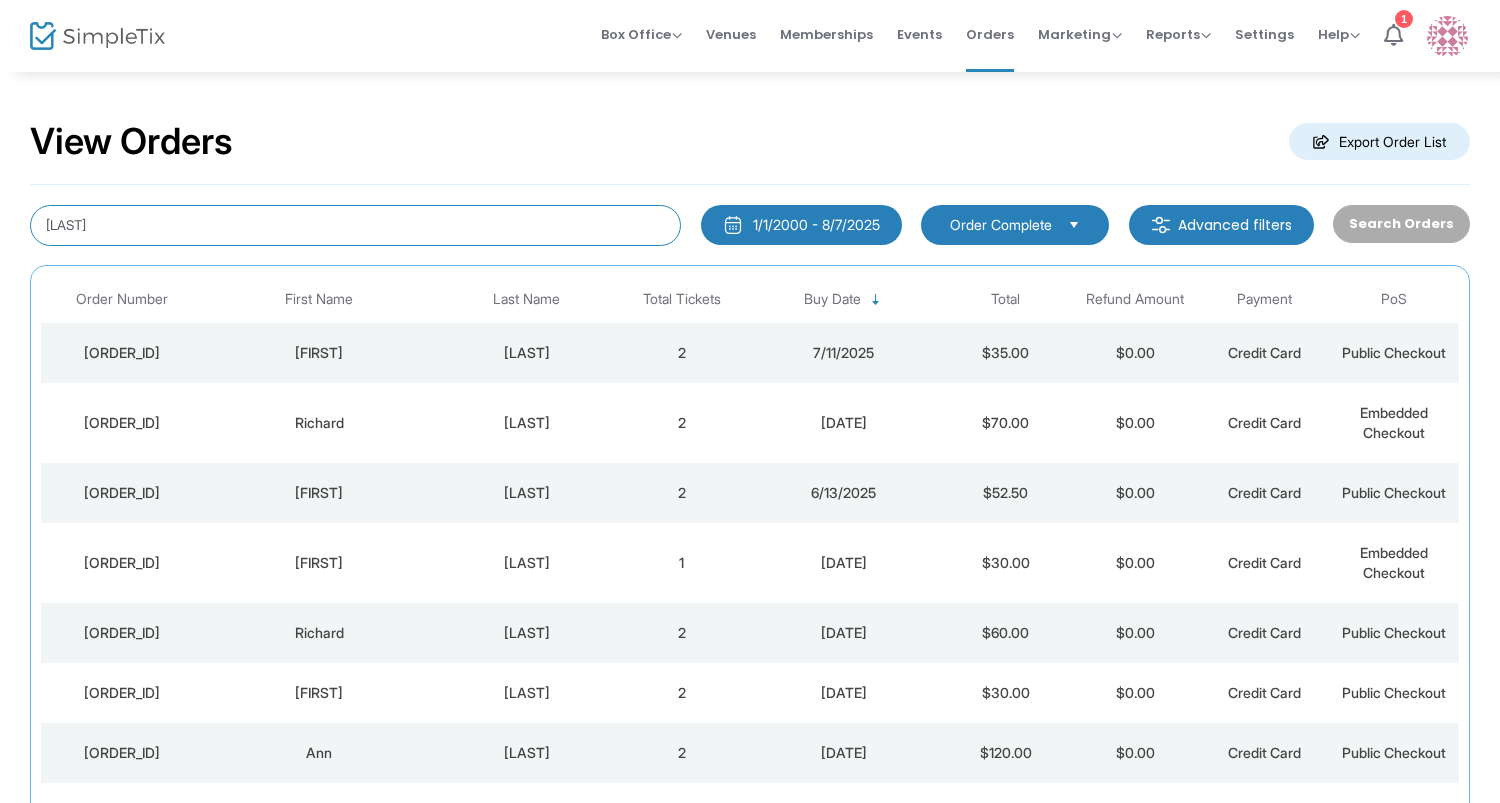 drag, startPoint x: -40, startPoint y: 220, endPoint x: -85, endPoint y: 218, distance: 45.044422 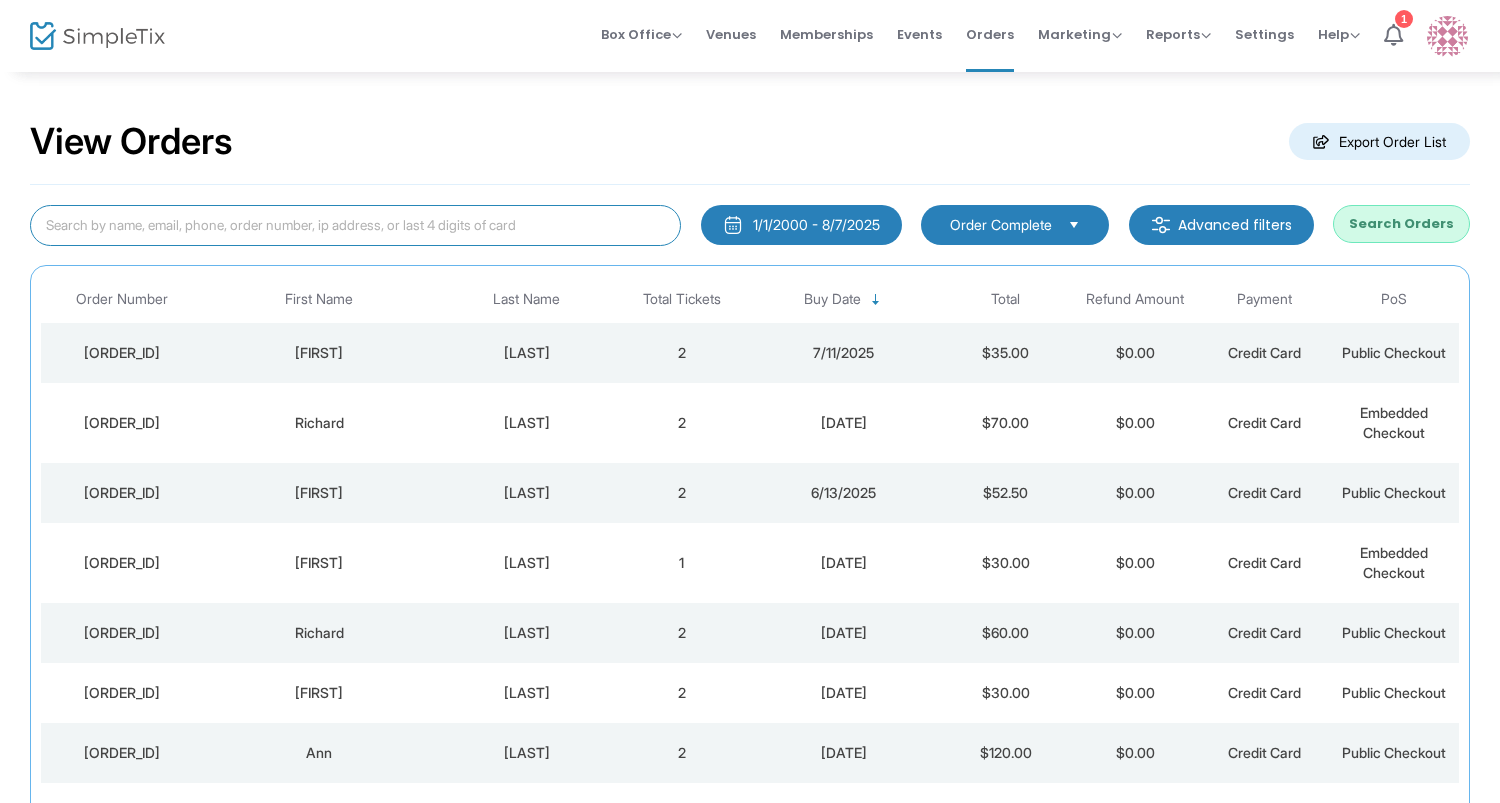 type 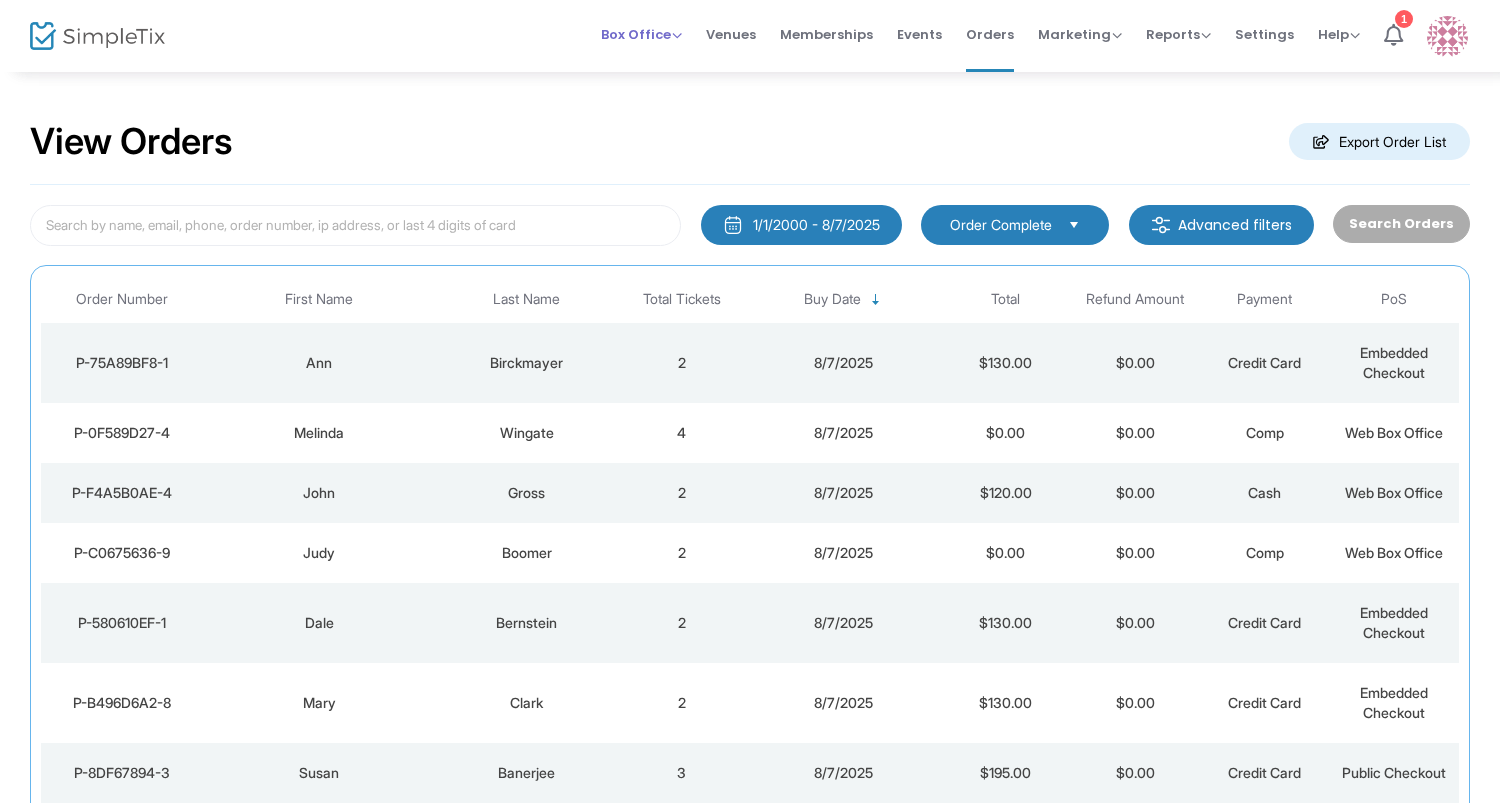 click on "Box Office" at bounding box center (641, 34) 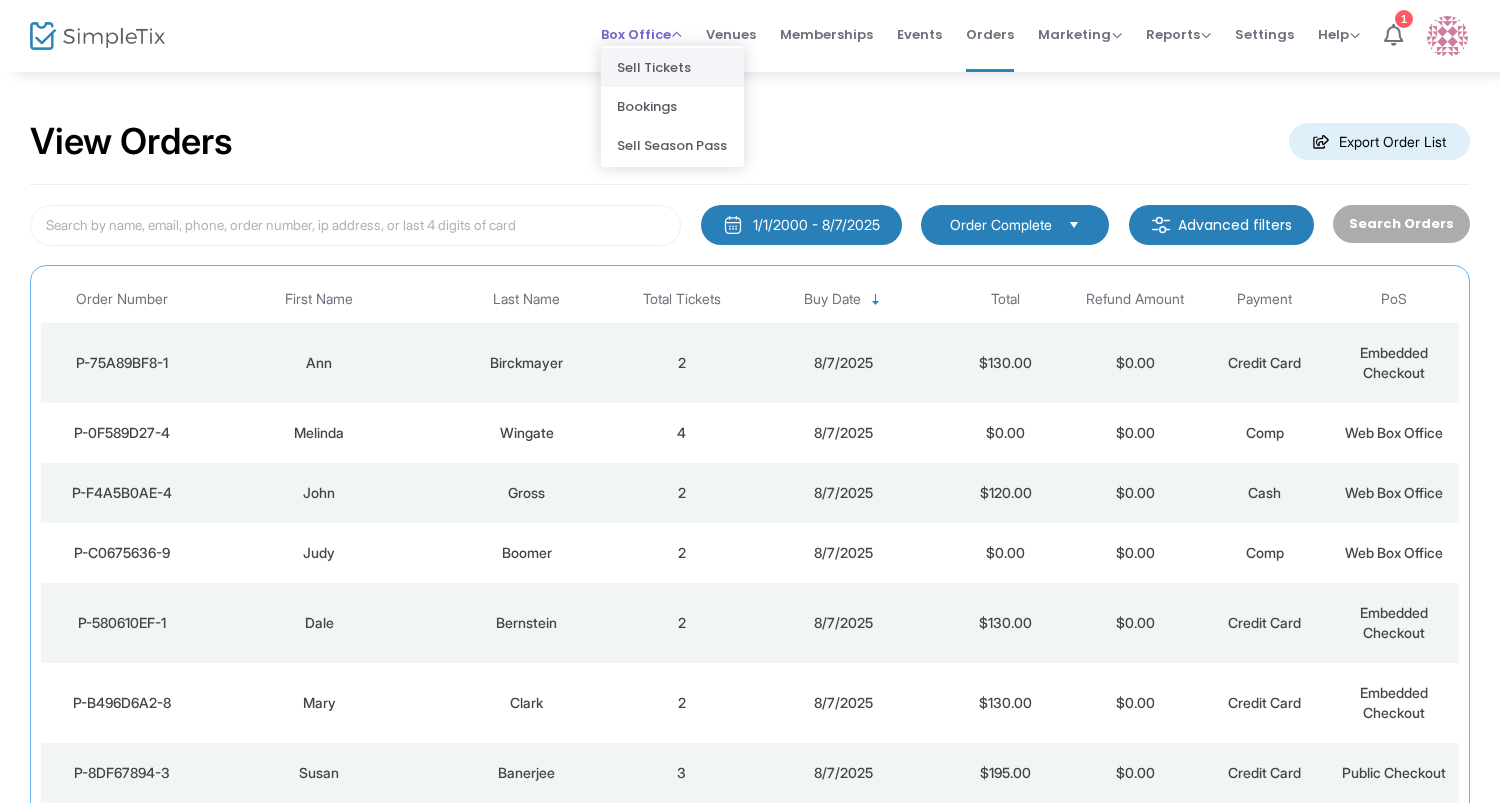 click on "Sell Tickets" at bounding box center (672, 67) 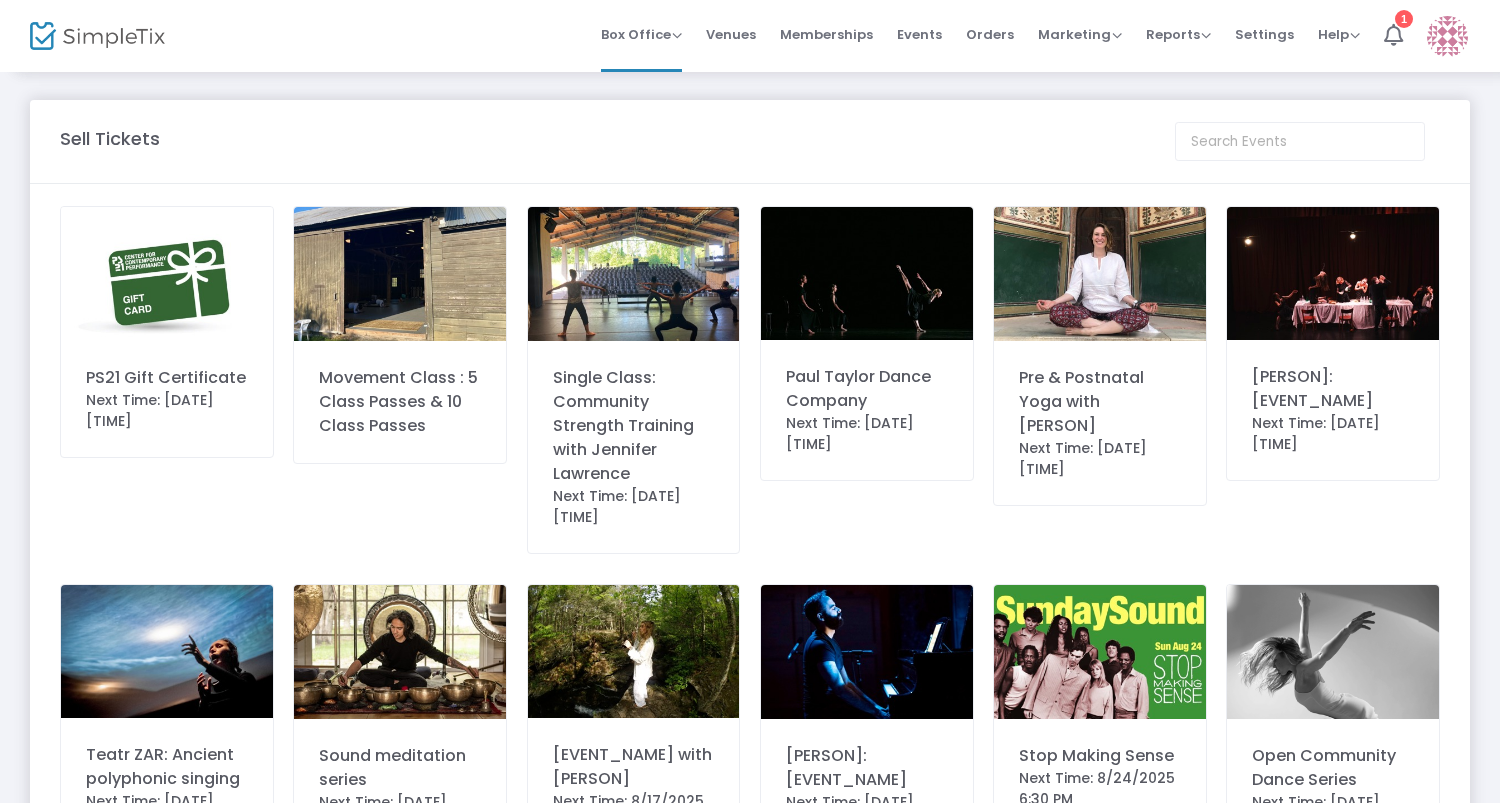 click on "Paul Taylor Dance Company" 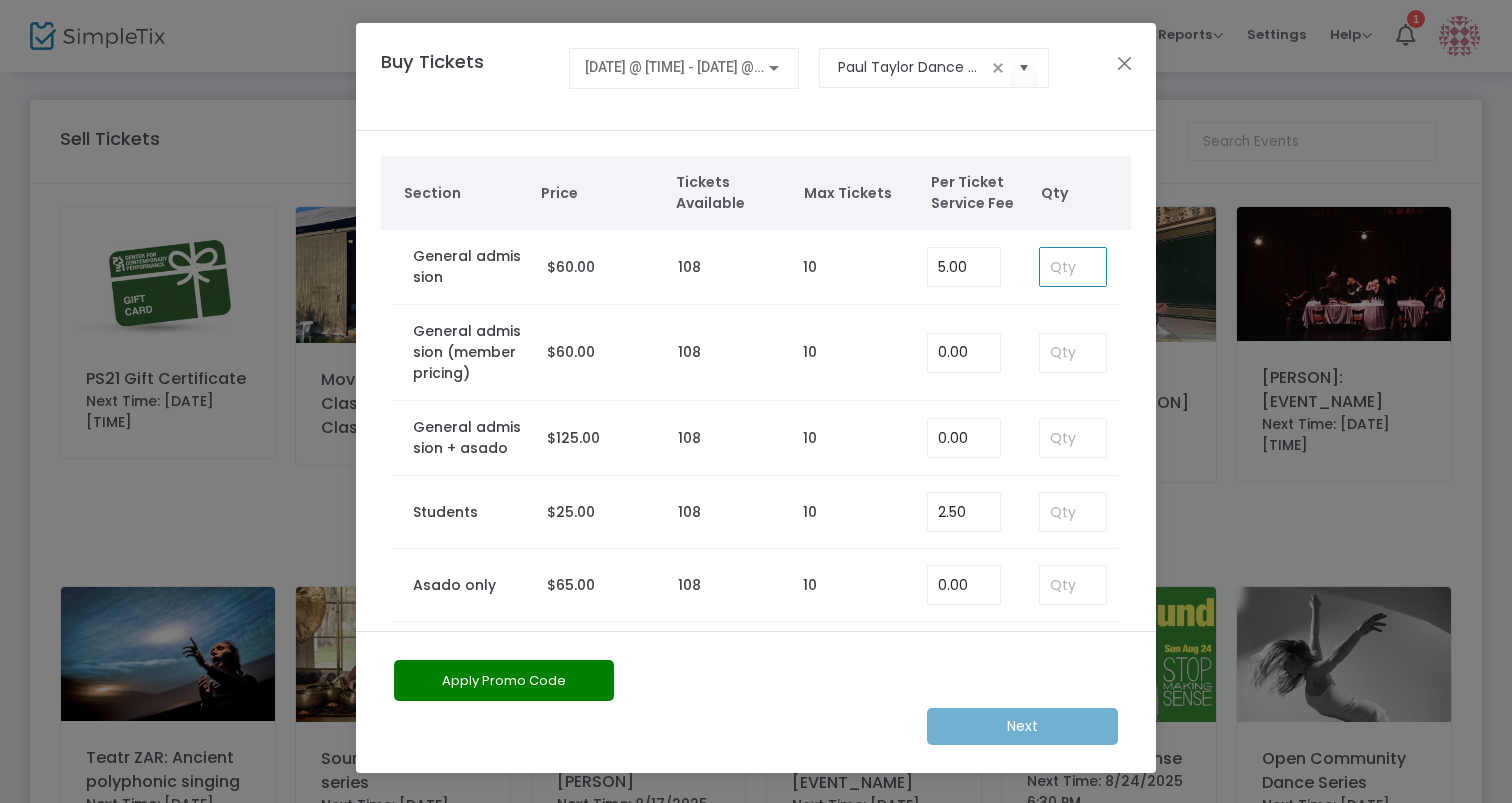click at bounding box center [1073, 267] 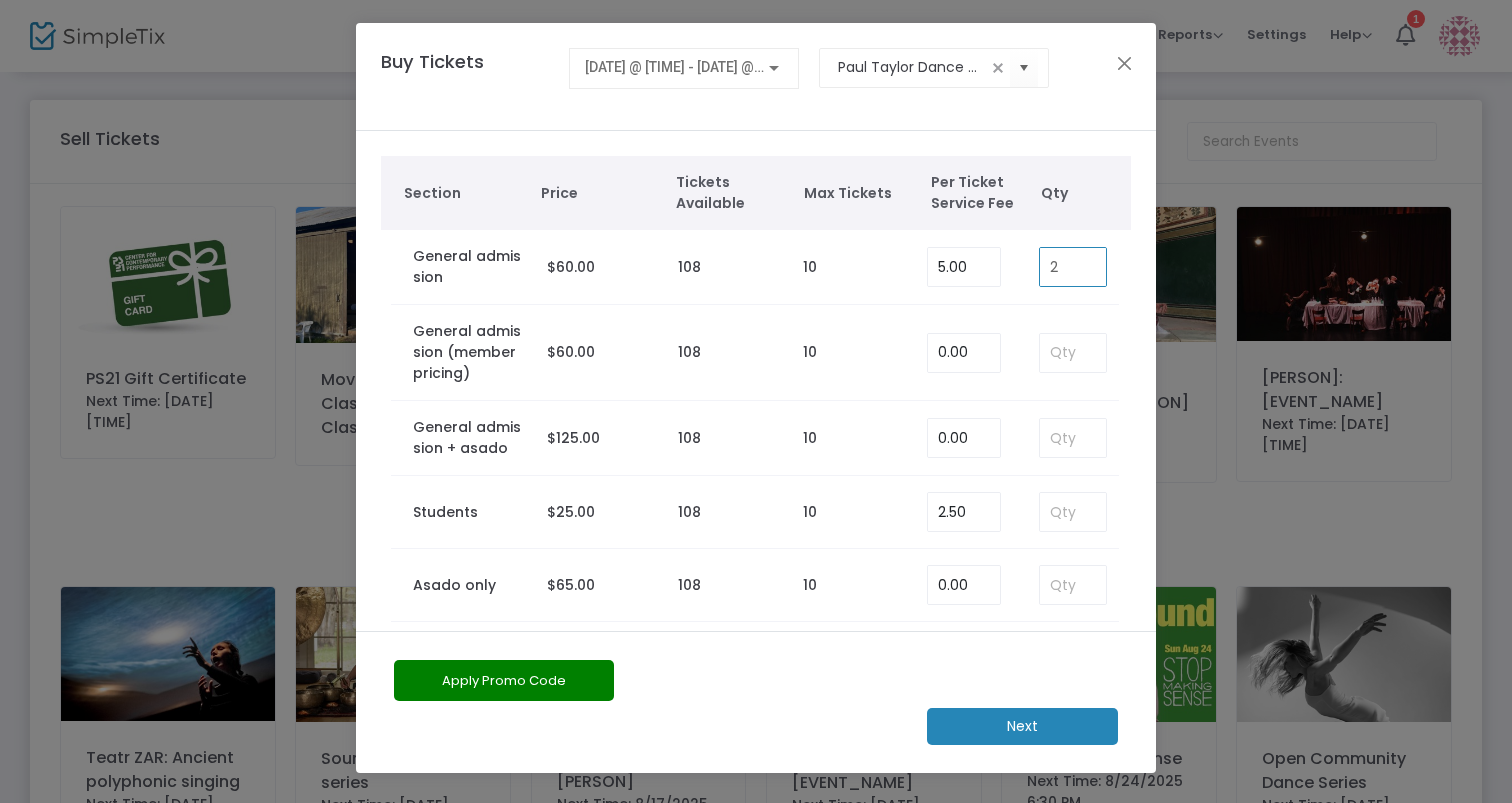 type on "2" 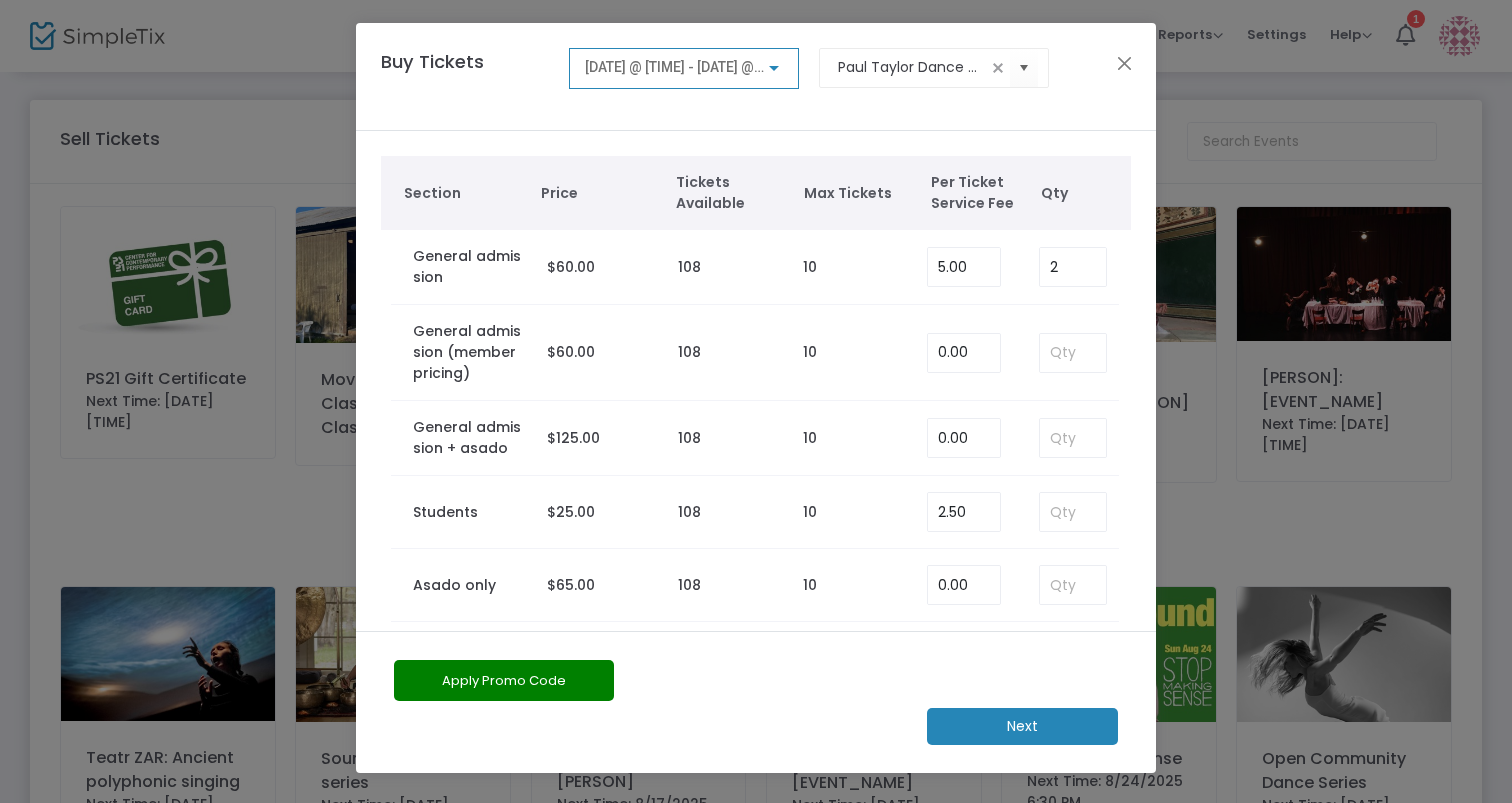 click on "8/7/2025 @ 8:00 PM - 8/7/2025 @ 10:00 PM" at bounding box center (691, 67) 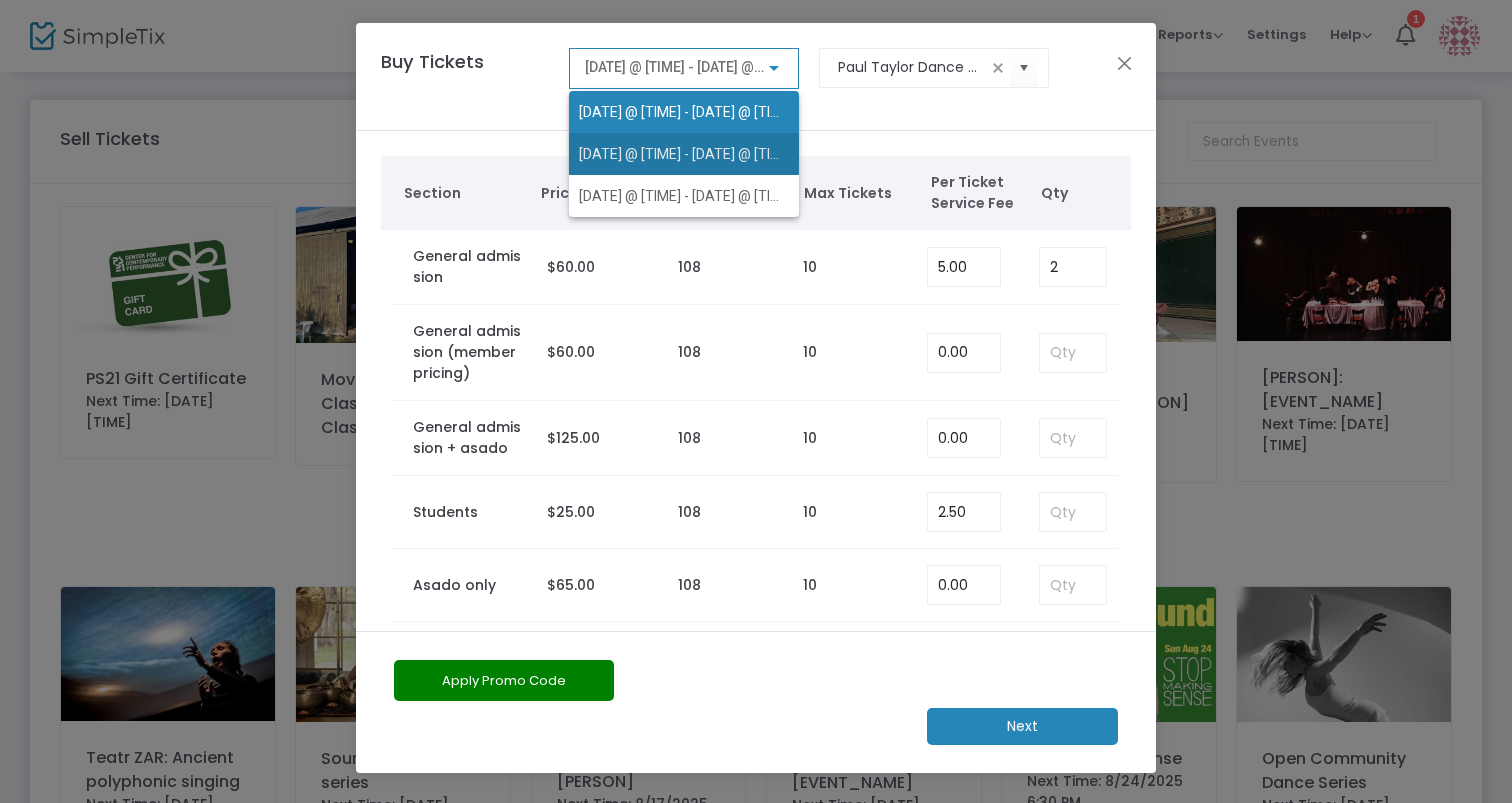 click on "8/8/2025 @ 8:00 PM - 8/8/2025 @ 10:00 PM" at bounding box center [686, 154] 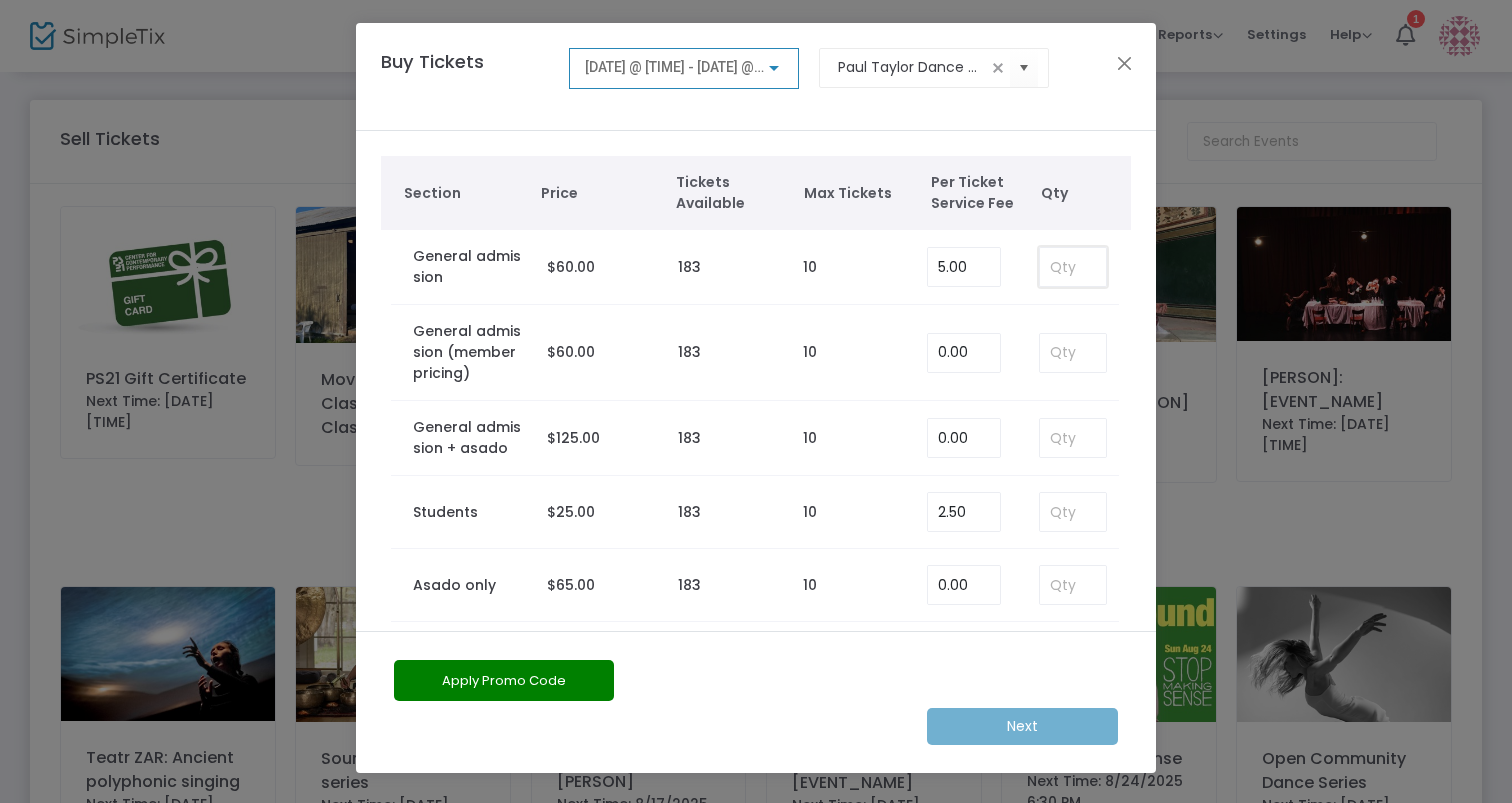 click at bounding box center (1073, 267) 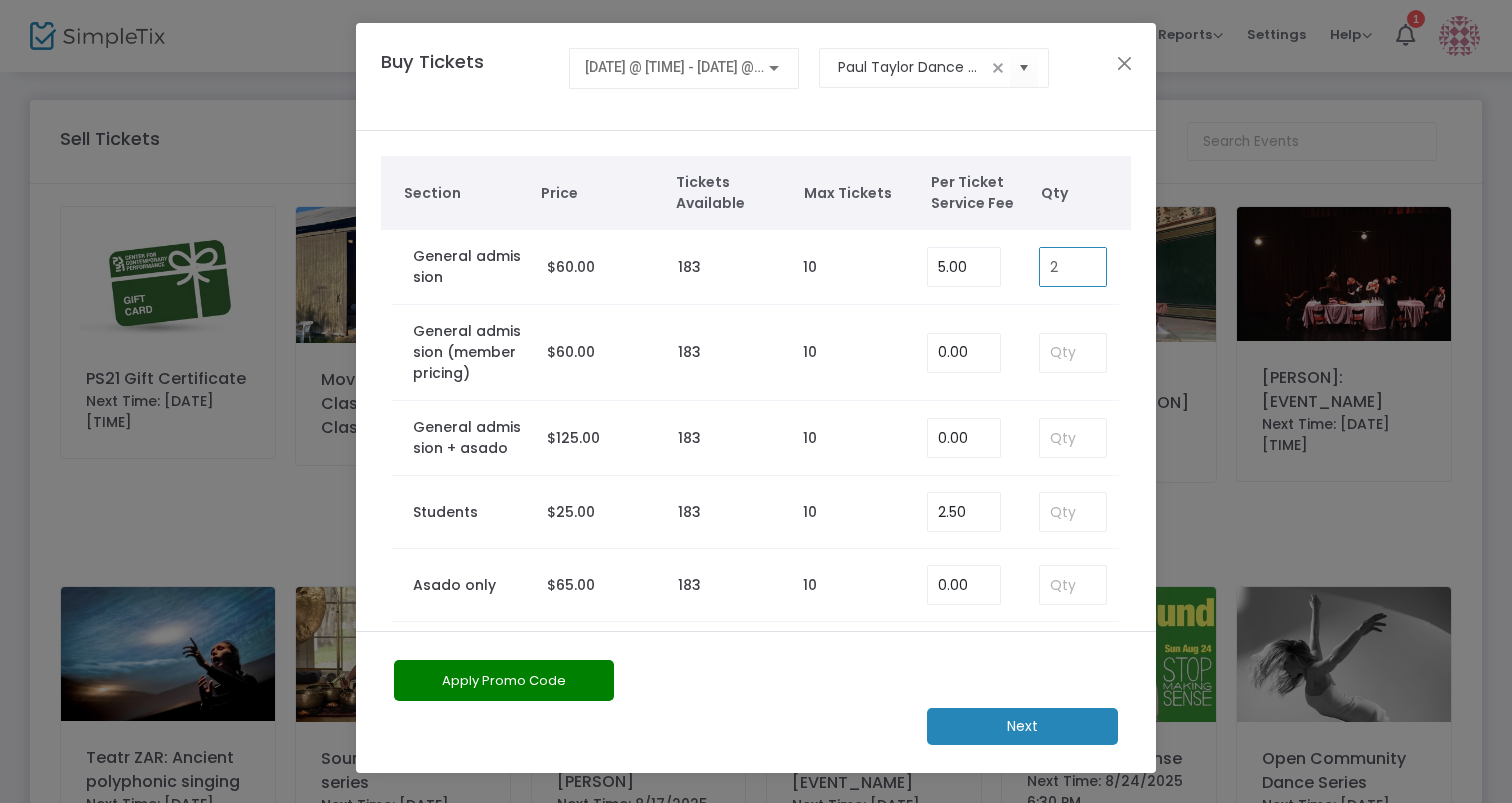 type on "2" 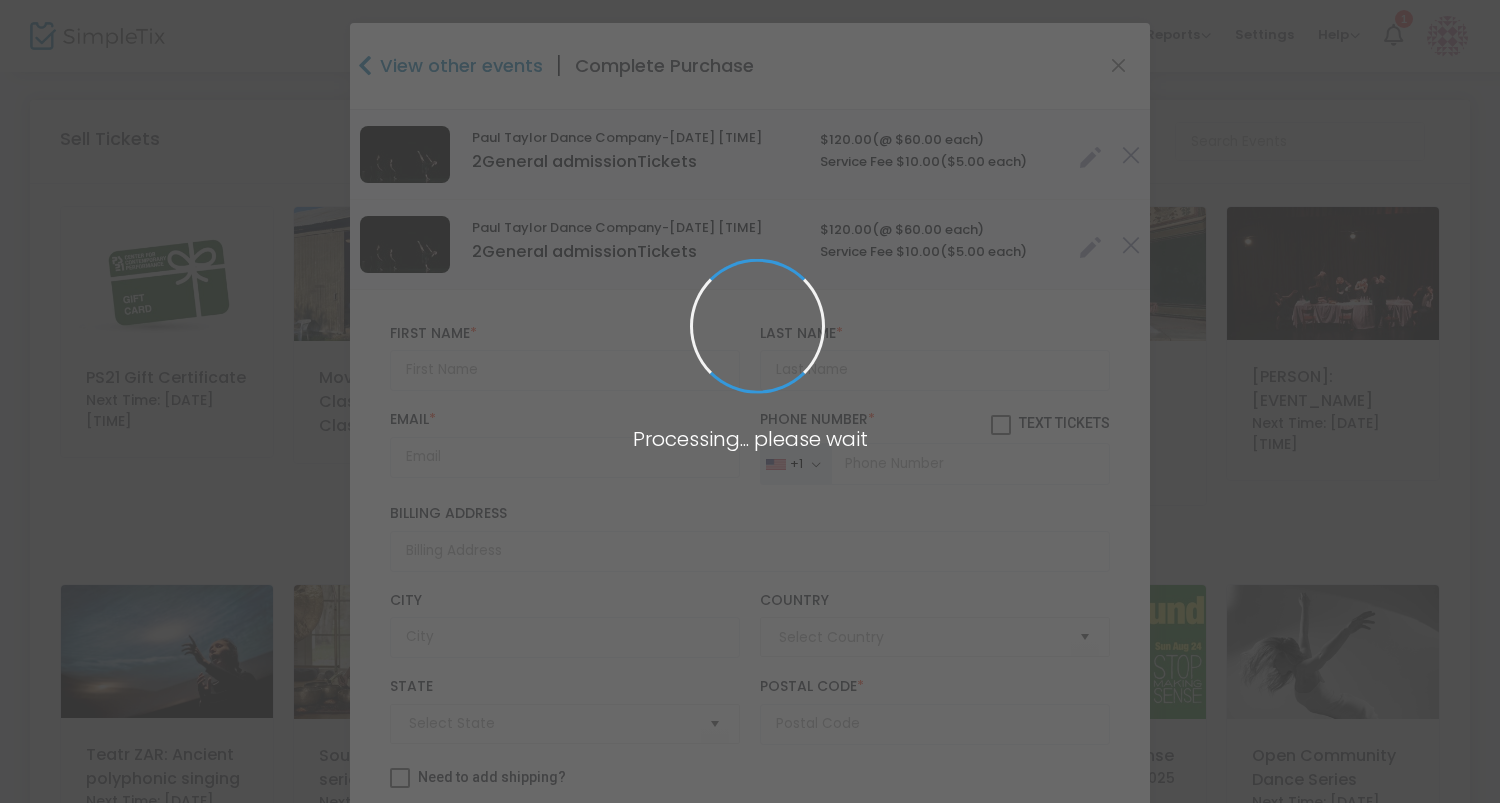 type on "United States" 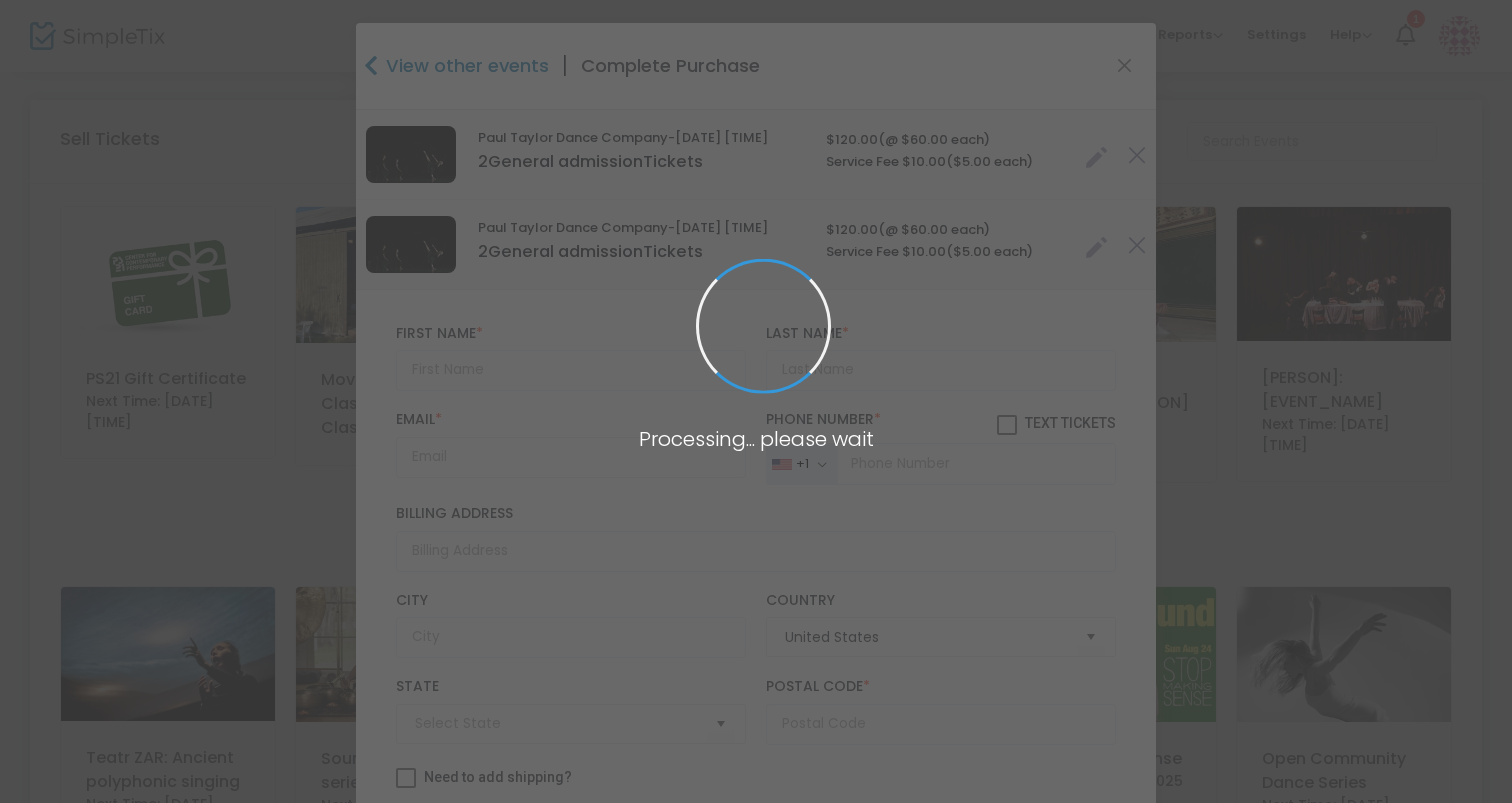 type on "New York" 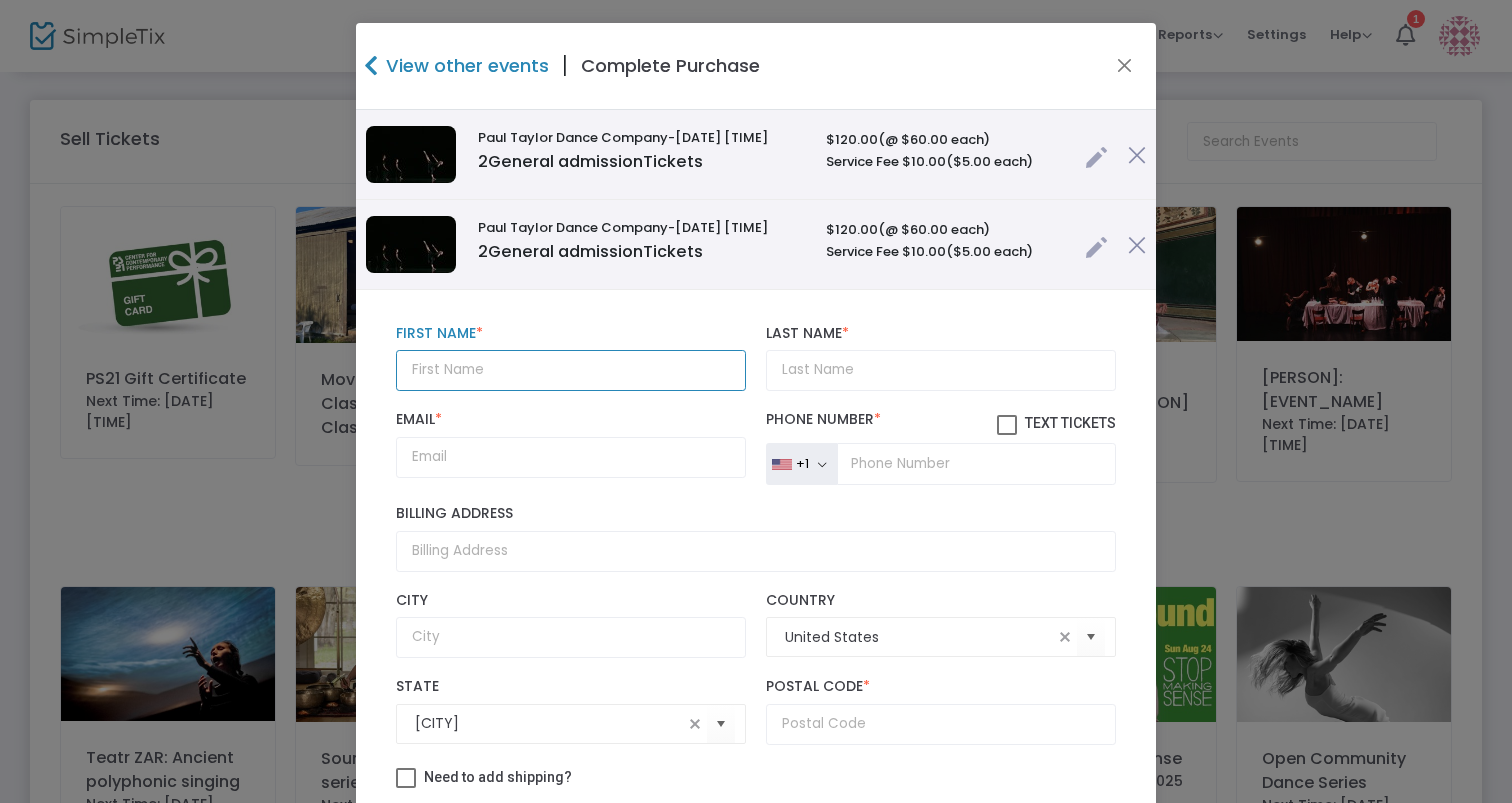 click at bounding box center [571, 370] 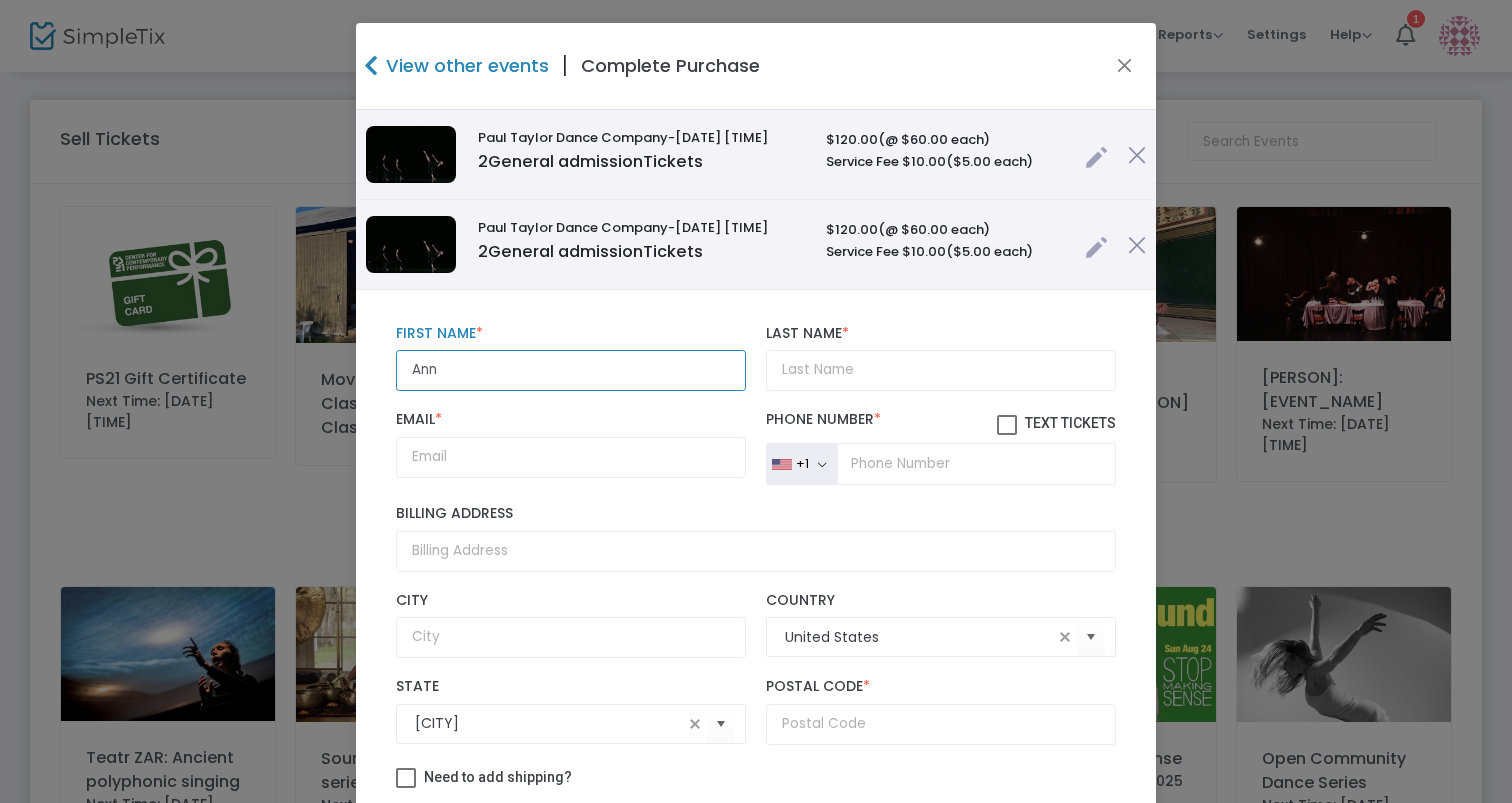 type on "Ann" 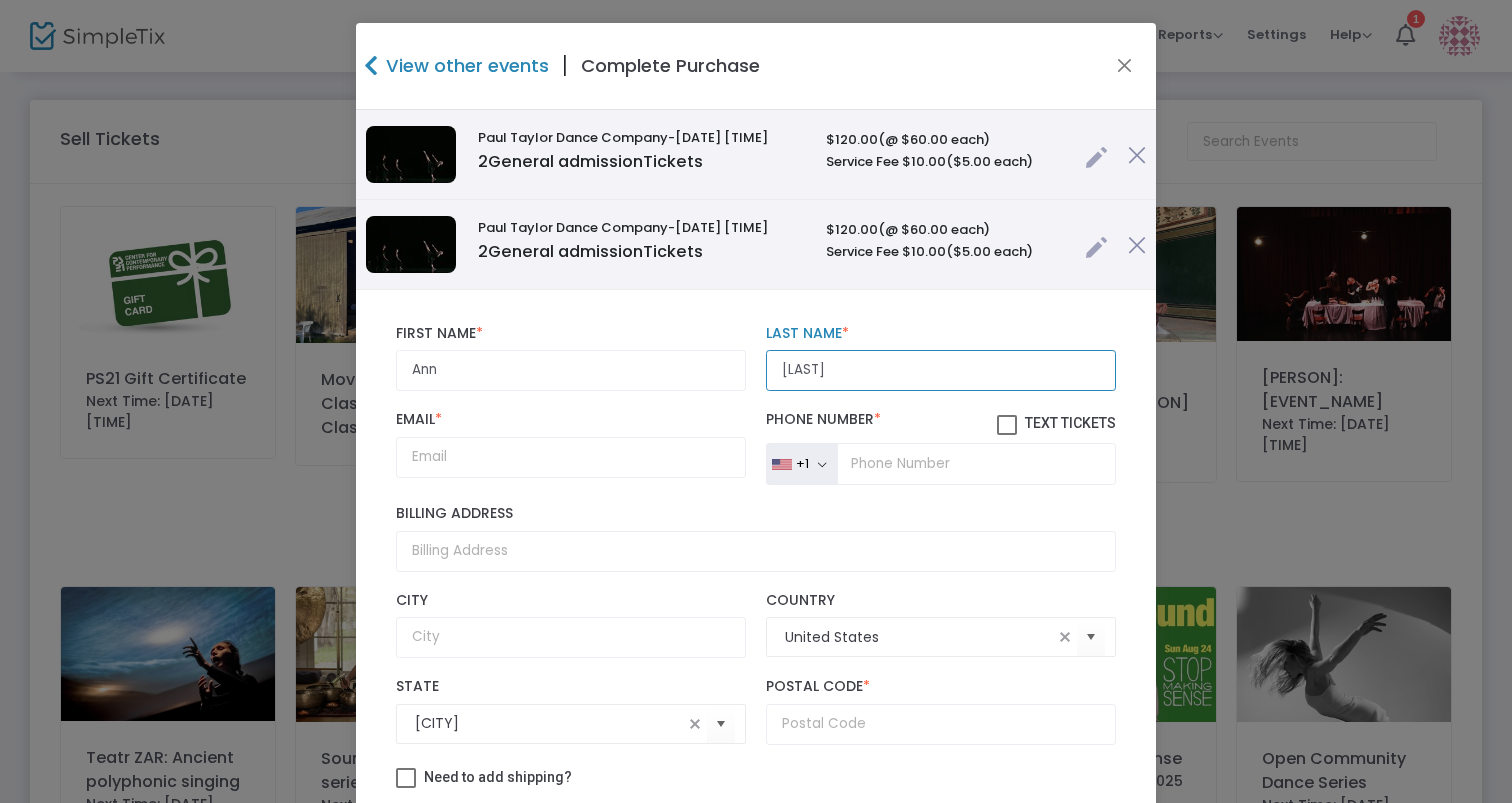 type on "[LAST]" 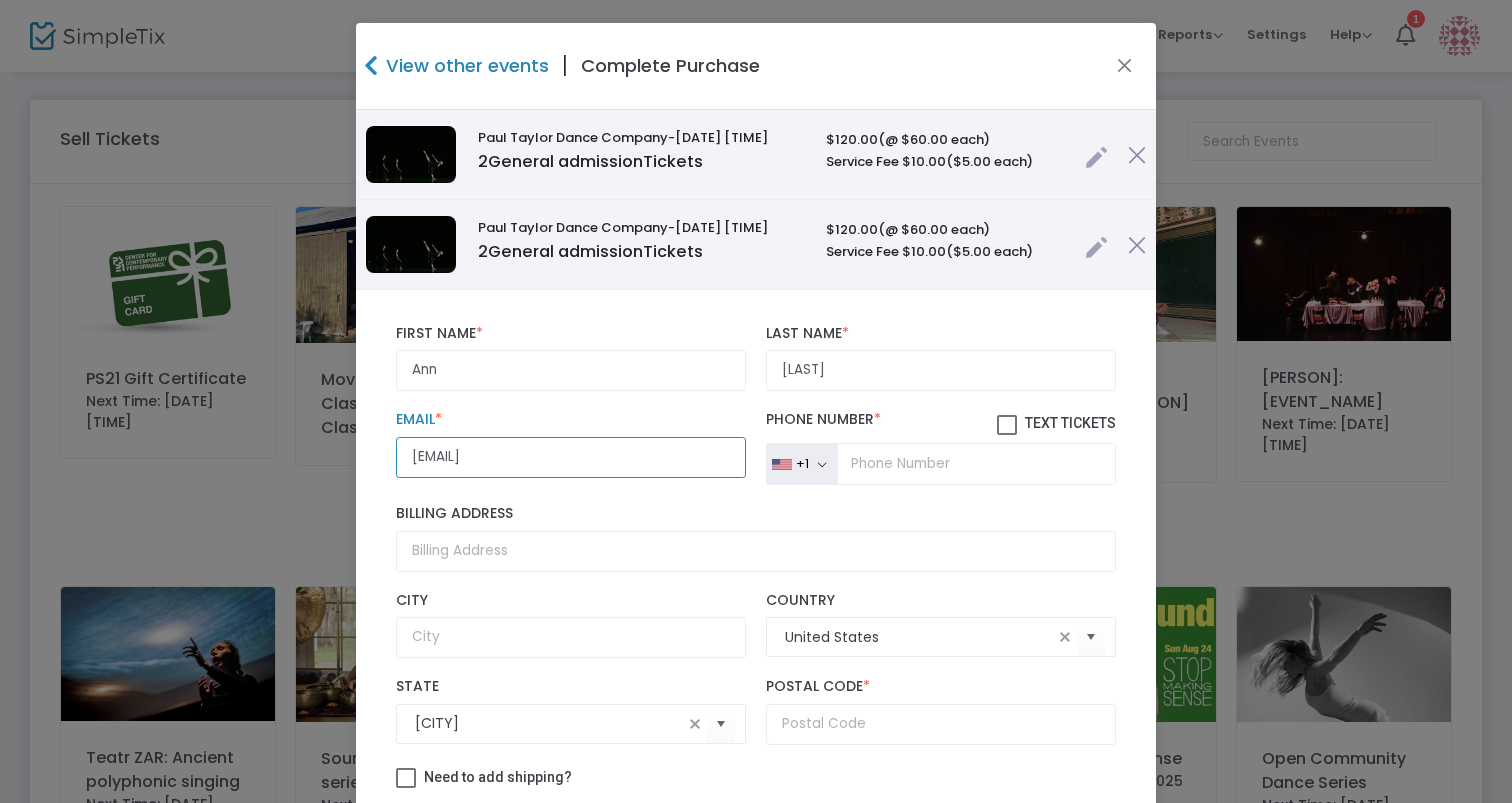 type on "annm.dance@gmail.com" 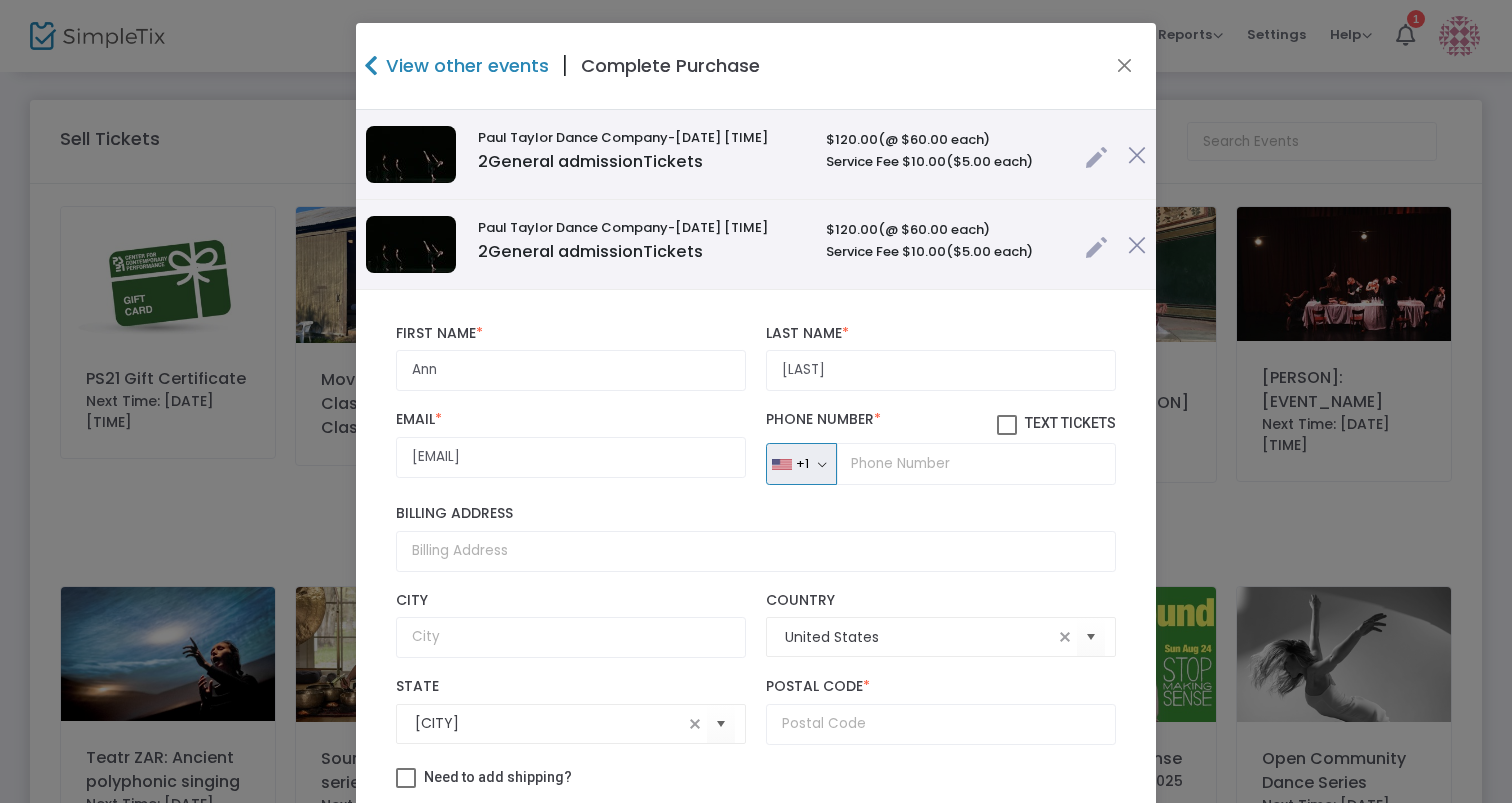 type 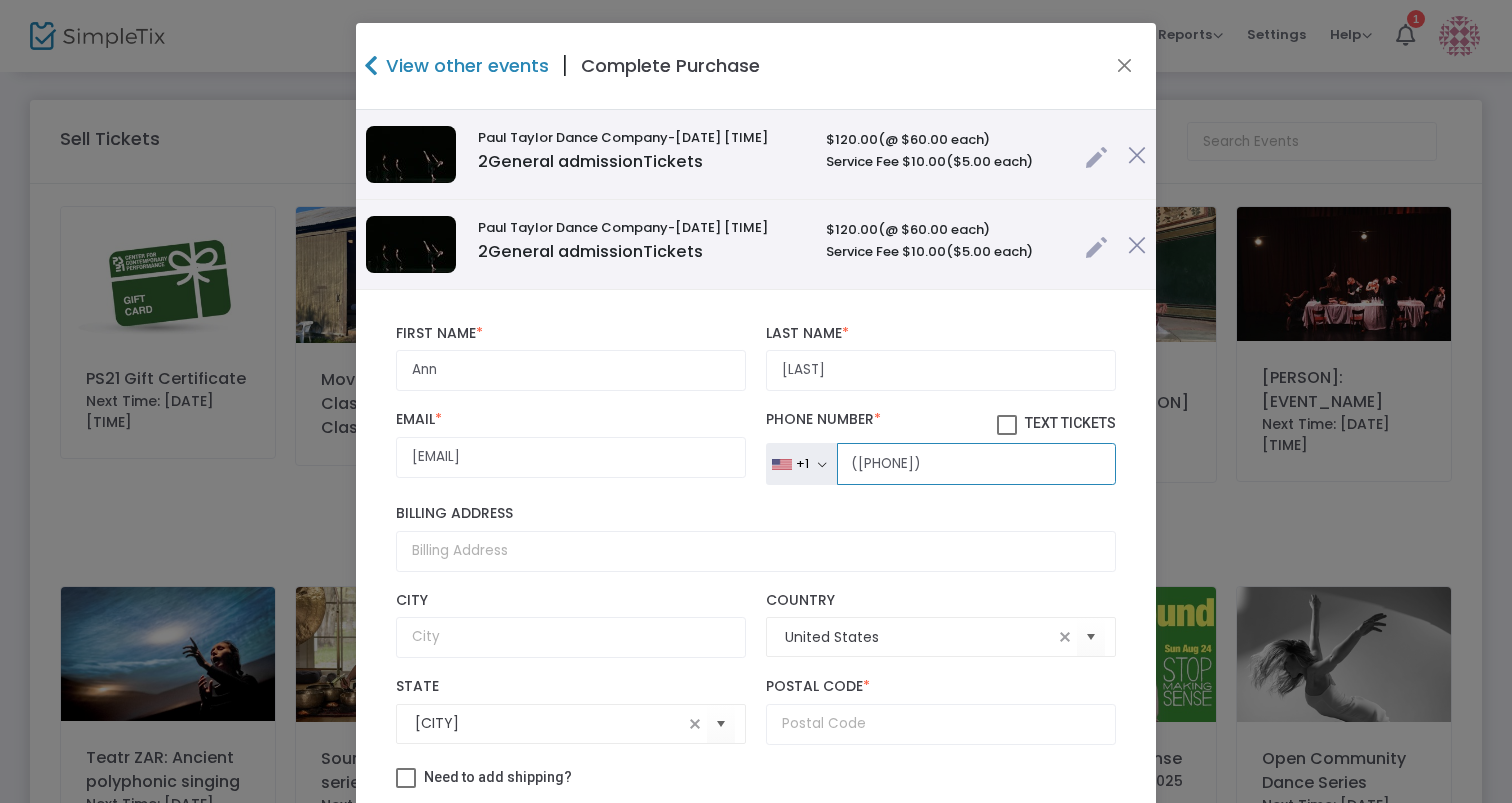 scroll, scrollTop: 0, scrollLeft: 0, axis: both 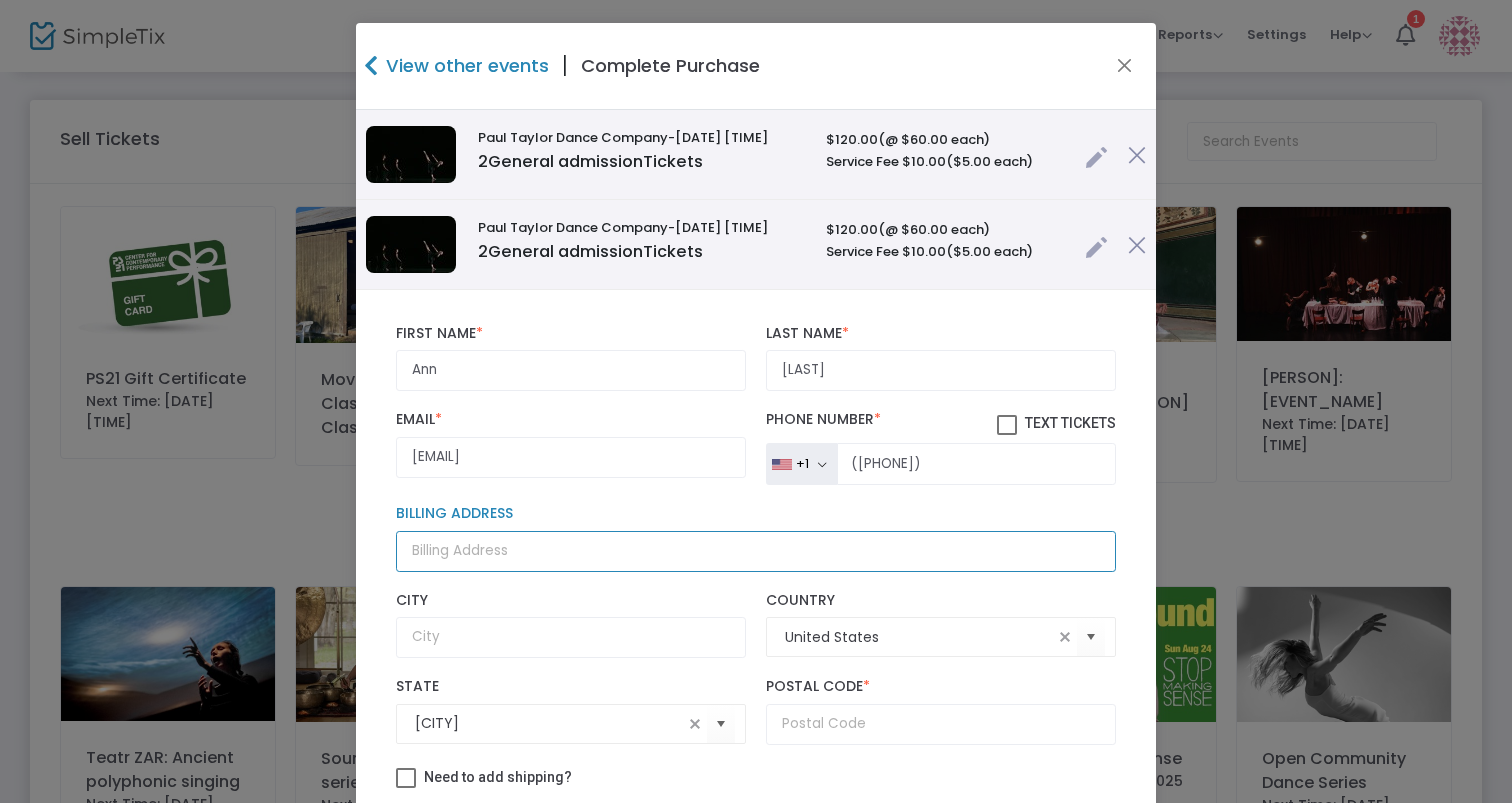 click on "Billing Address" at bounding box center [756, 551] 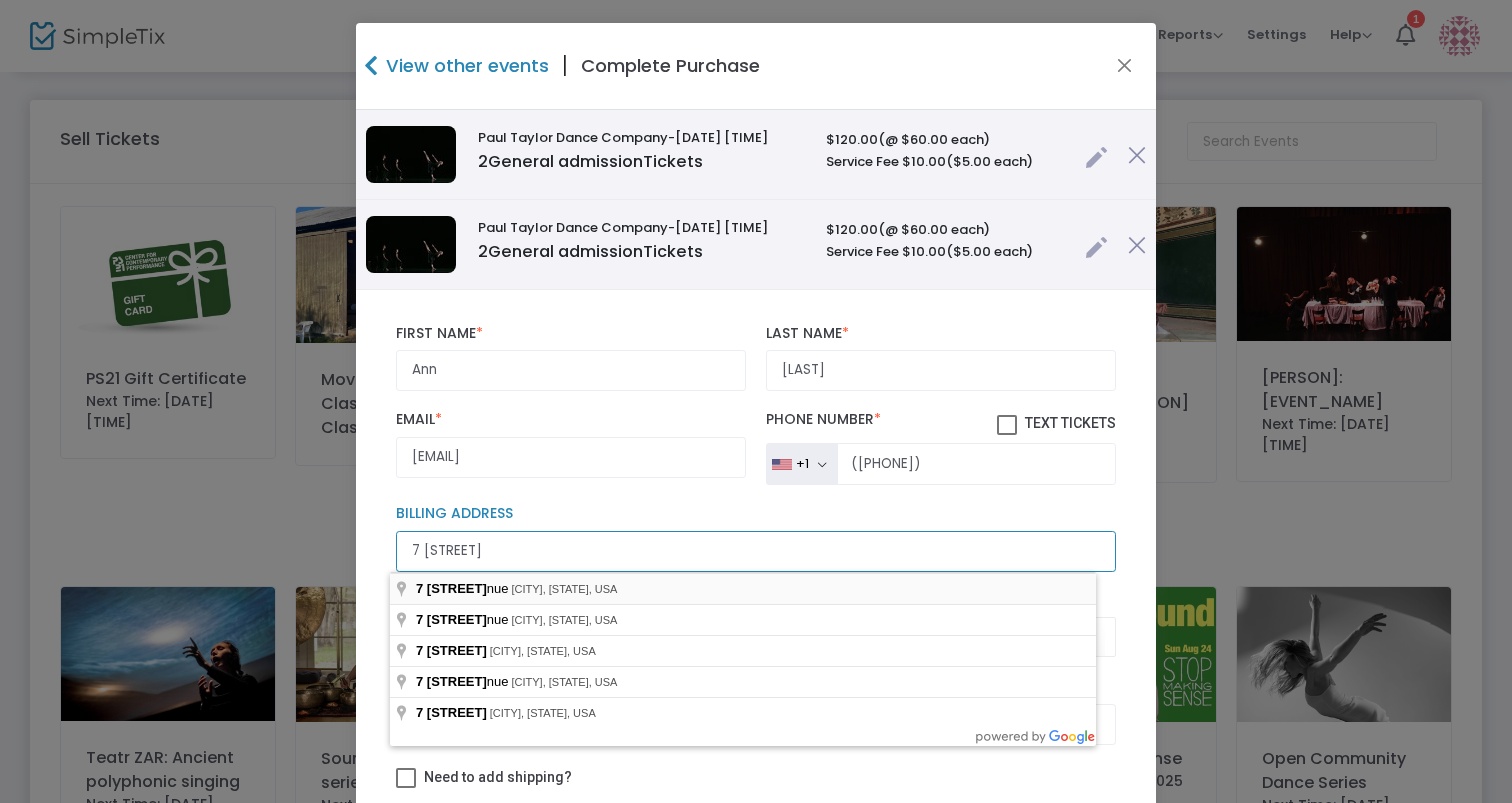 type on "7 View Ave" 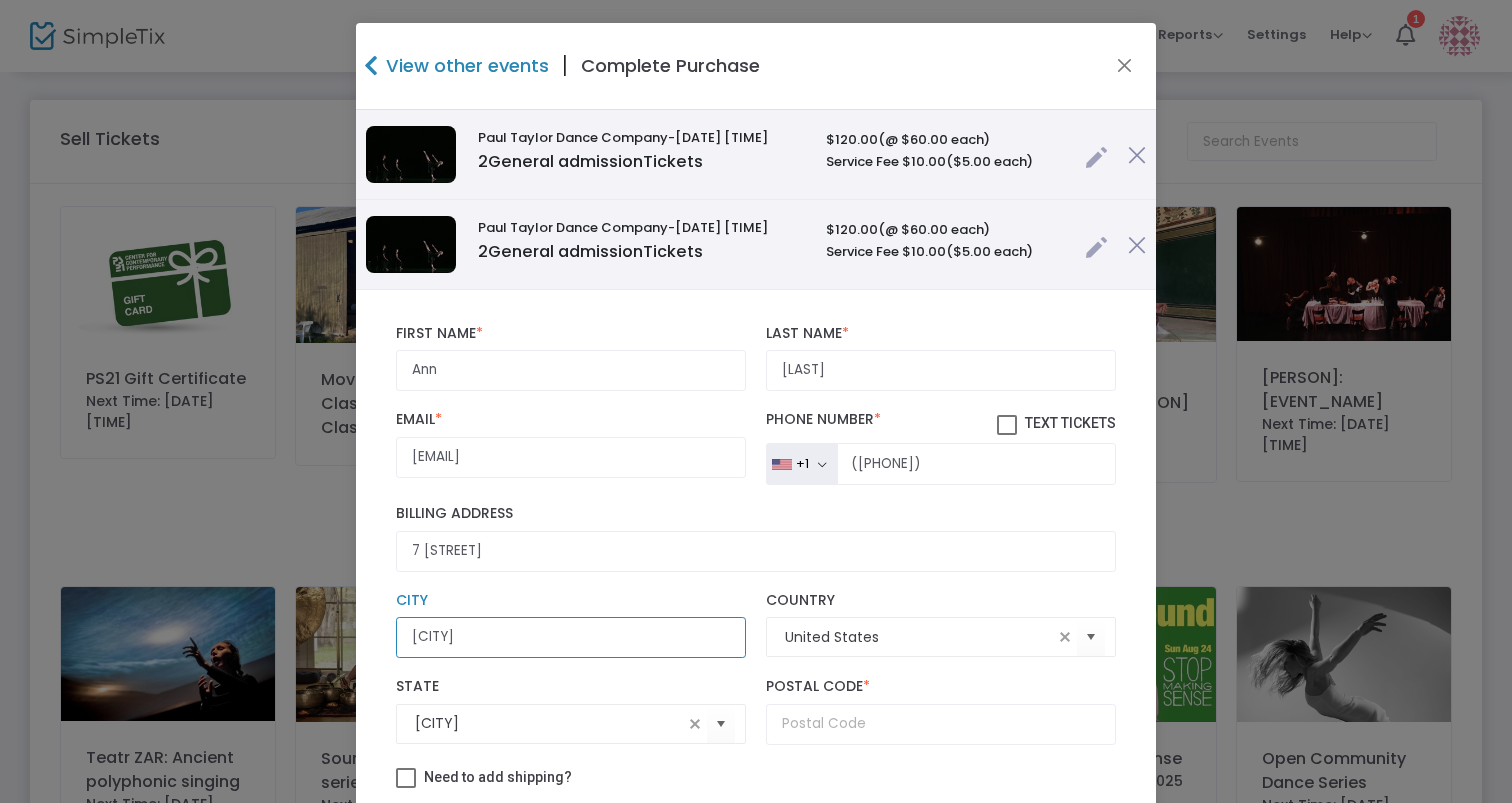 scroll, scrollTop: 213, scrollLeft: 0, axis: vertical 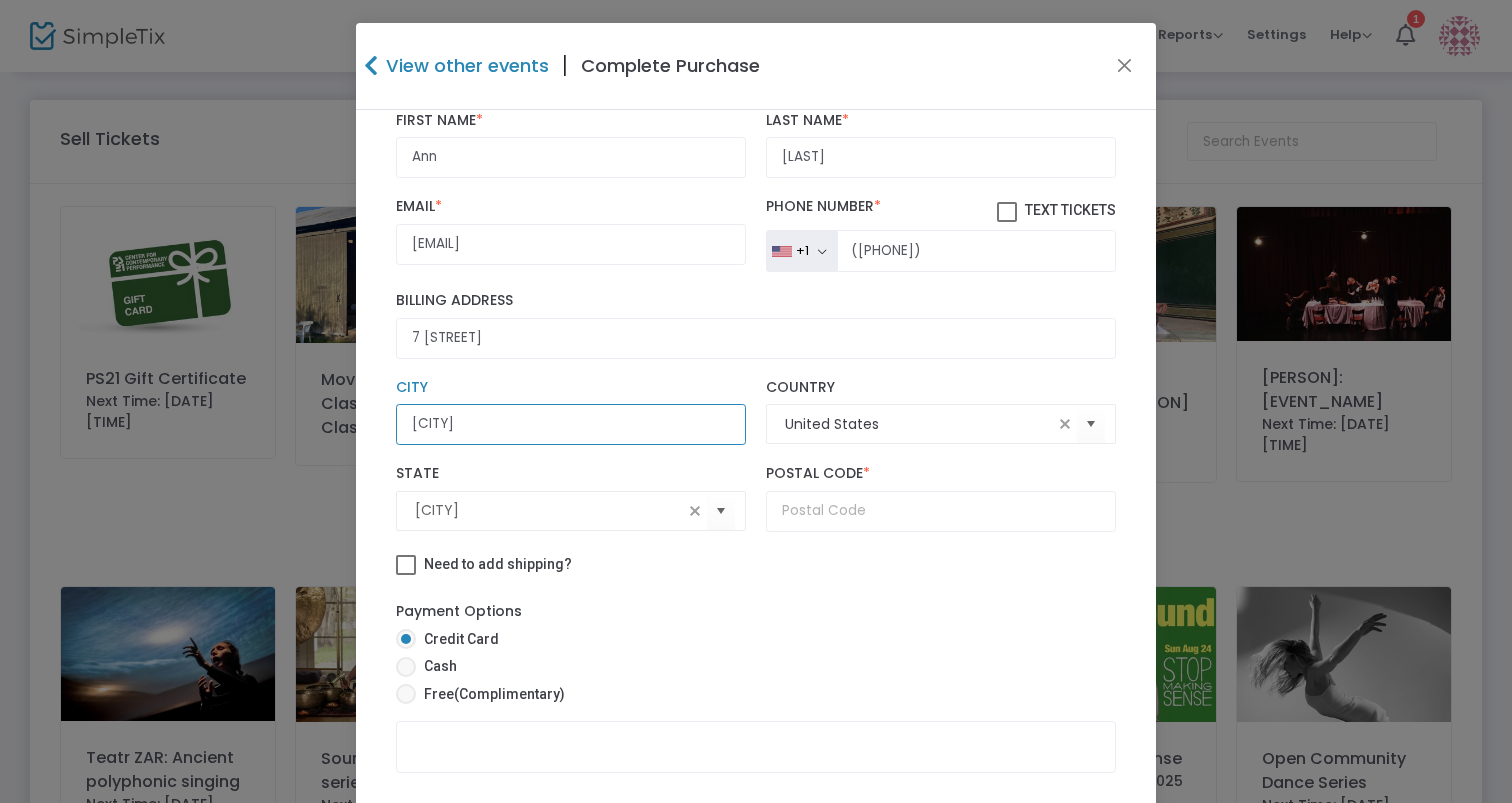 type on "West Sand Lake" 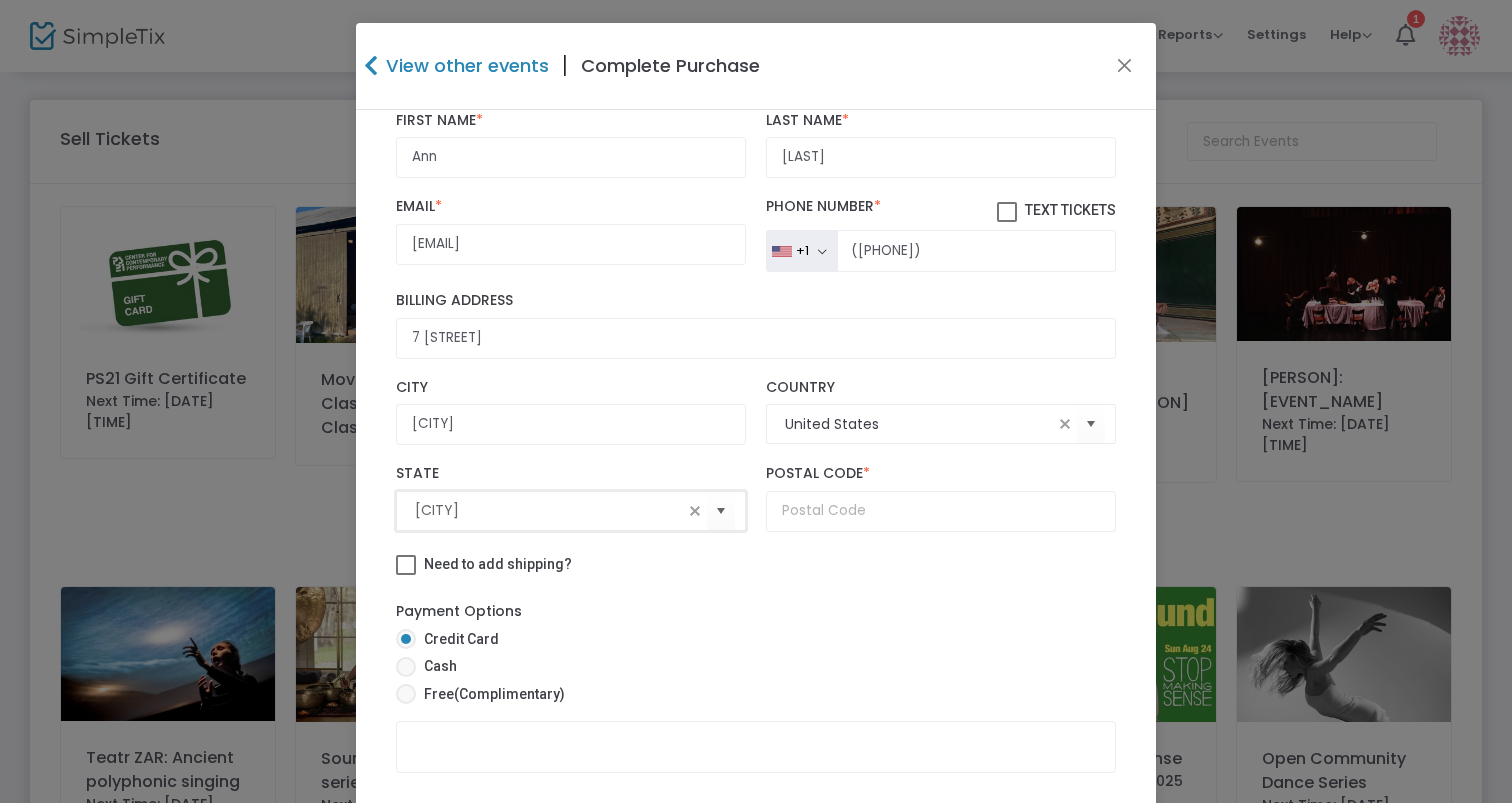 click on "New York" at bounding box center (549, 510) 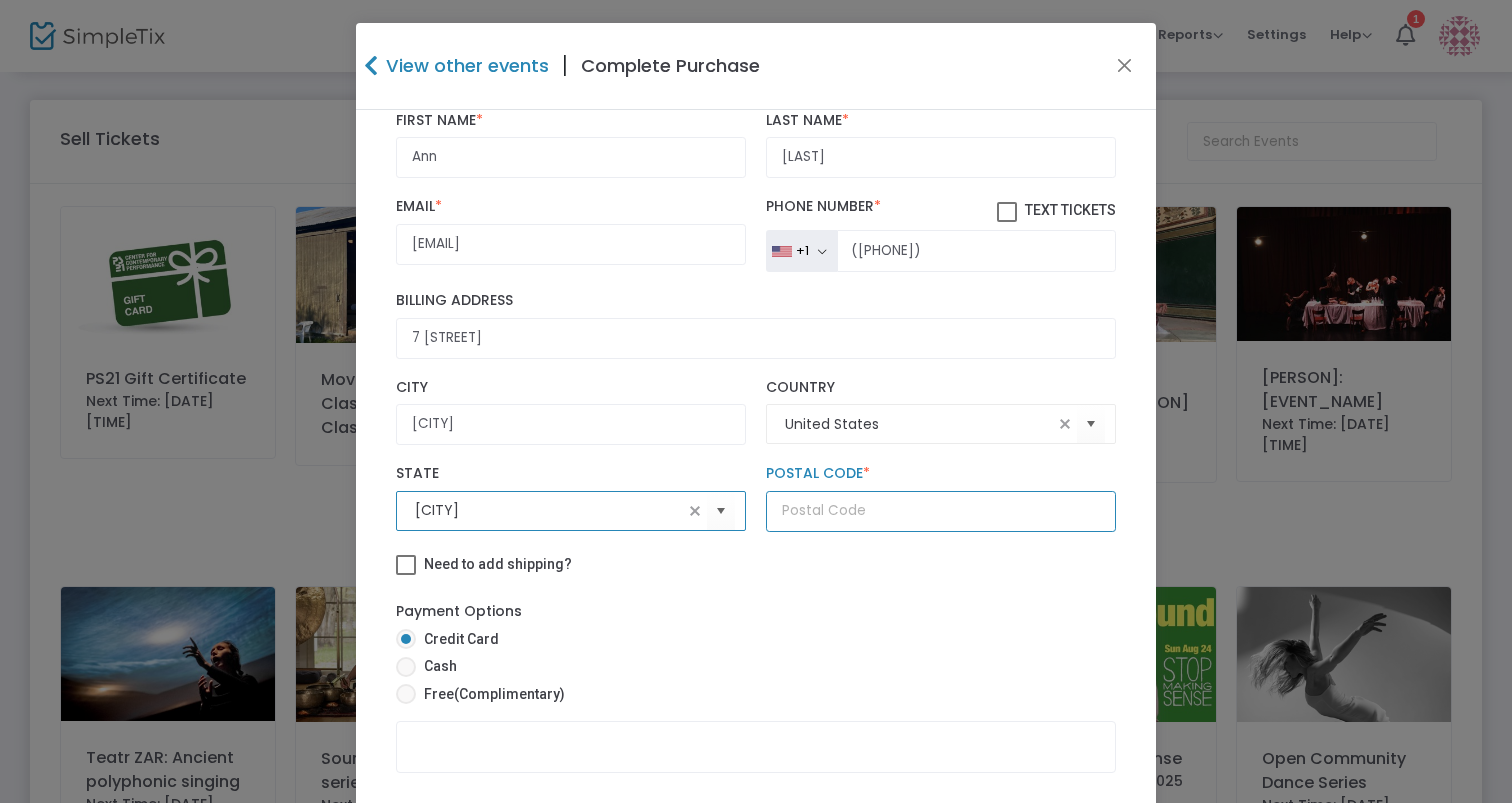 click 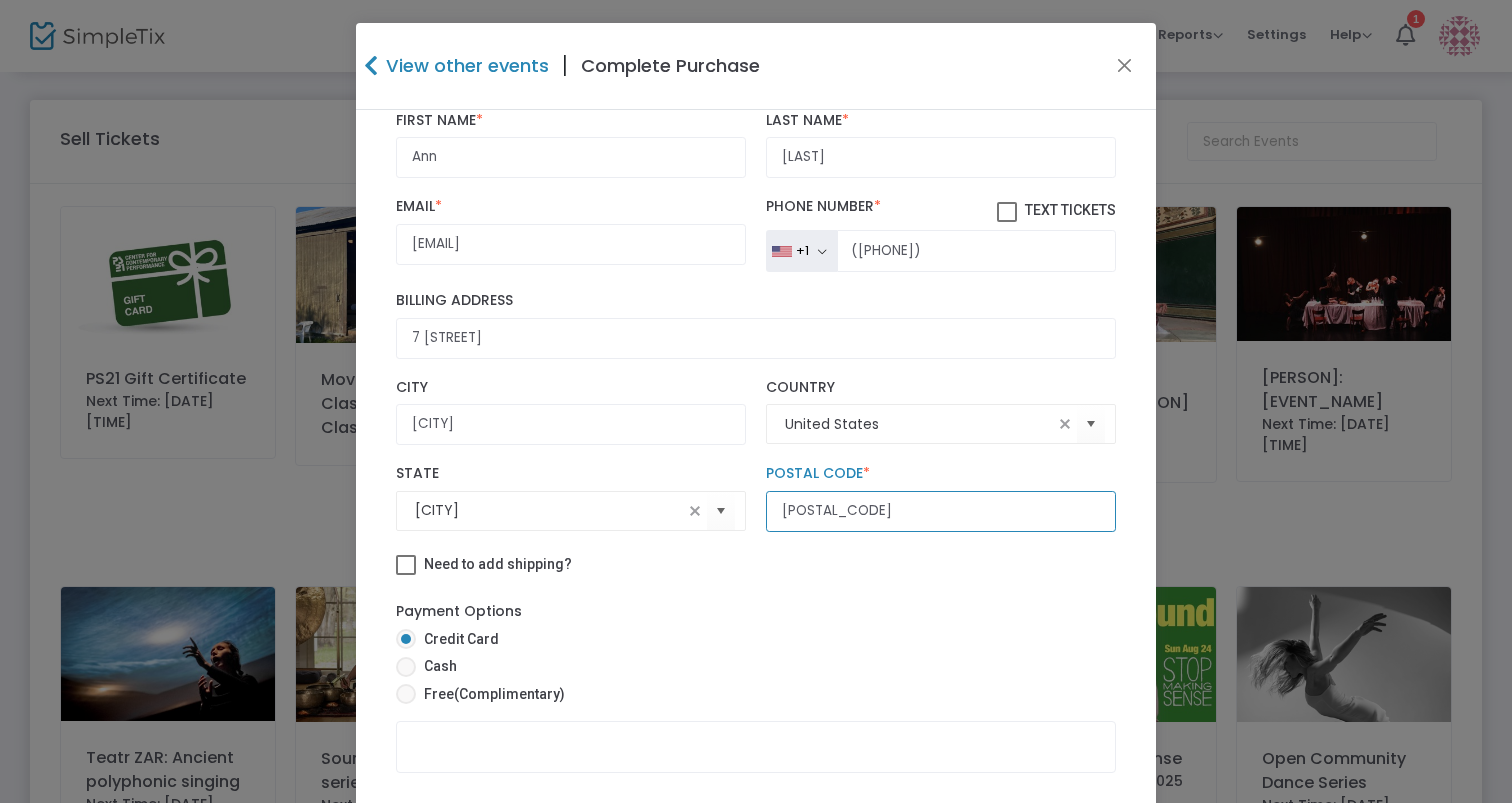 scroll, scrollTop: 249, scrollLeft: 0, axis: vertical 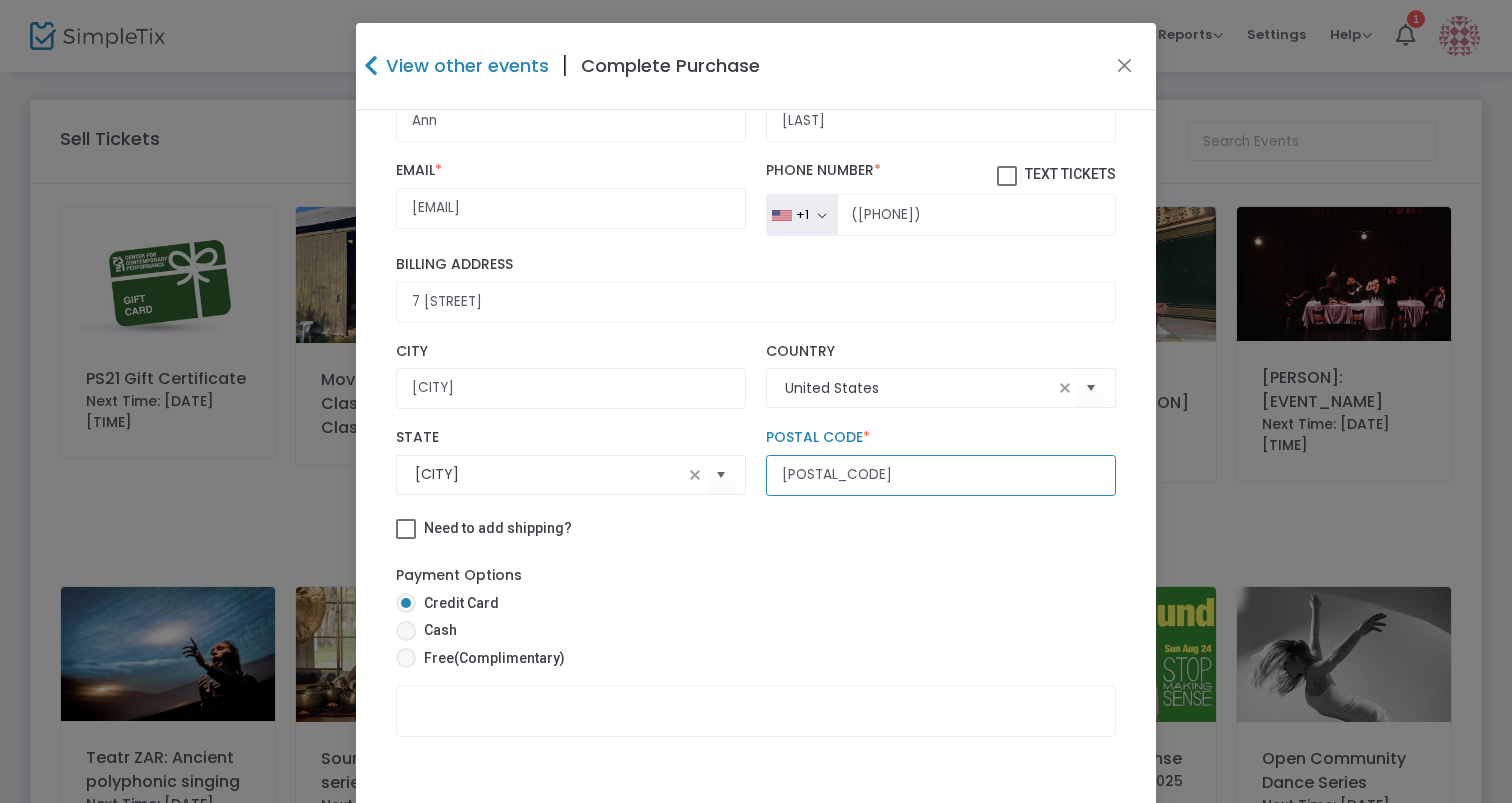 type on "12196" 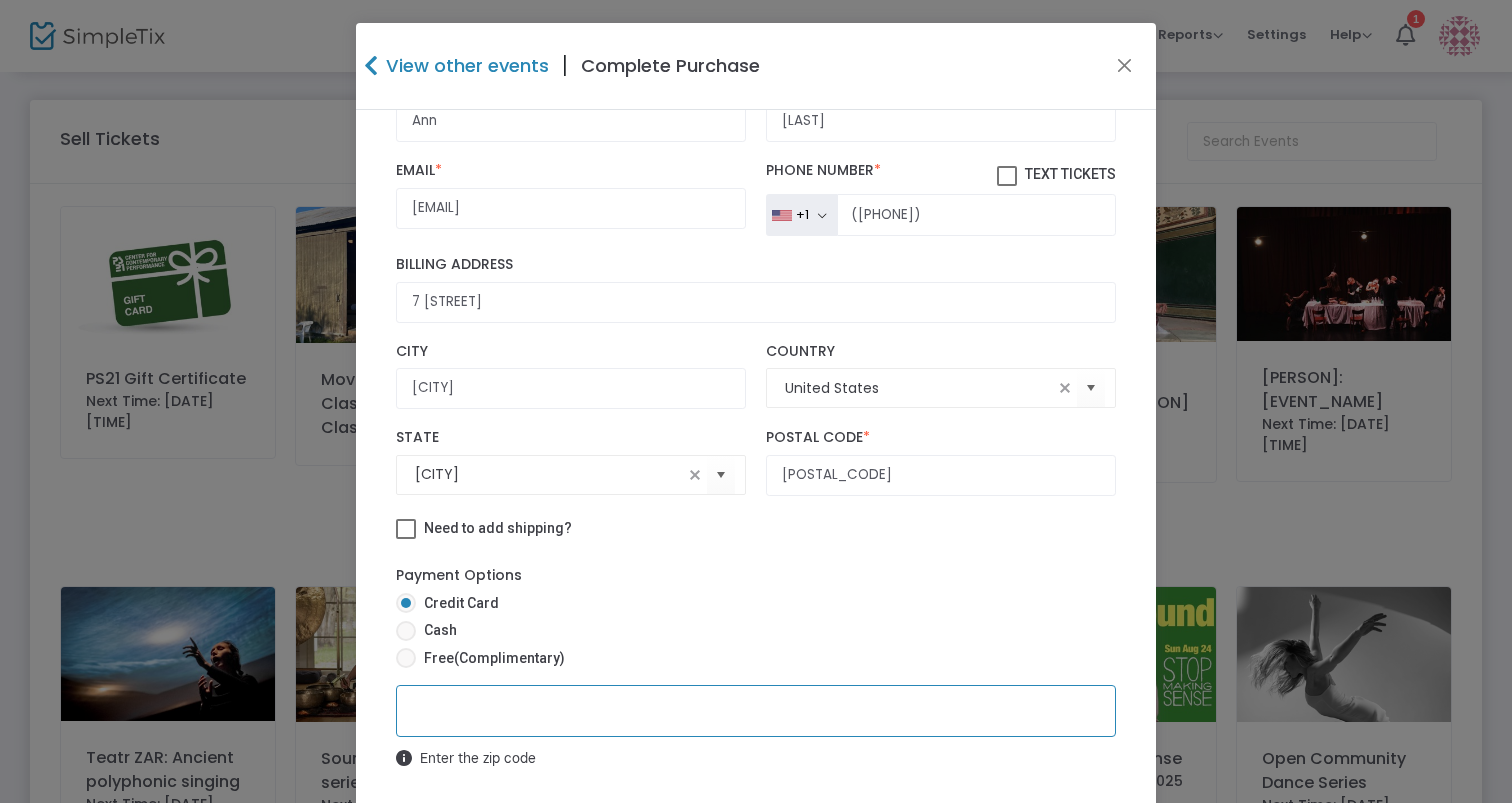 scroll, scrollTop: 142, scrollLeft: 0, axis: vertical 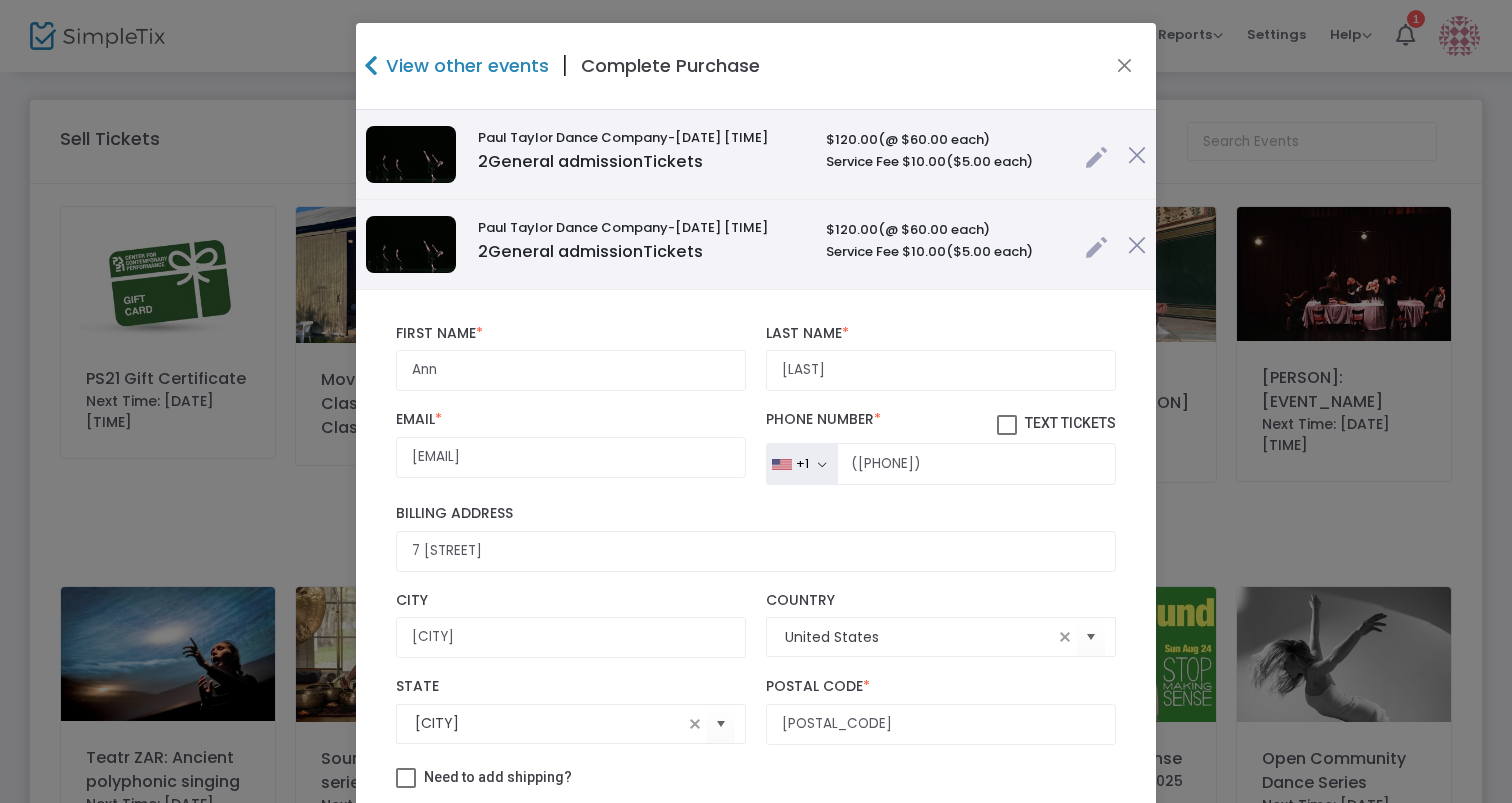 click 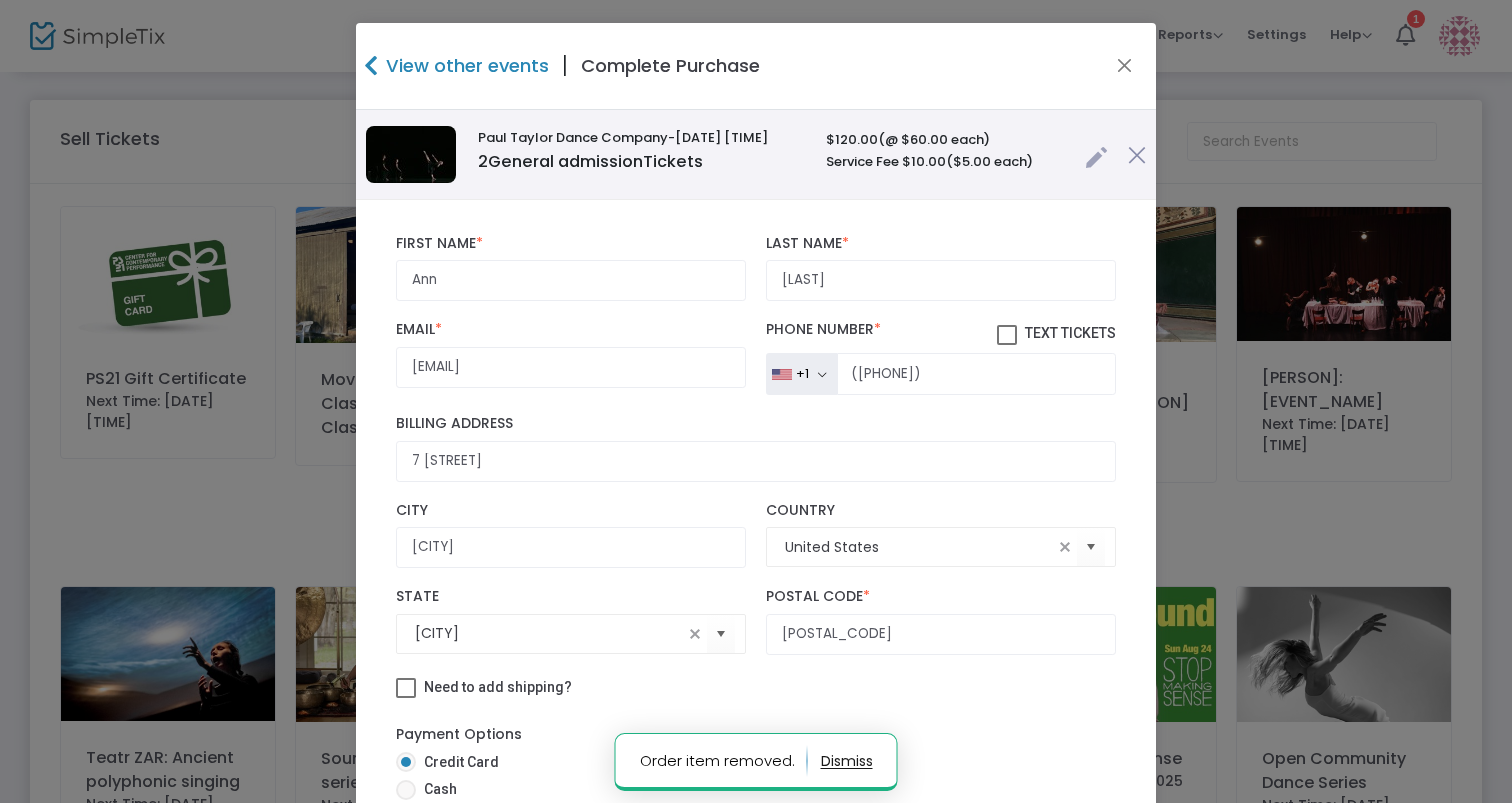 scroll, scrollTop: 159, scrollLeft: 0, axis: vertical 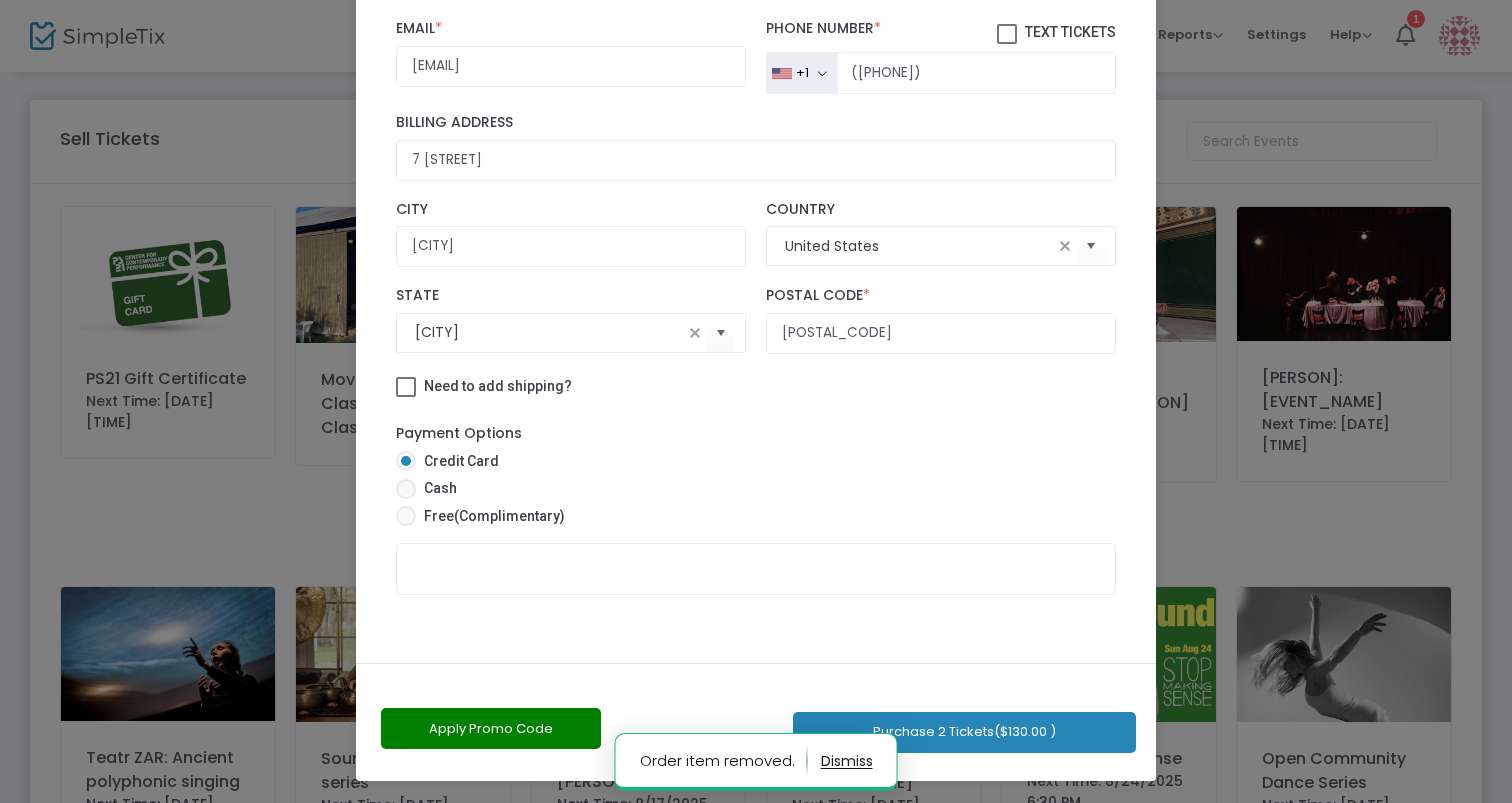 click on "Purchase 2 Tickets  ($130.00 )" 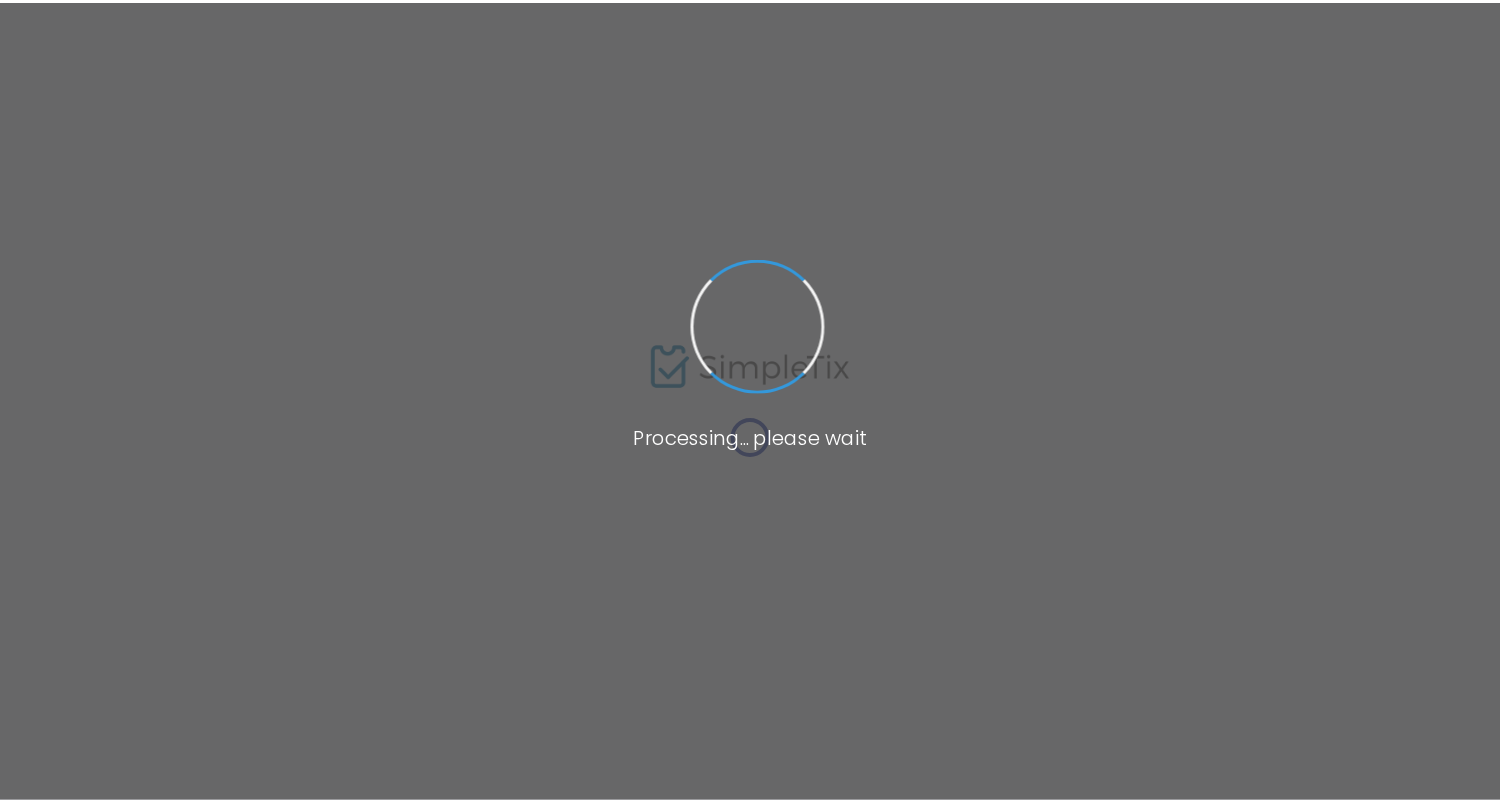 scroll, scrollTop: 0, scrollLeft: 0, axis: both 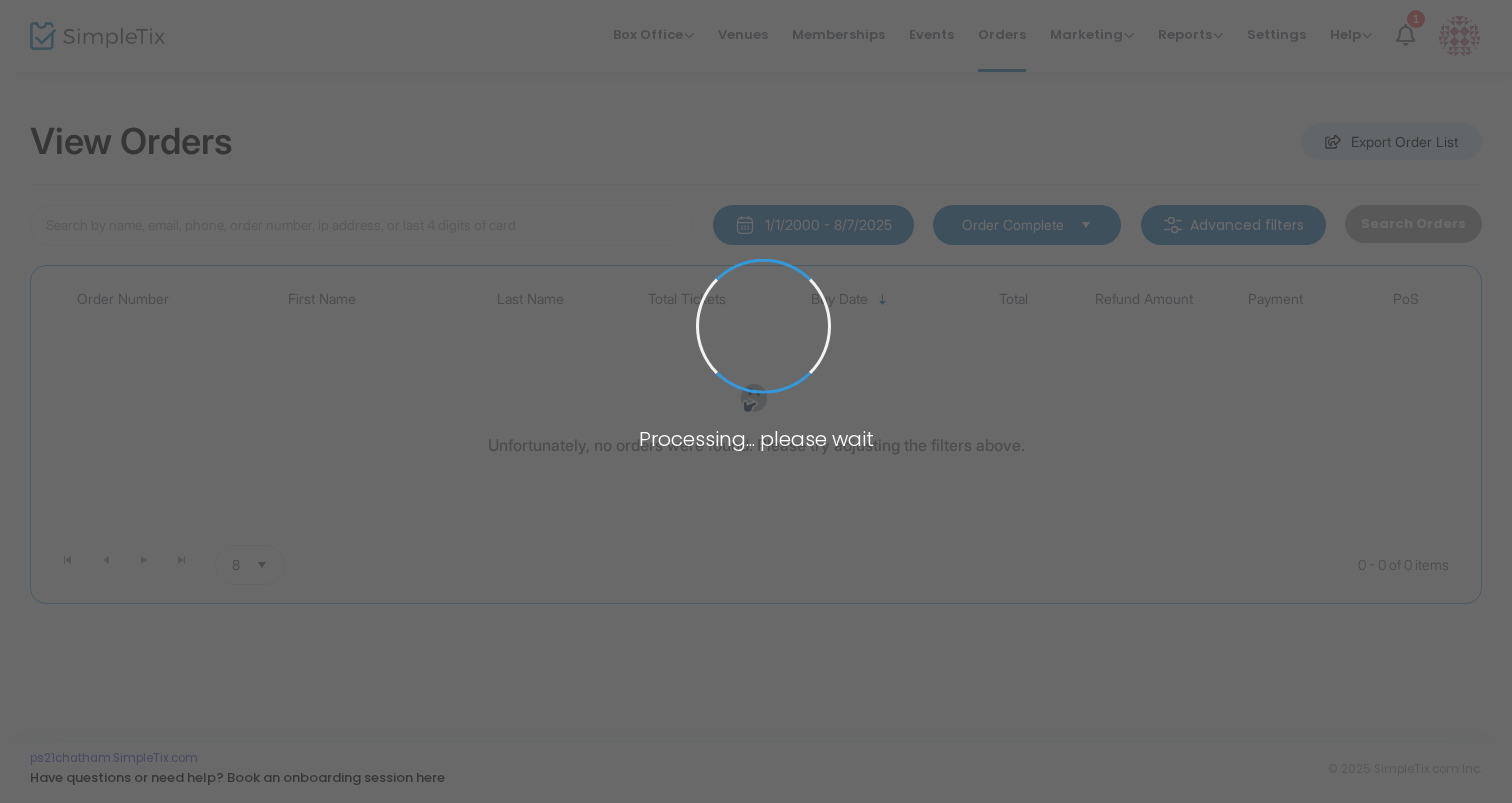 type on "[LAST]" 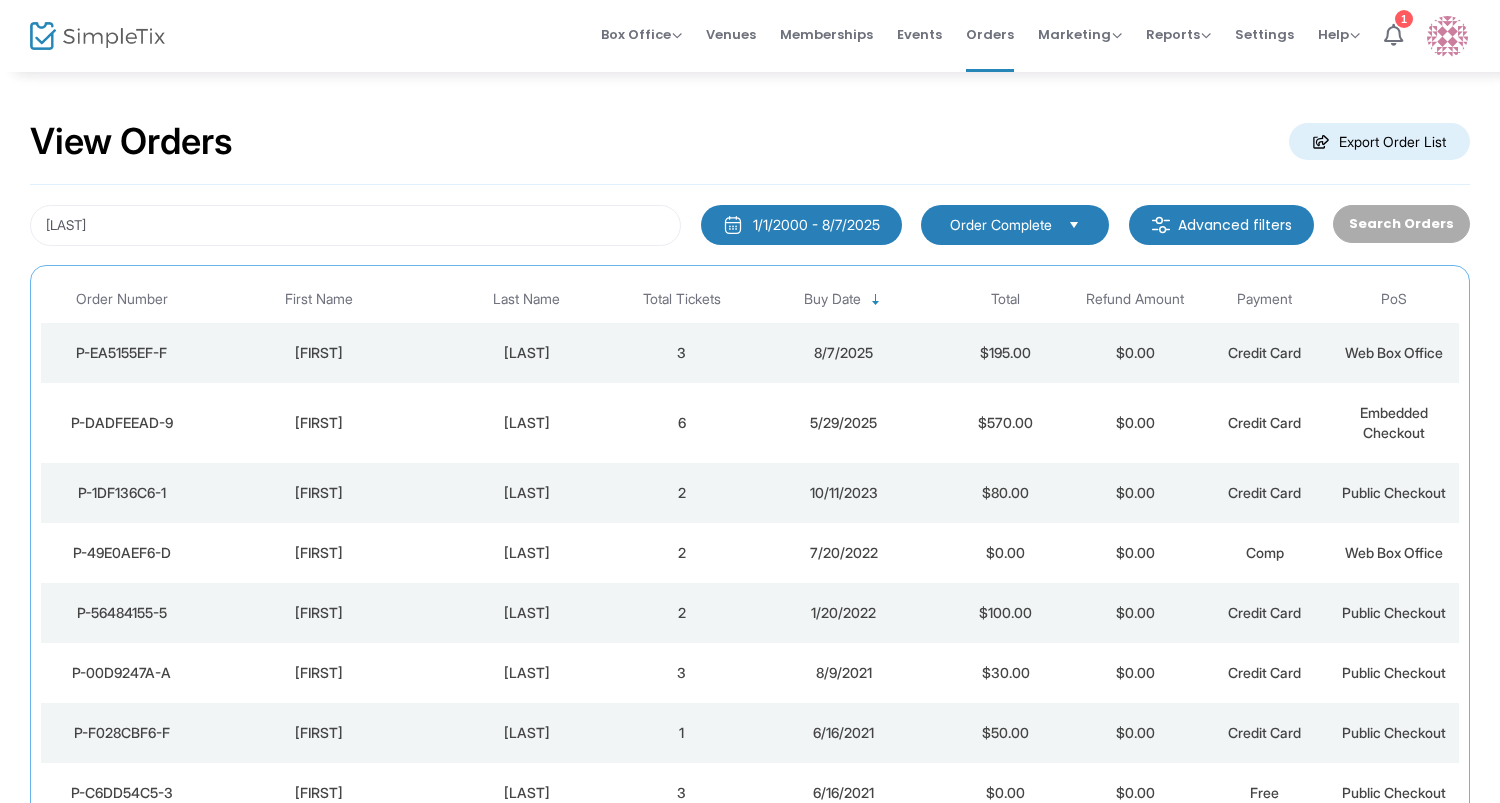 click on "[LAST]" 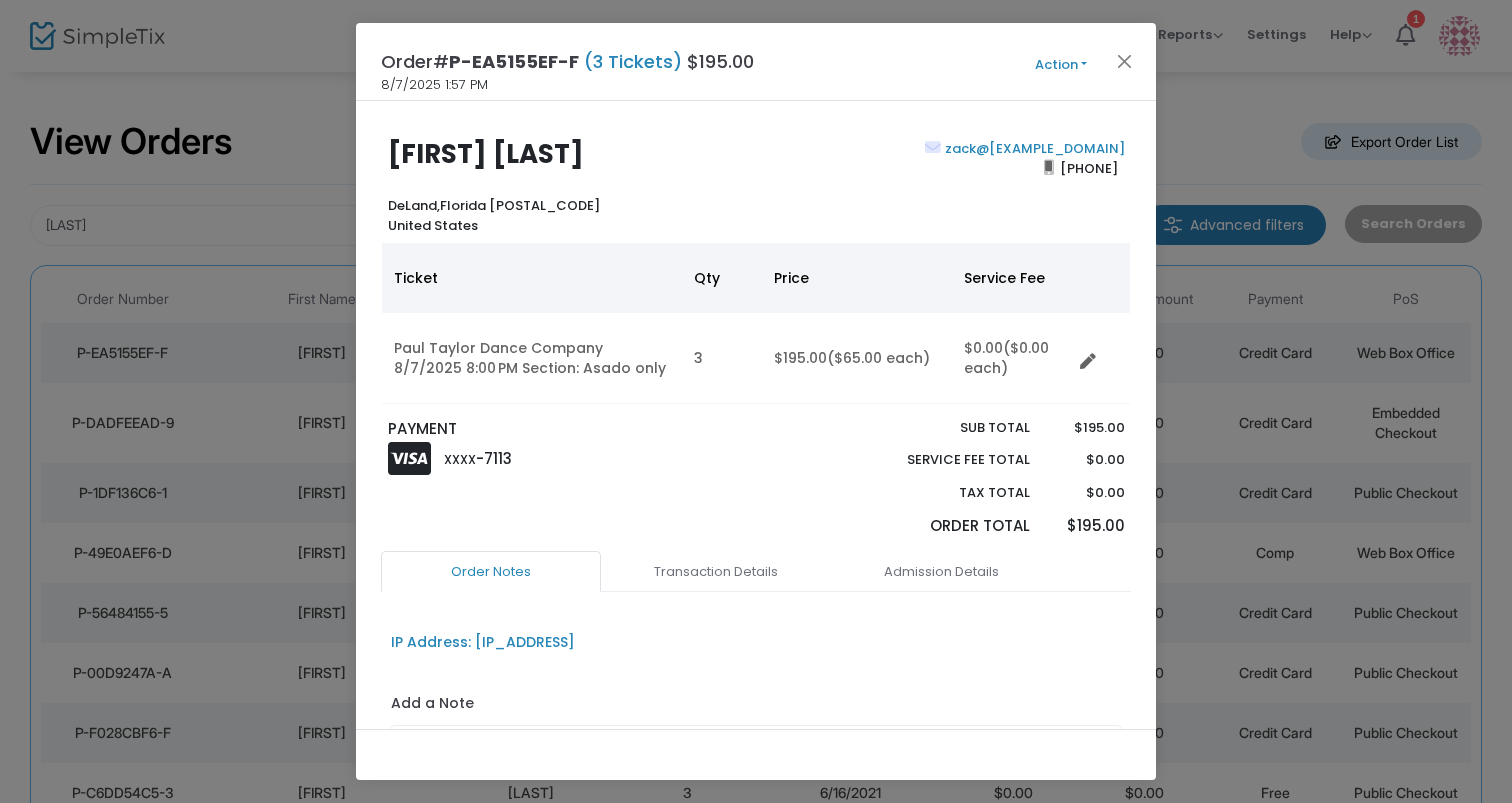 click on "Action" 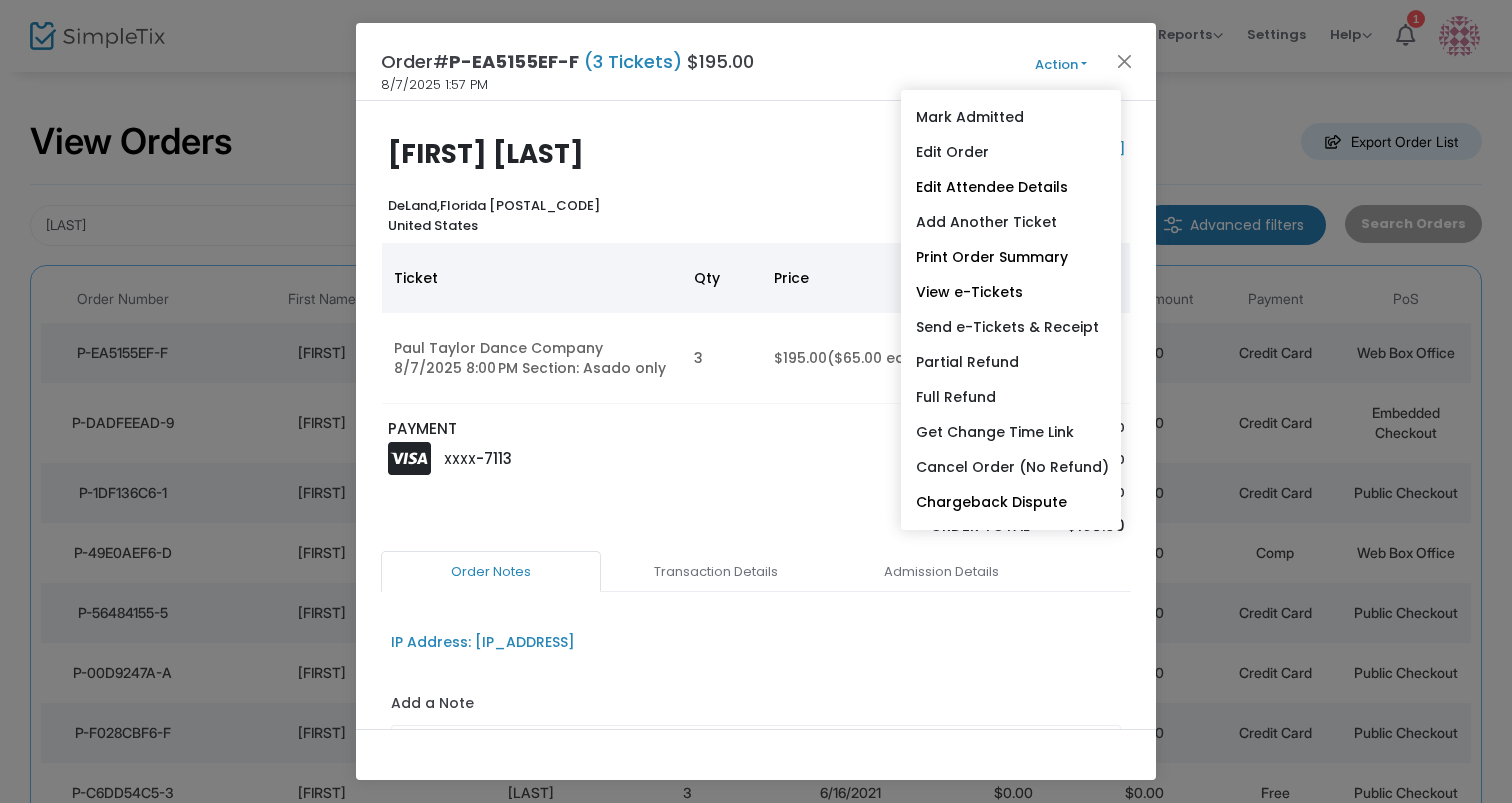 click on "[FIRST] [LAST]    DeLand,  Florida [POSTAL_CODE]   United States  zack@[EXAMPLE_DOMAIN]  [PHONE]  Ticket Qty Price Service Fee Paul Taylor Dance Company  8/7/2025 8:00 PM Section: Asado only  3  $195.00   ($65.00  each)  $0.00   ($0.00  each) PAYMENT XXXX -7113 Sub total Service Fee Total Tax Total Order Total $195.00  $0.00  $0.00  $195.00  Order Notes Transaction Details Admission Details  IP Address: [IP_ADDRESS]  Add a Note  Save Order Note   Save on eTicket   Save as an order note   TIP: Download the attendee list spreadsheet to view all the Q&A for all attendees. Find under: Attendee Management.  Question Answer  No records available.  0 - 0 of 0 items #: 10548913 Created On: 8/7/2025 1:58:57 PM (Eastern Standard Time) | 8/7/2025 5:58:57 PM (UTC) Transaction Type: Square Payment Type: Square Transaction Number: ZI6acfMwpkdjjiSb08GBahGHAy8YY errors :  null payment :  id :  "ZI6acfMwpkdjjiSb08GBahGHAy8YY" created_at :  "2025-08-07T17:58:56.380Z" updated_at :  "2025-08-07T17:58:57.045Z" :  amount 9" 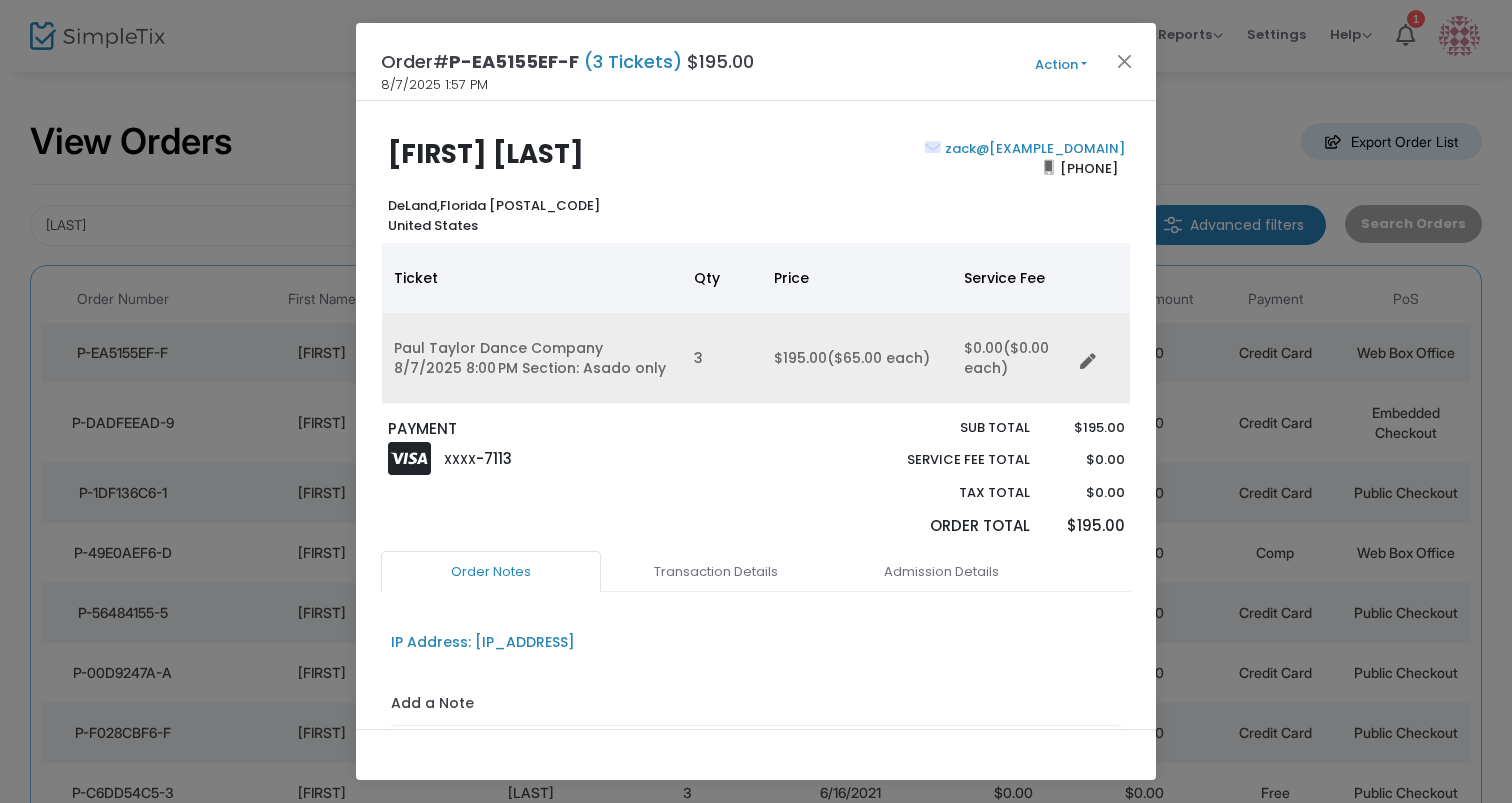 click 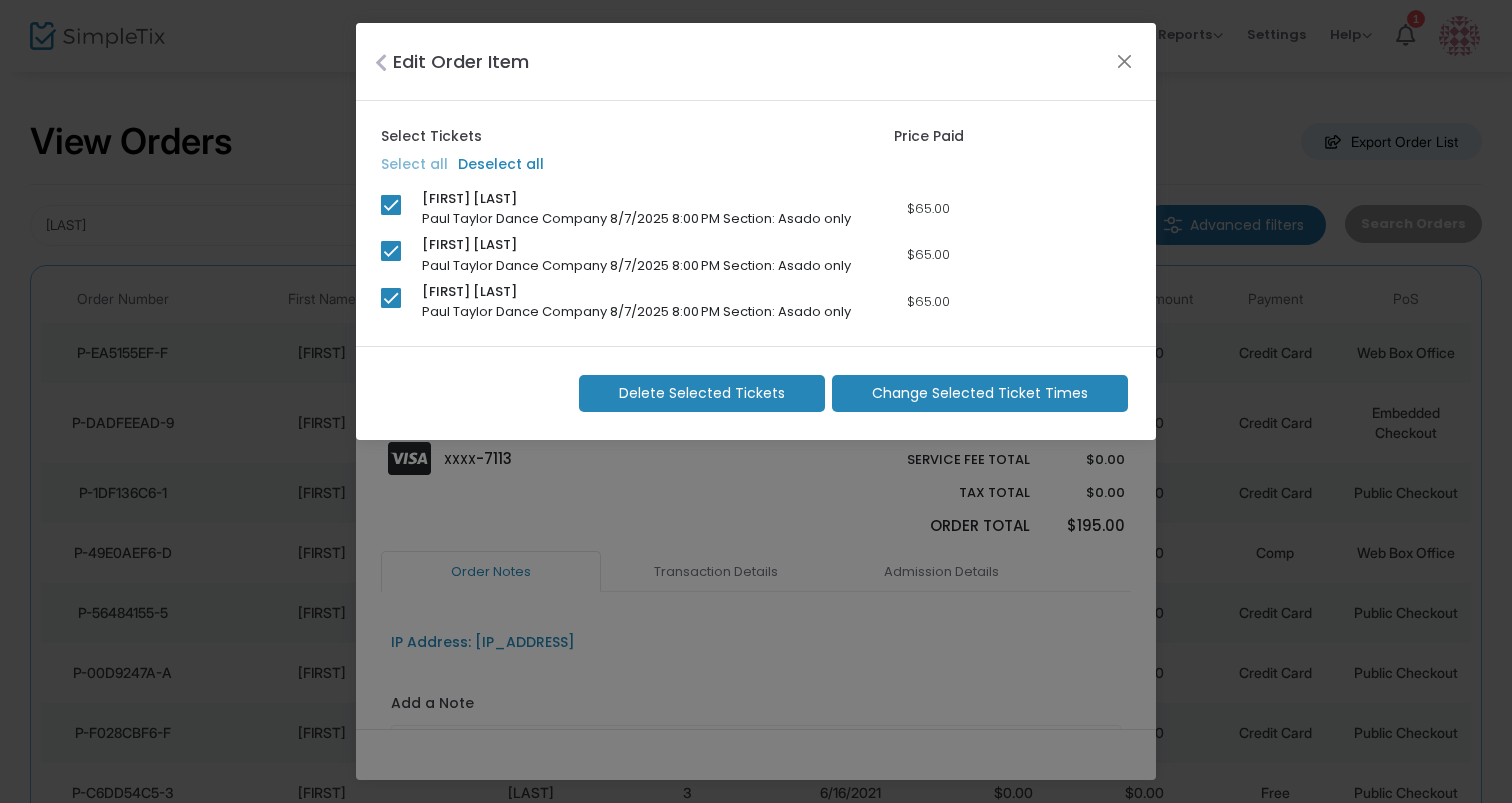 click on "Delete Selected Tickets" 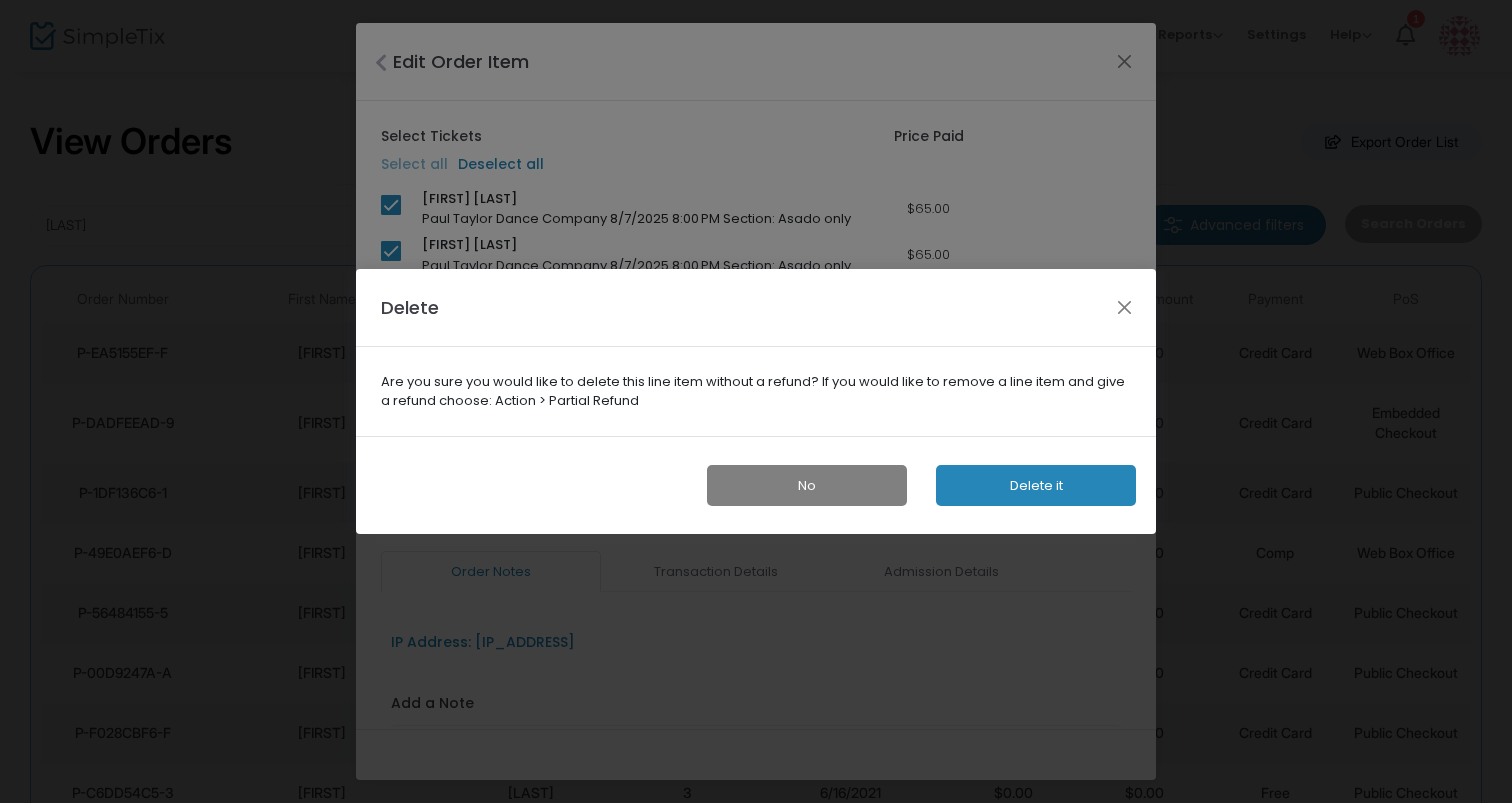 click on "Delete it" 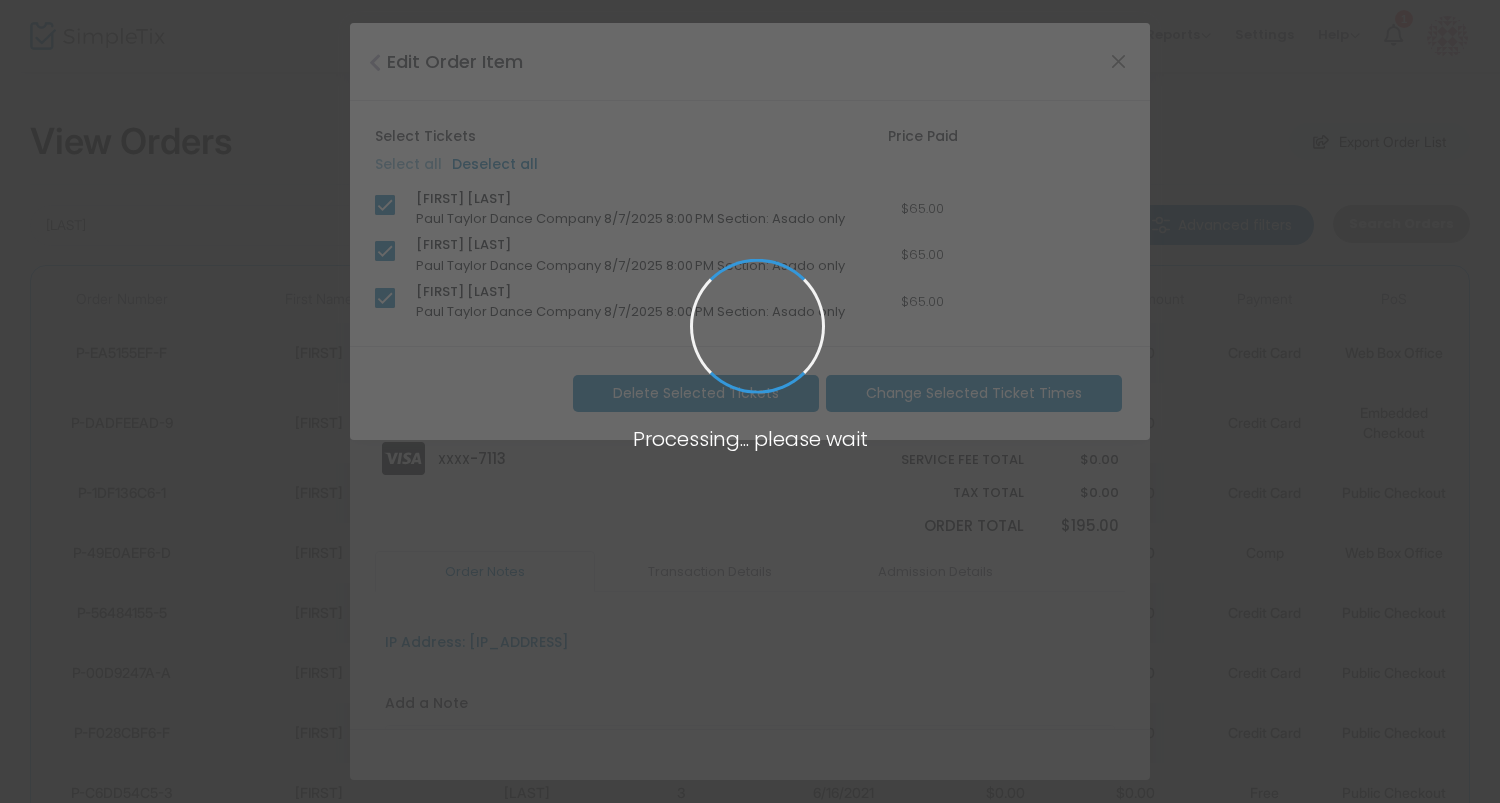 scroll, scrollTop: 20, scrollLeft: 0, axis: vertical 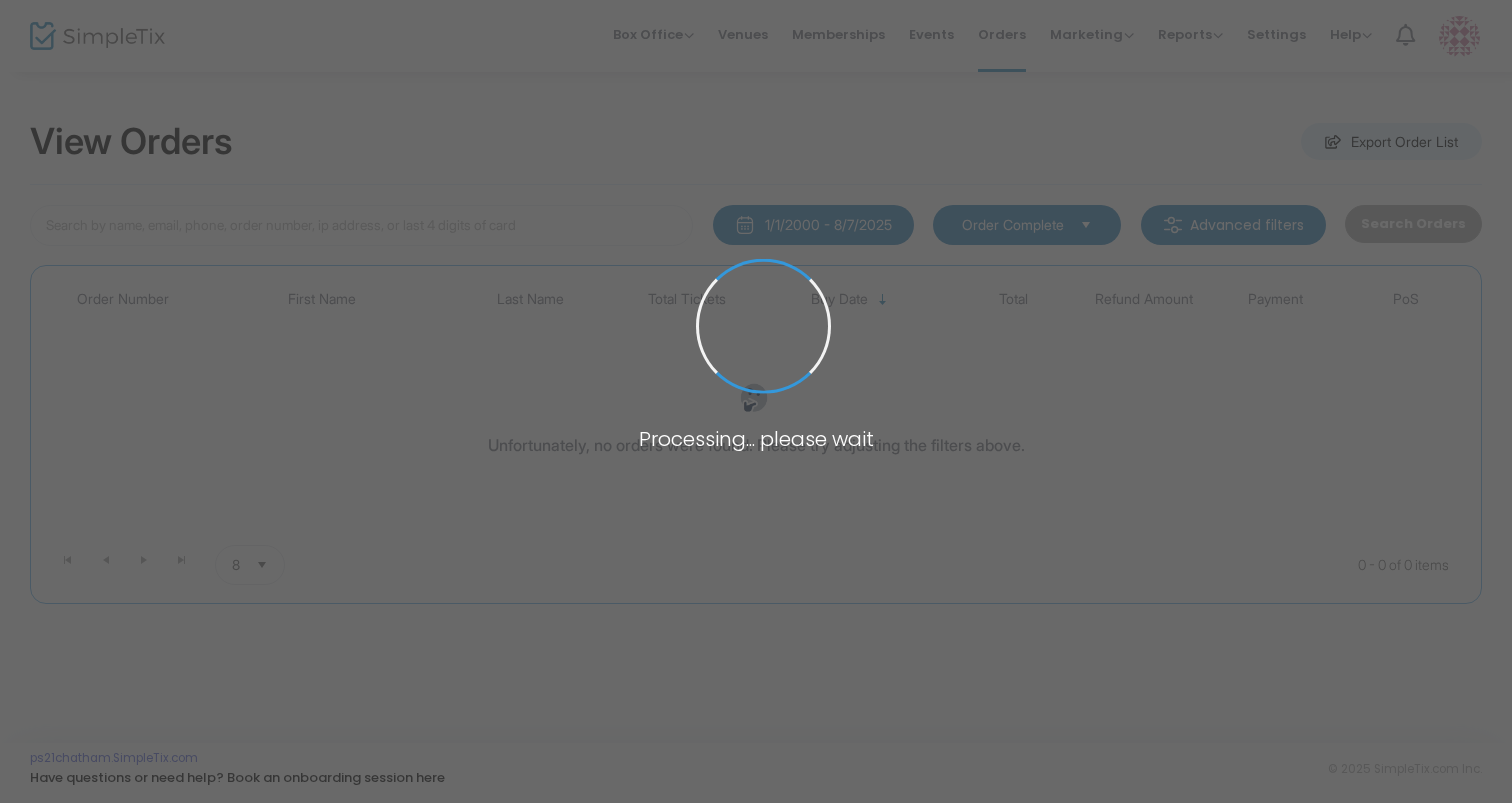 type on "bergman" 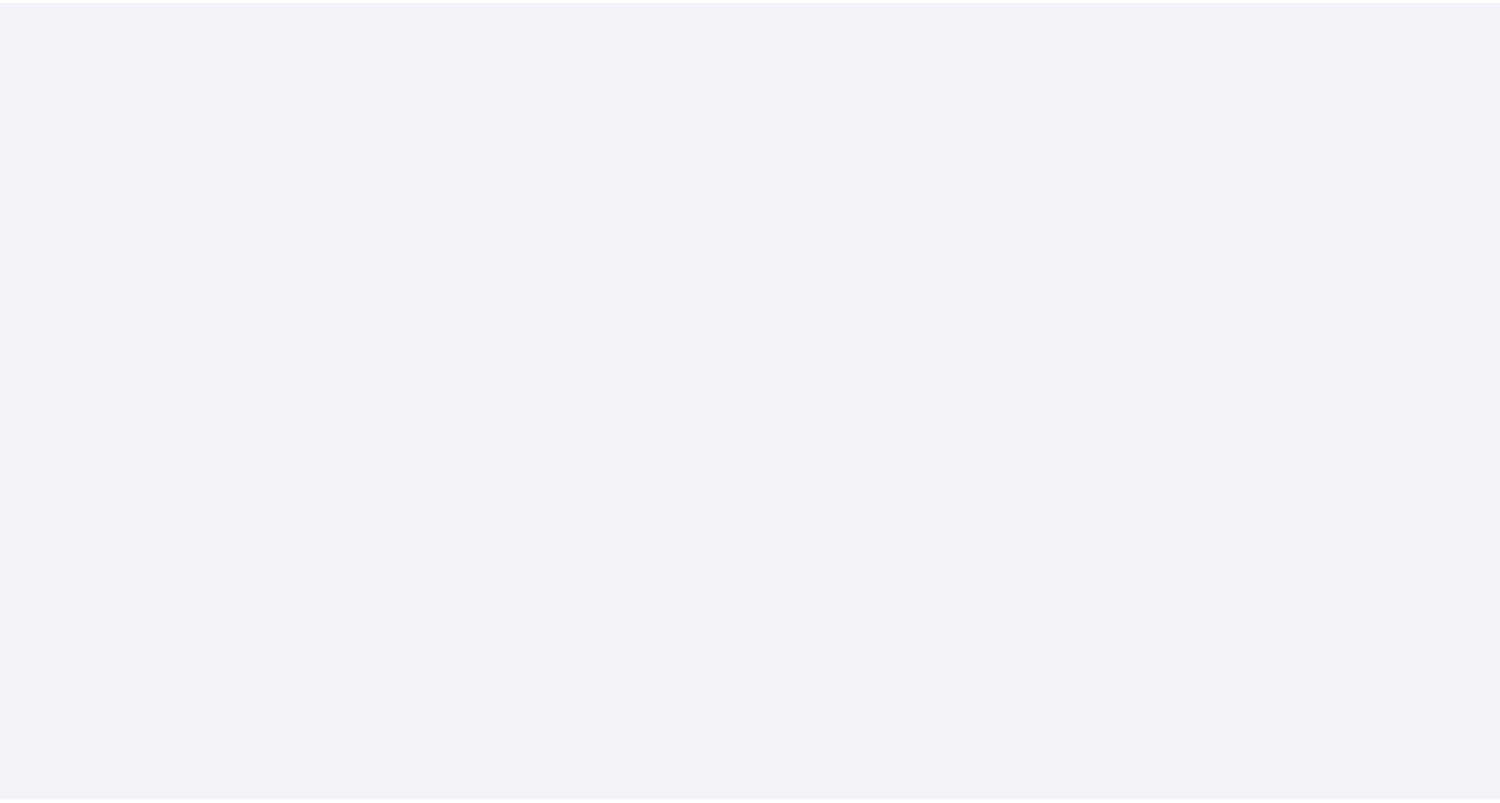 scroll, scrollTop: 0, scrollLeft: 0, axis: both 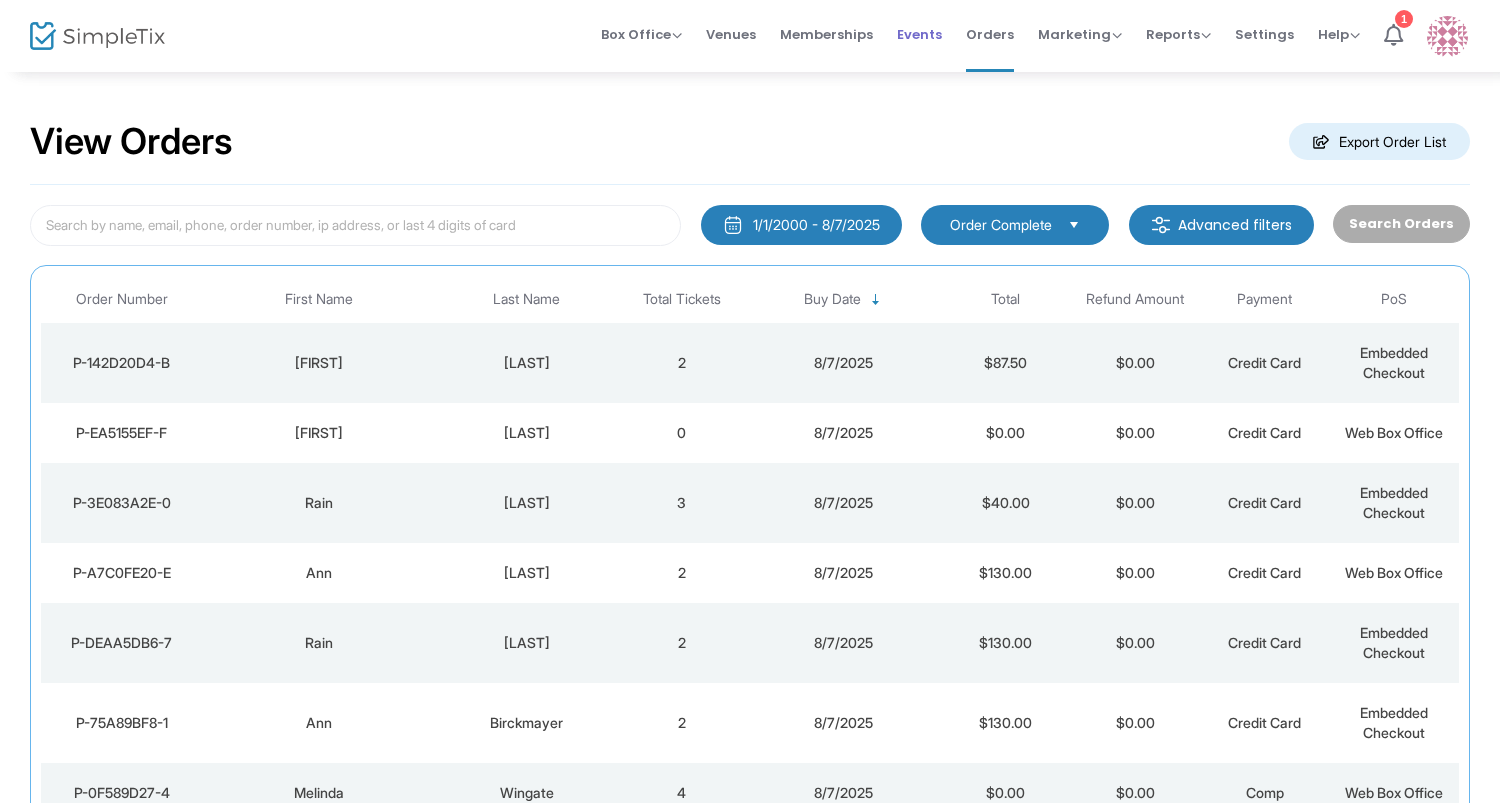 click on "Events" at bounding box center (919, 34) 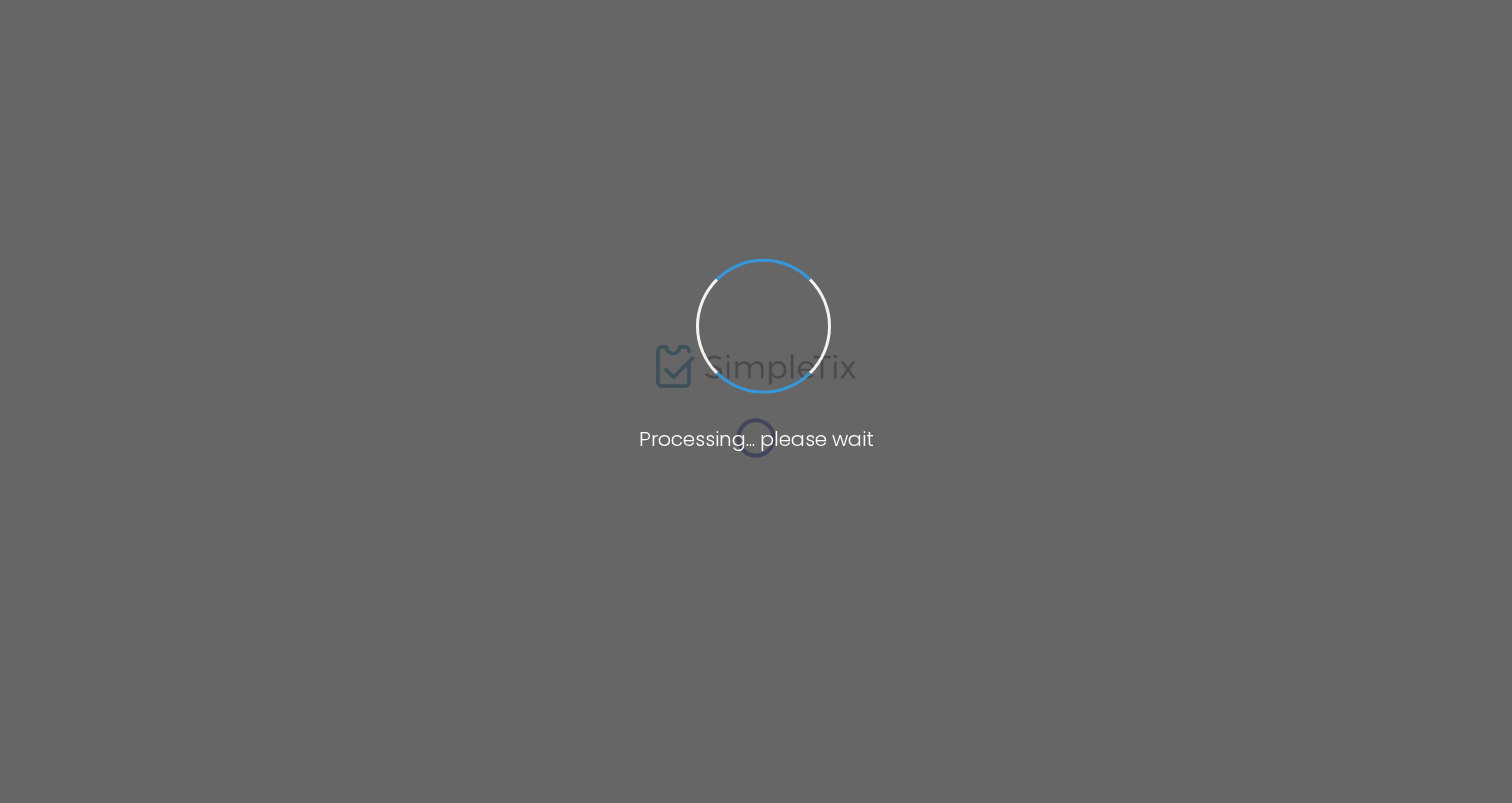scroll, scrollTop: 0, scrollLeft: 0, axis: both 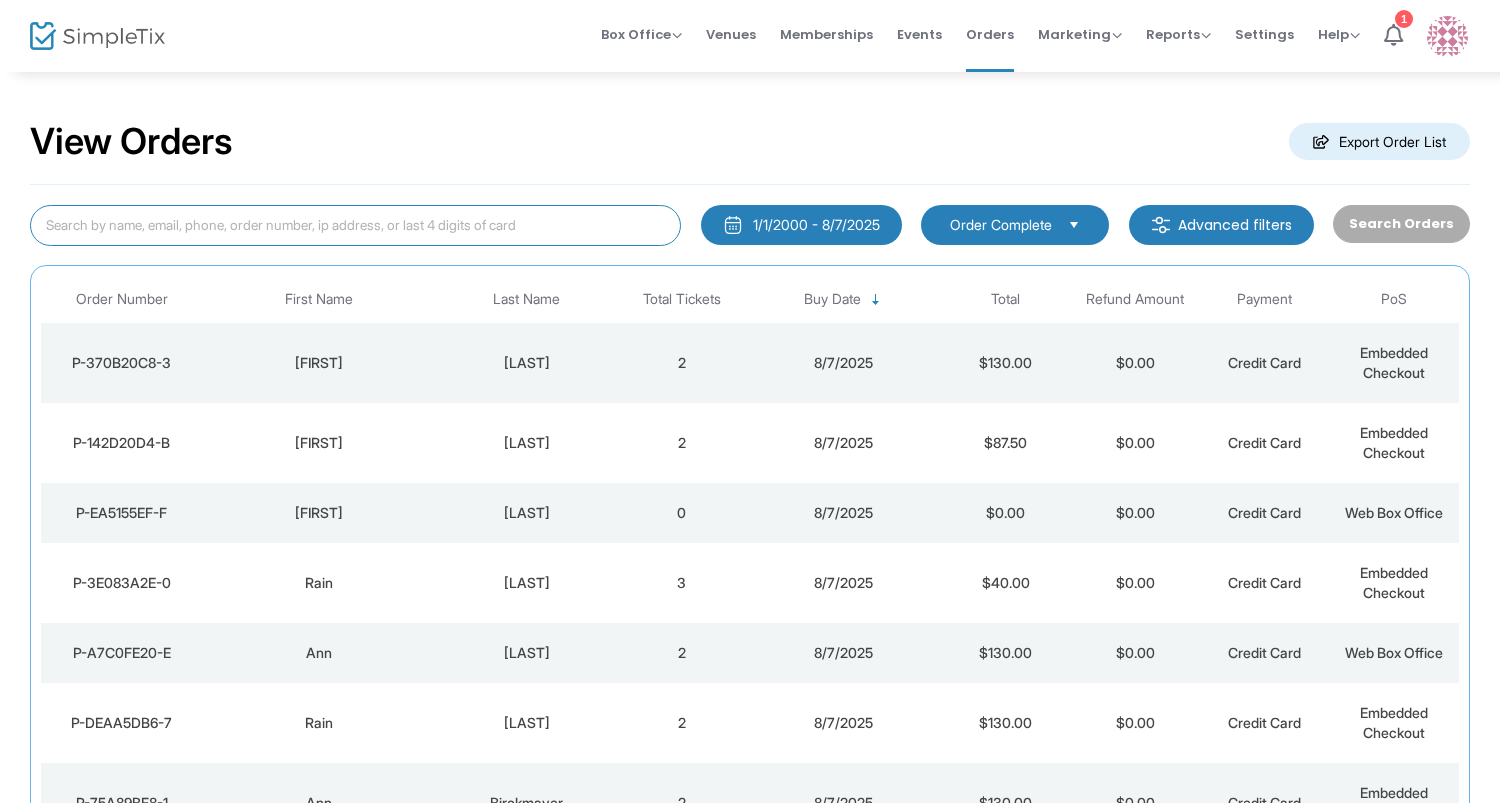 click 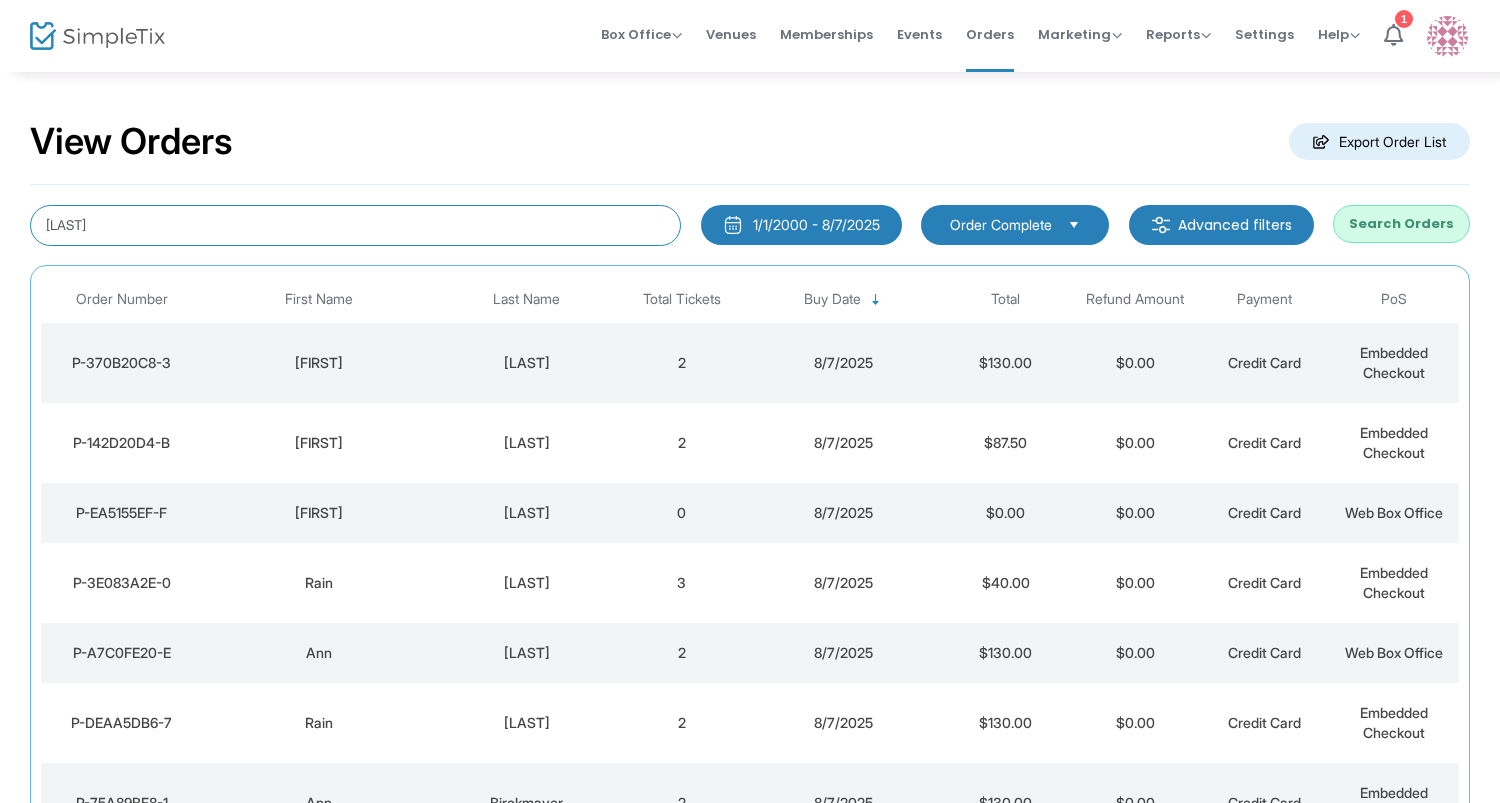 type on "[LAST]" 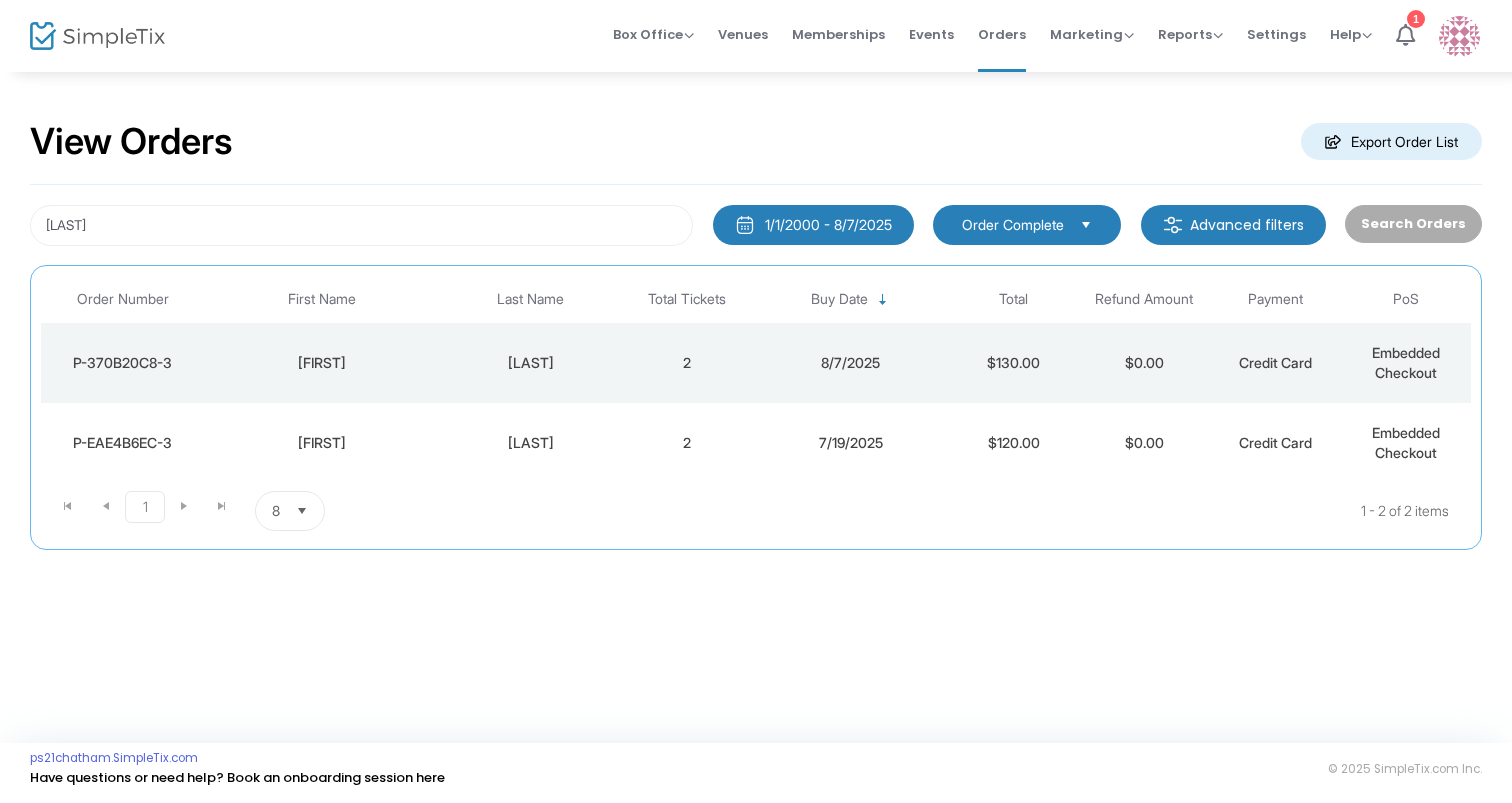 click on "[LAST]" 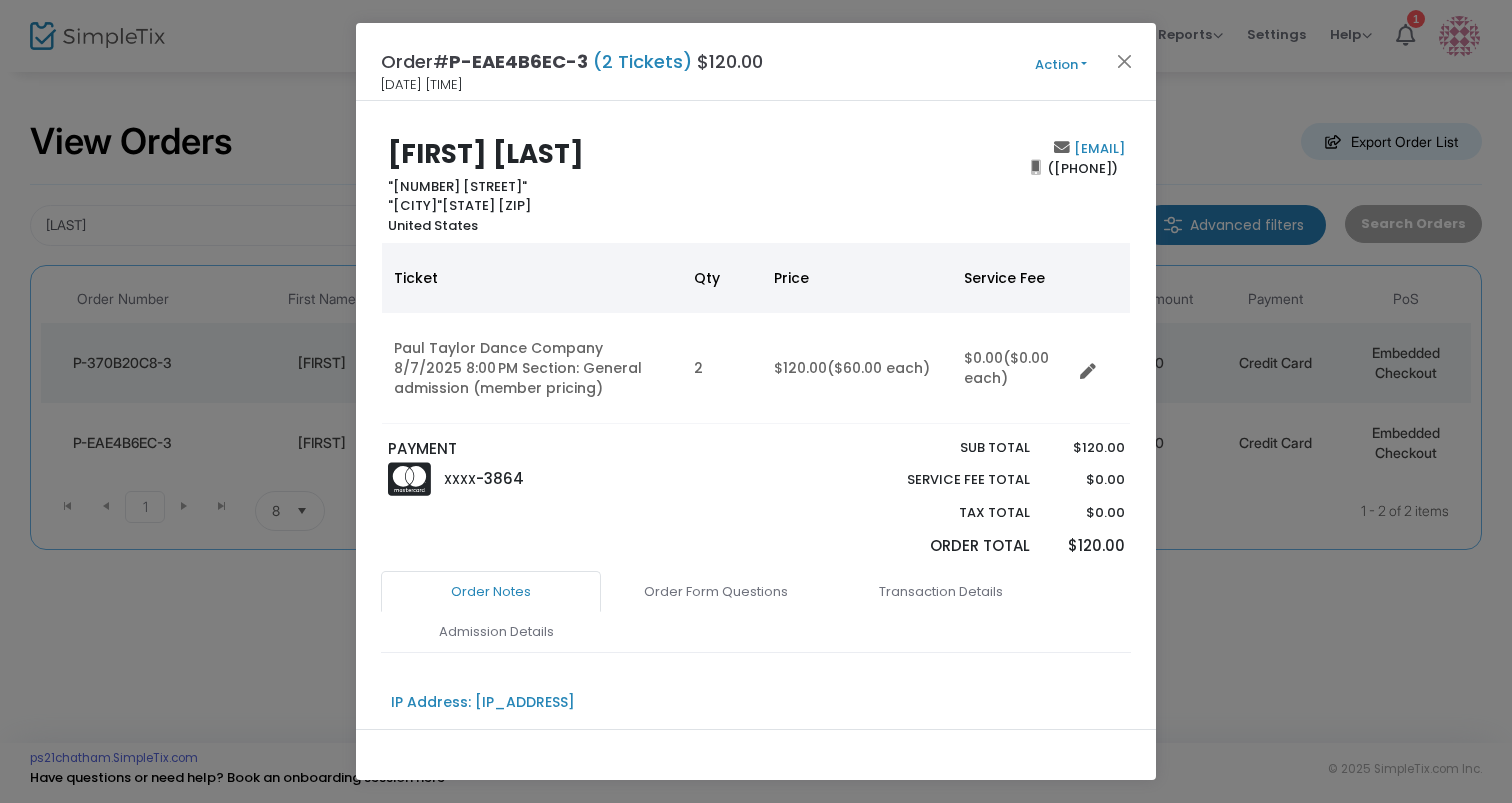 click on "Action" 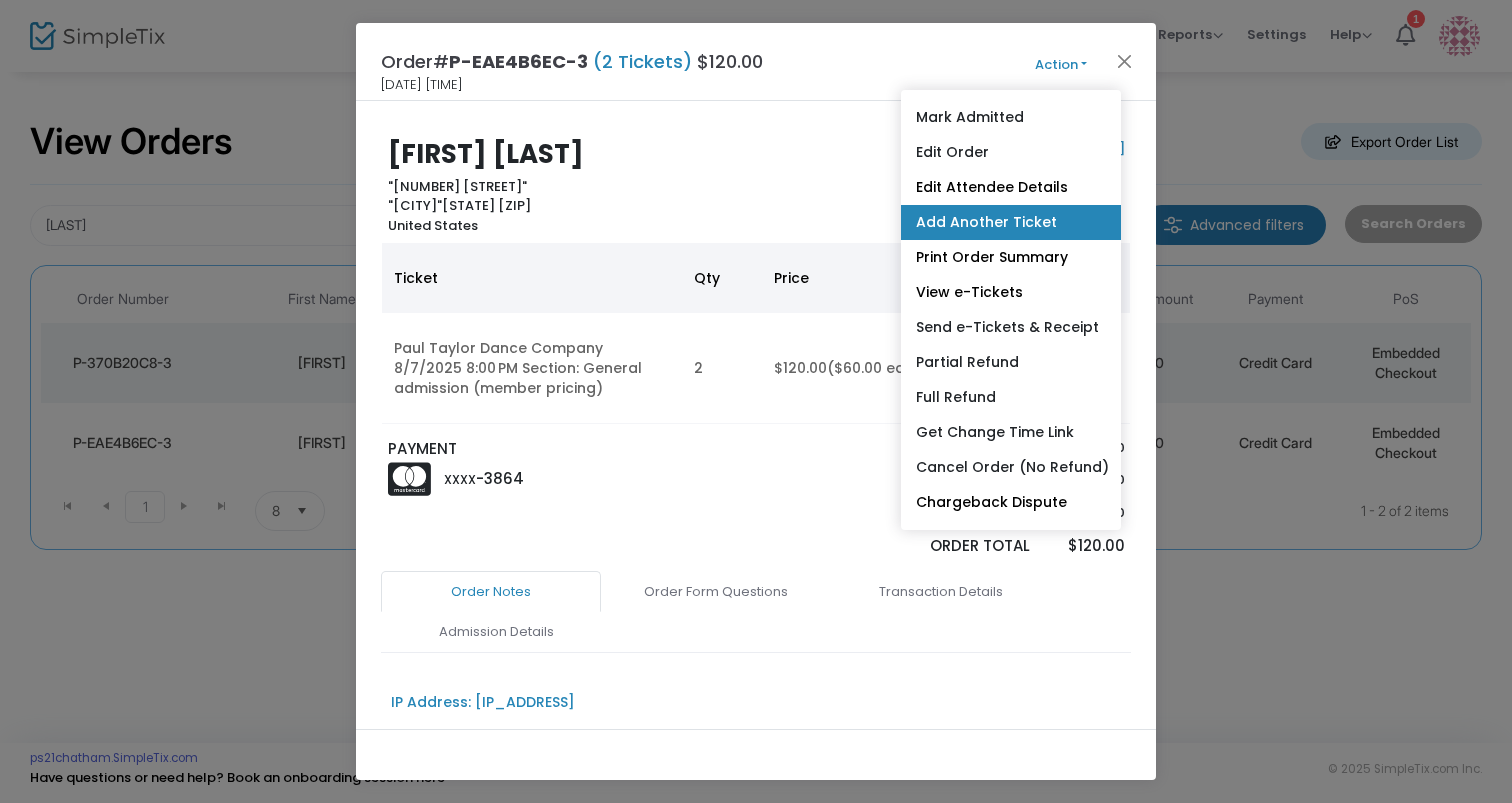 click on "Add Another Ticket" 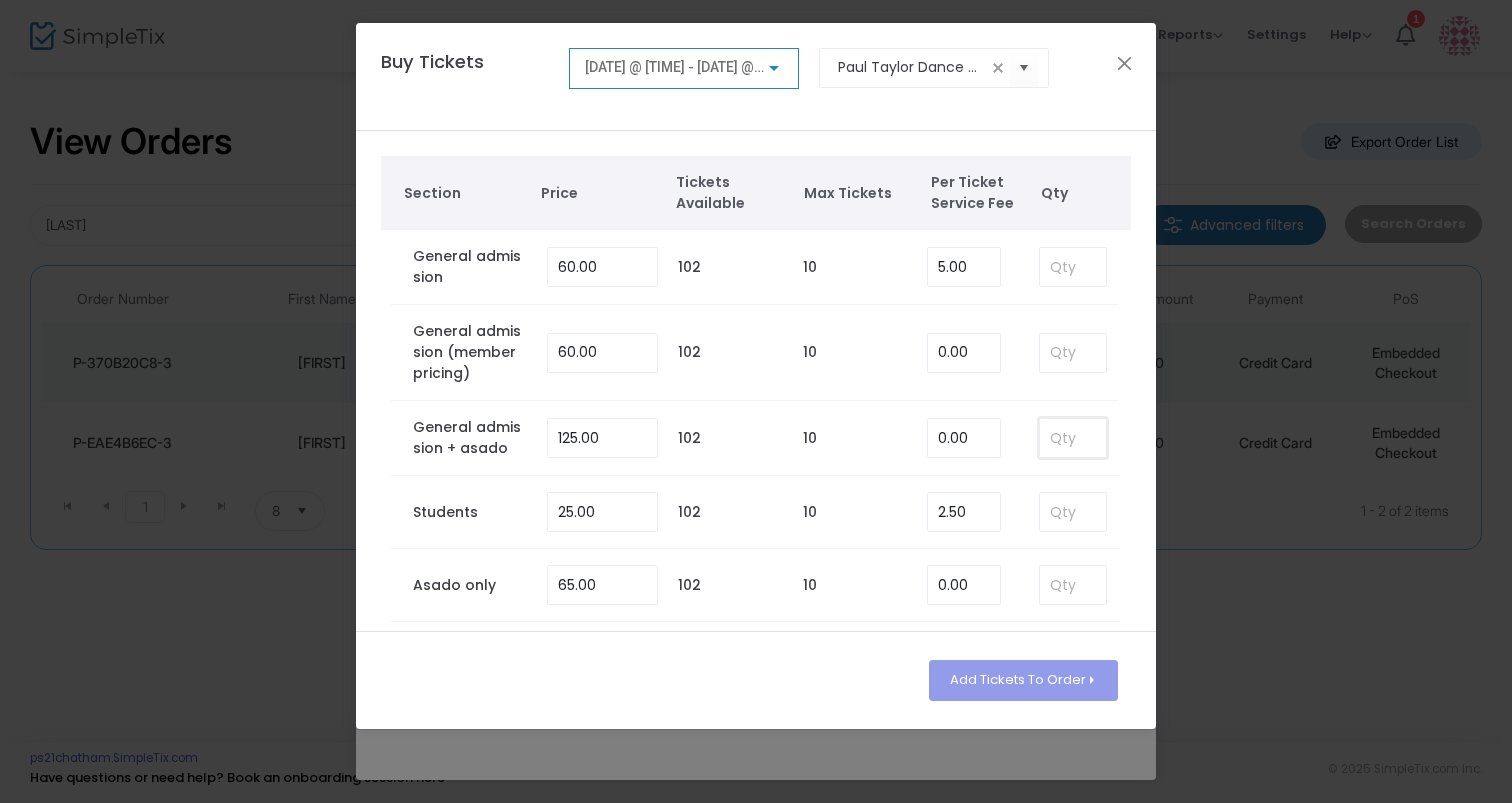 click at bounding box center (1073, 438) 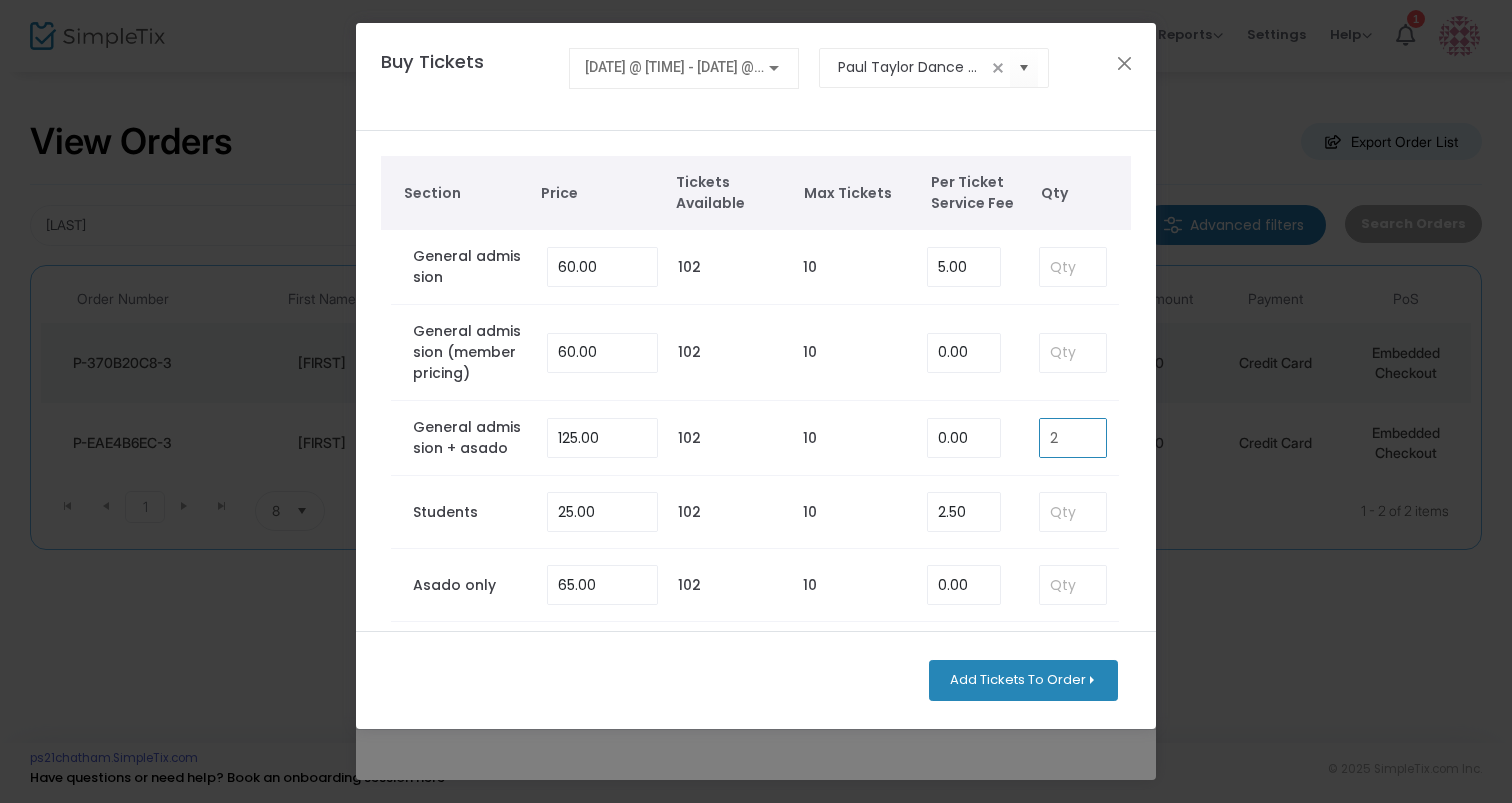 type on "2" 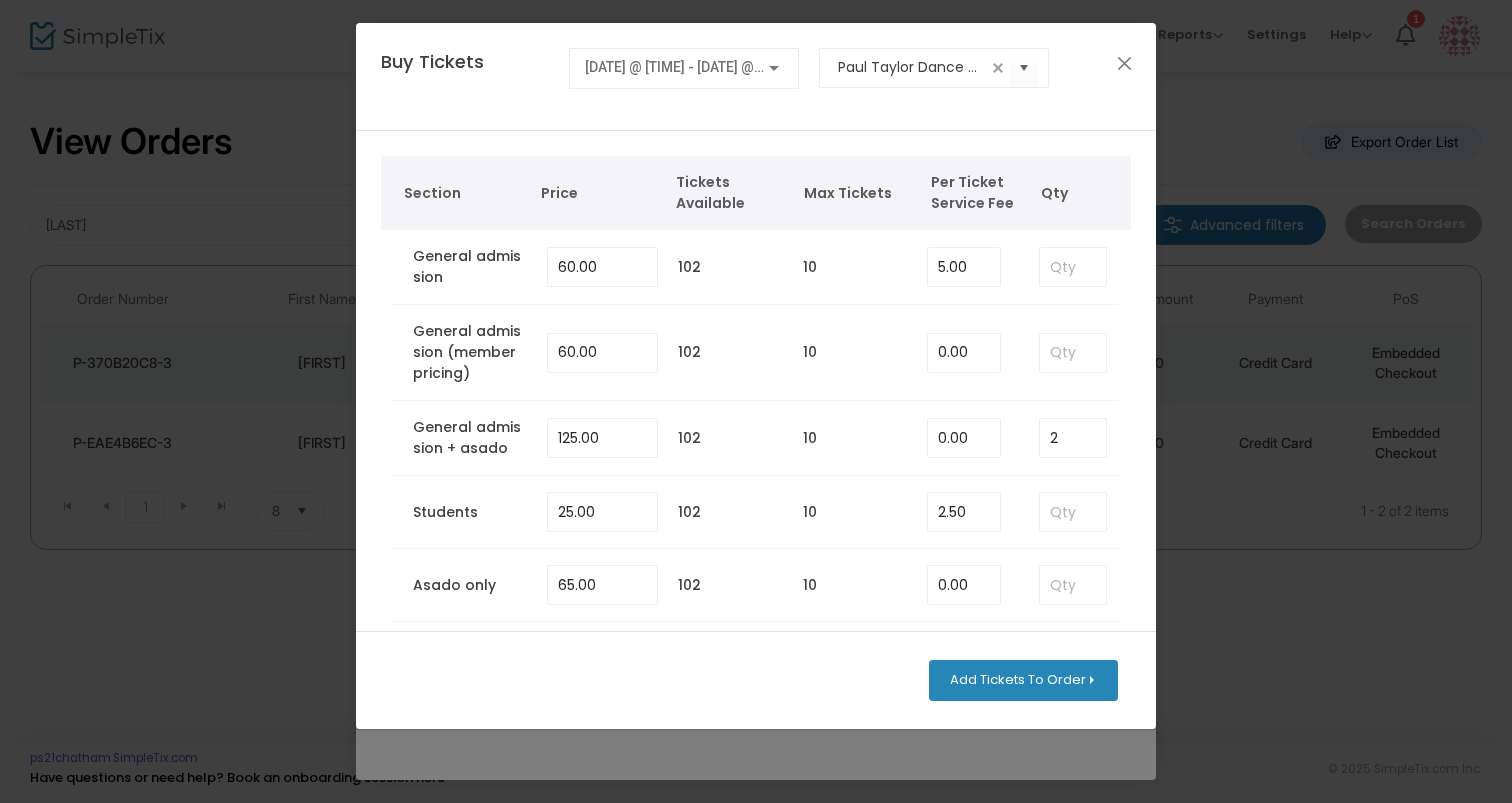 click on "Add Tickets To Order" 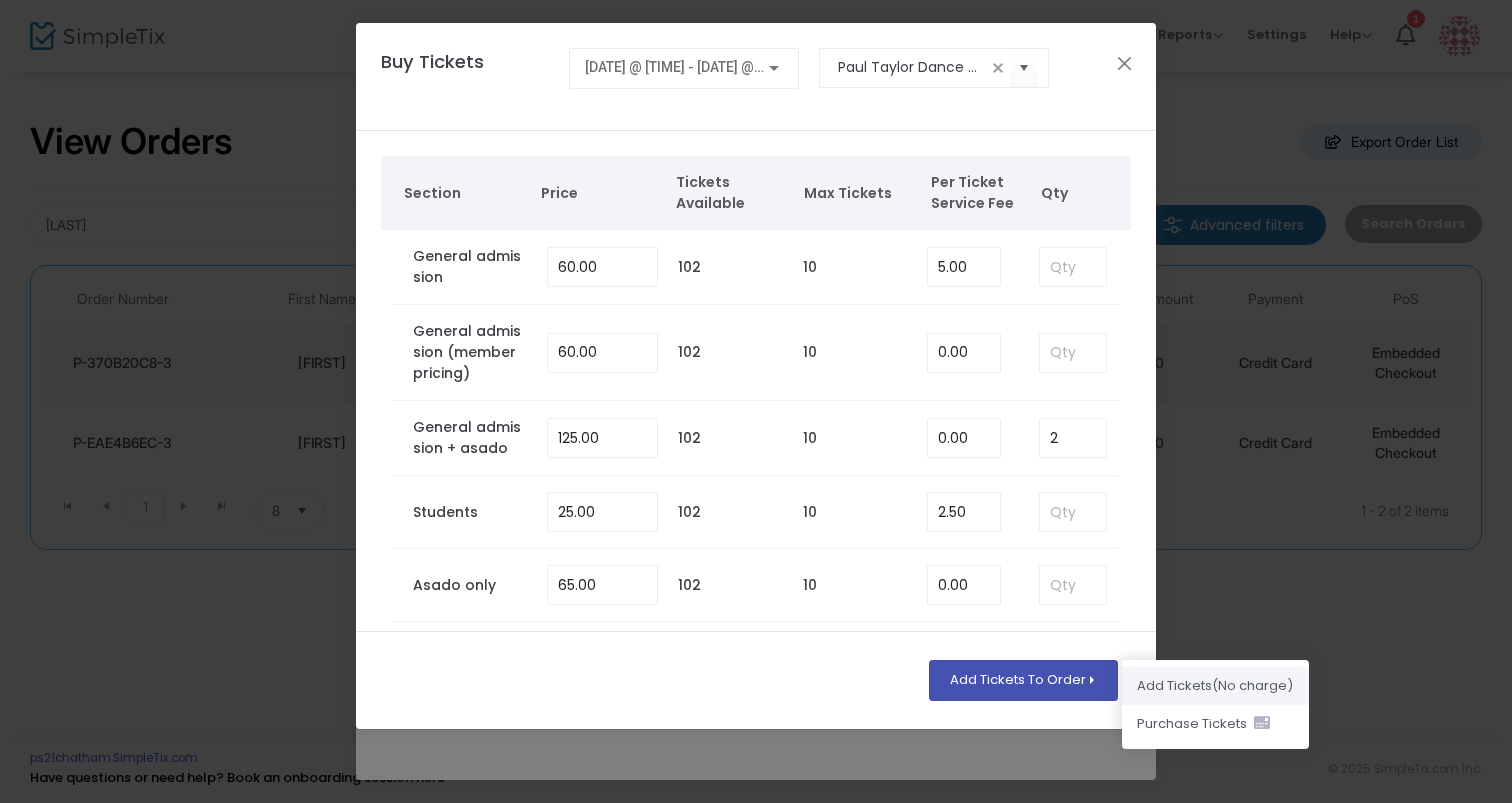 click on "Add Ticket s  (No charge)" 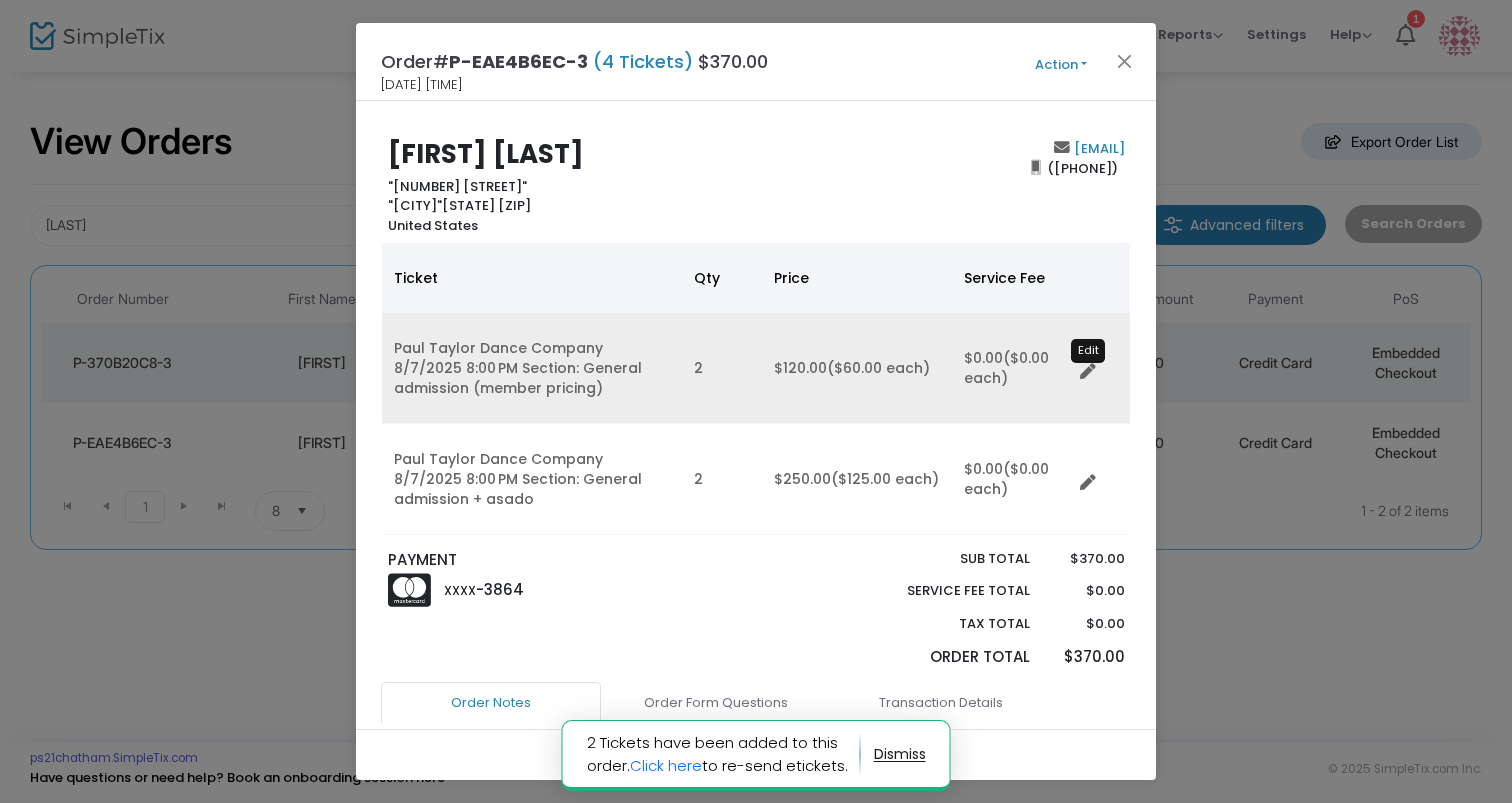 click 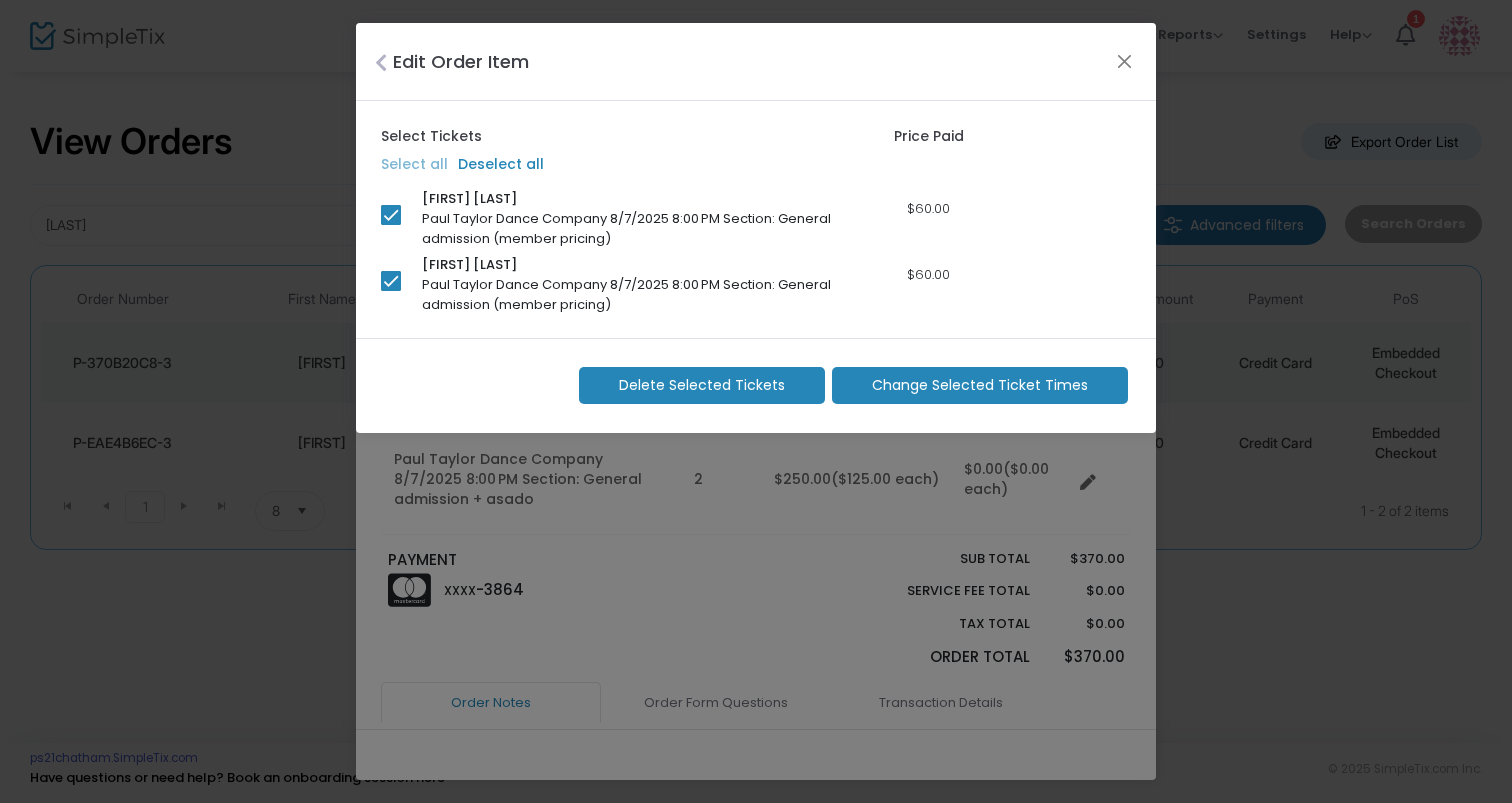 click on "Delete Selected Tickets" 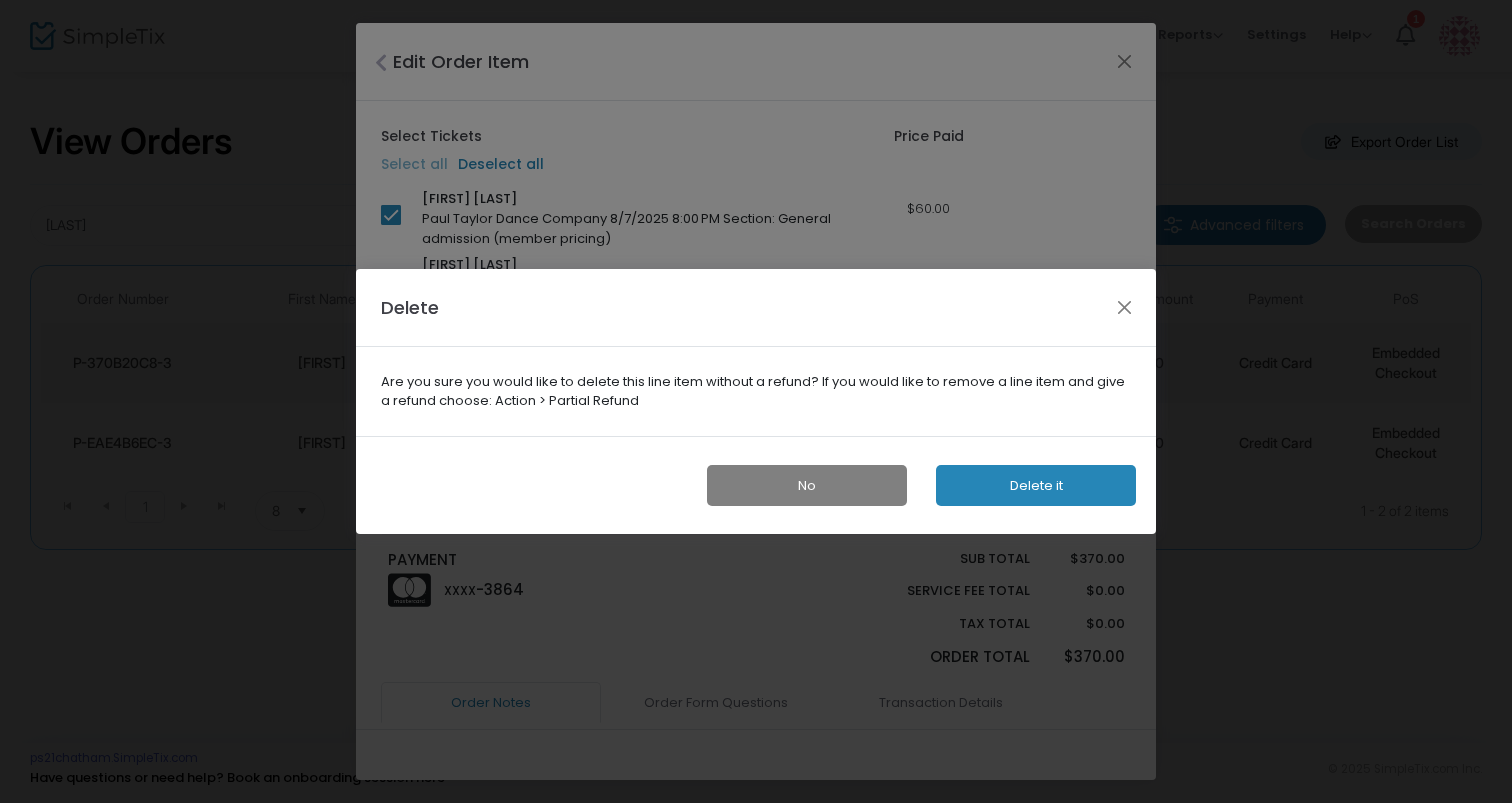 click on "Delete it" 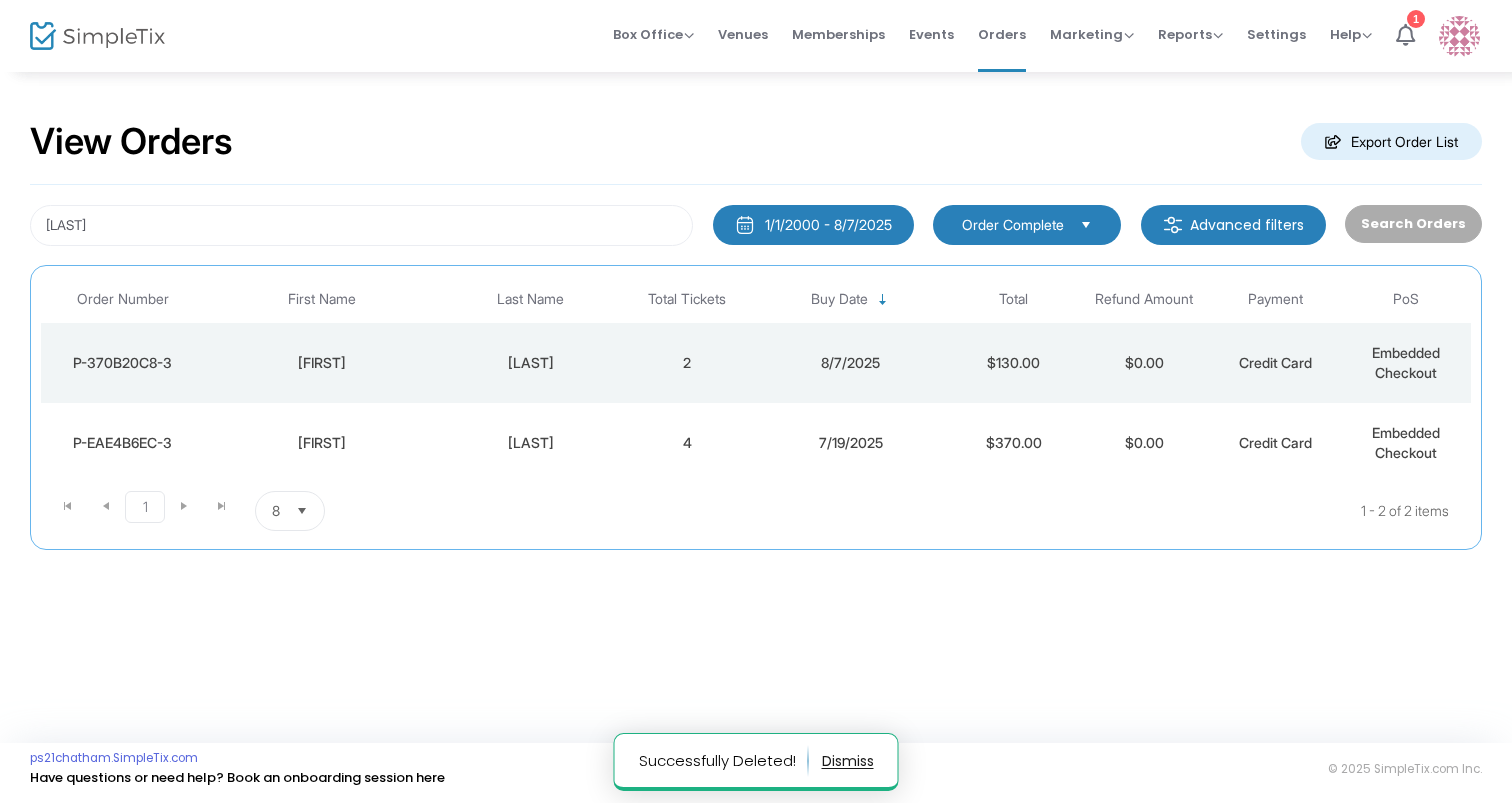 click on "2" 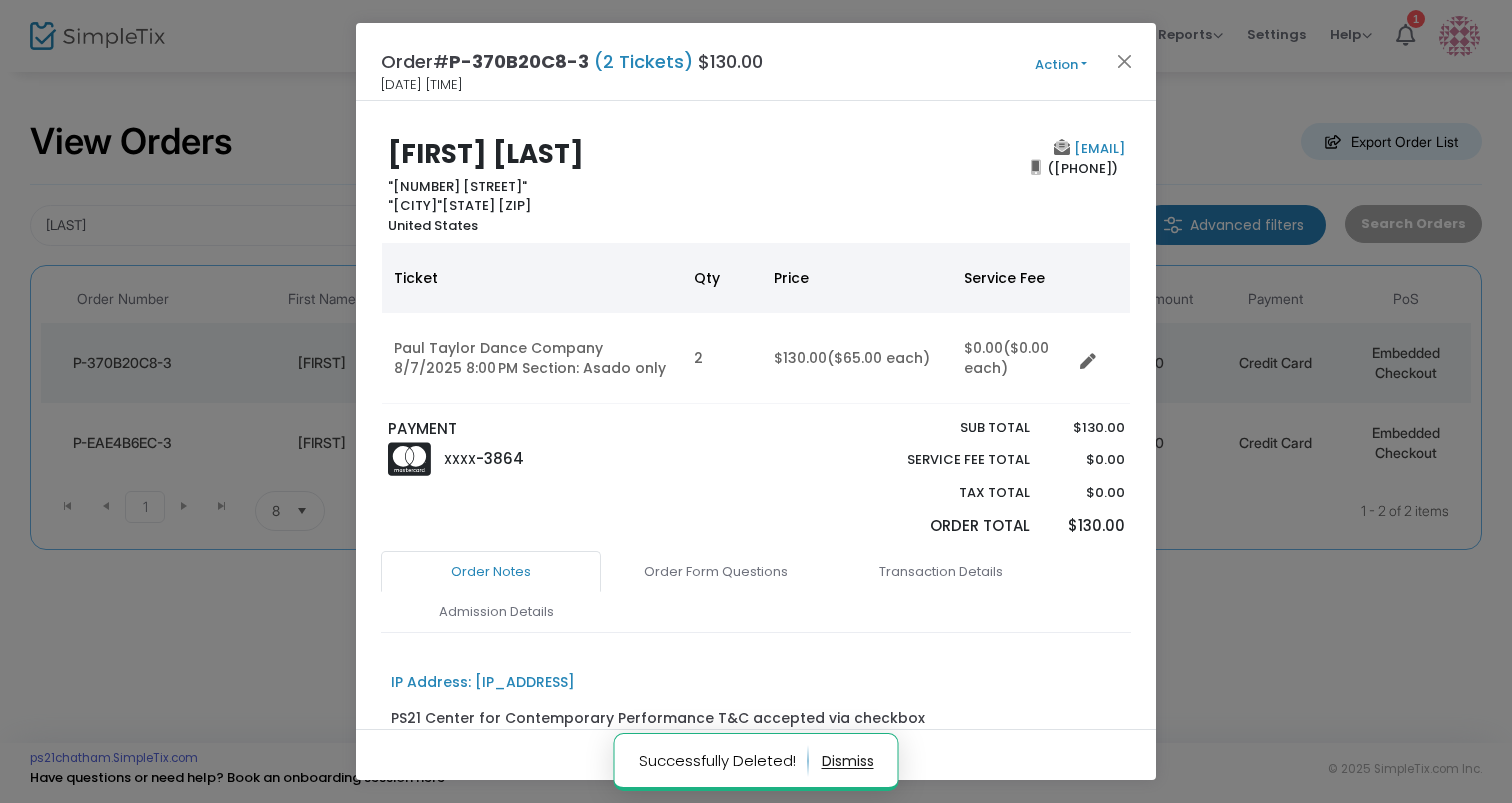 click on "Action  Mark Admitted Edit Order Edit Attendee Details Add Another Ticket Print Order Summary View e-Tickets  Send e-Tickets & Receipt  Partial Refund Full Refund Get Change Time Link Cancel Order (No Refund) Chargeback Dispute" 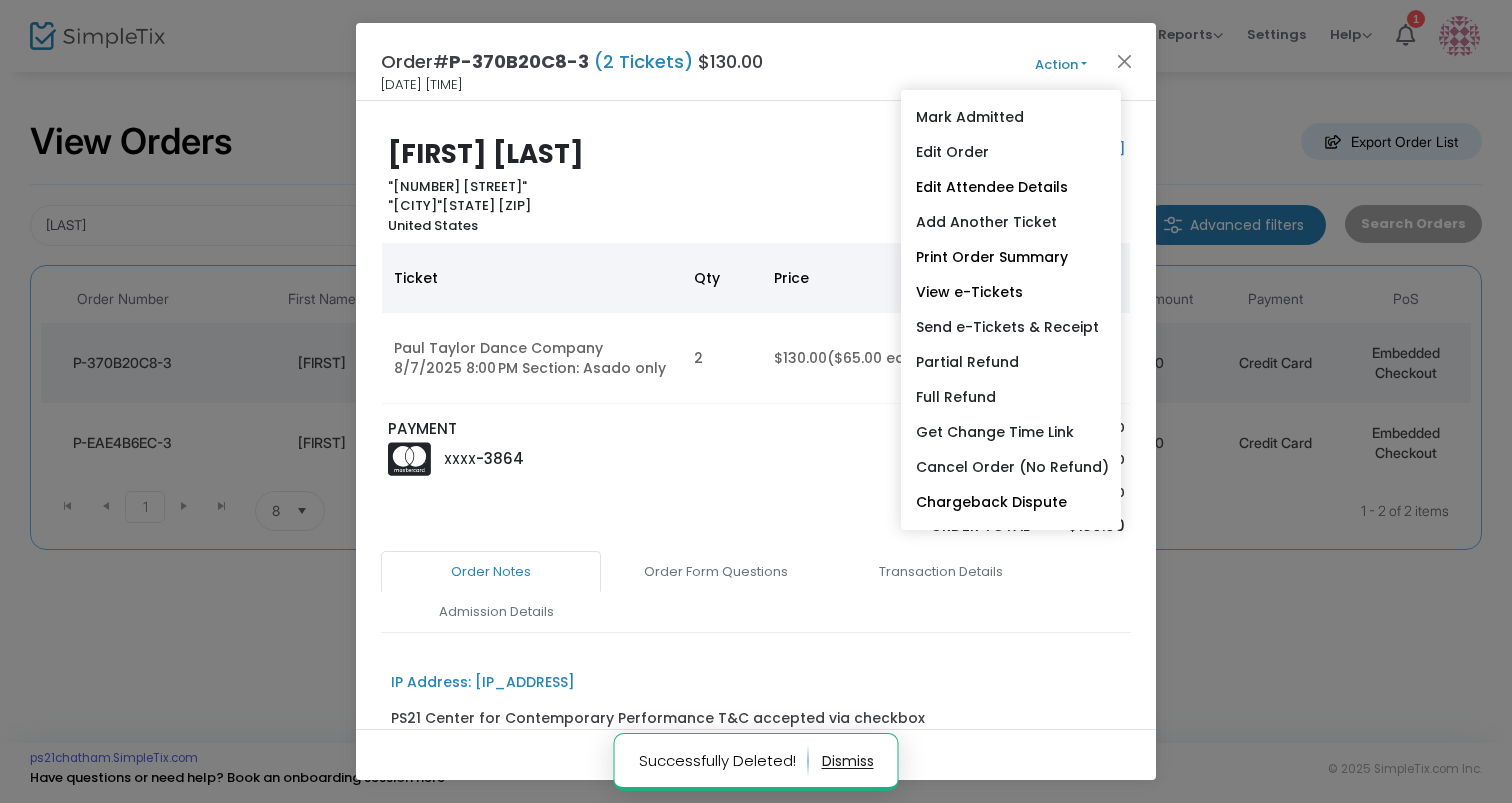 click on "Order#  P-370B20C8-3  (2 Tickets)  $130.00    8/7/2025 2:14 PM   Action  Mark Admitted Edit Order Edit Attendee Details Add Another Ticket Print Order Summary View e-Tickets  Send e-Tickets & Receipt  Partial Refund Full Refund Get Change Time Link Cancel Order (No Refund) Chargeback Dispute" 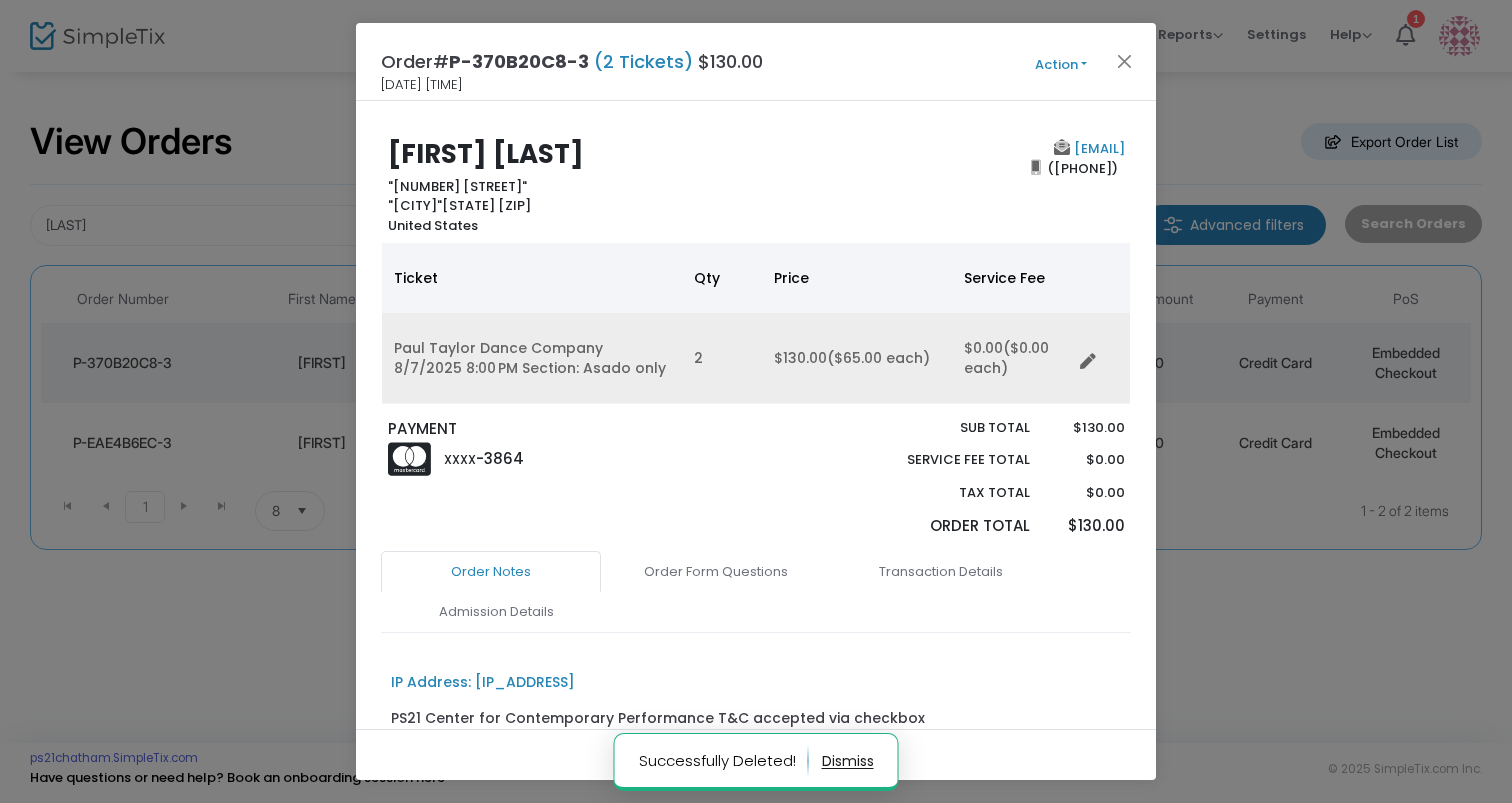 click 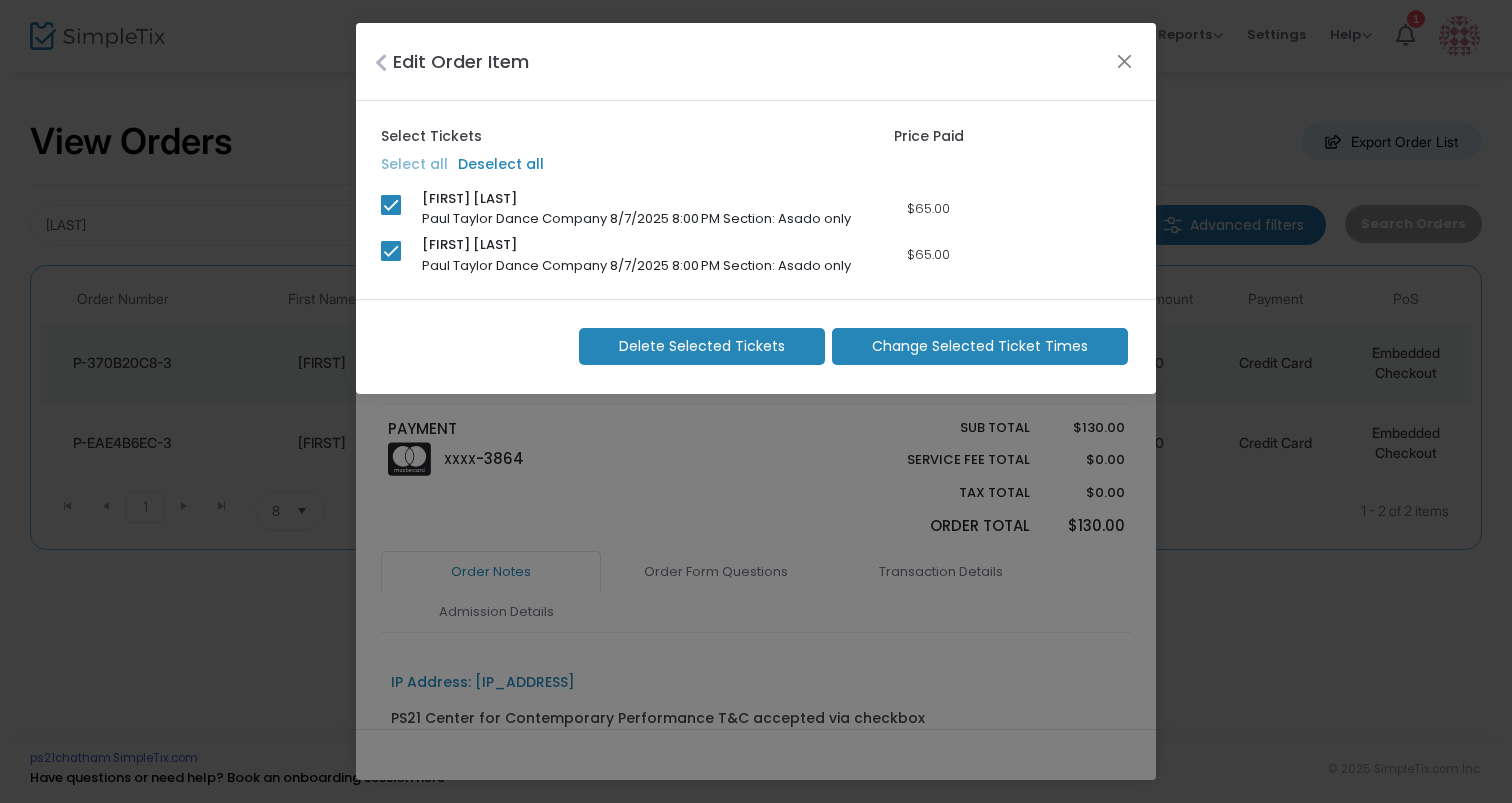 click on "Delete Selected Tickets" 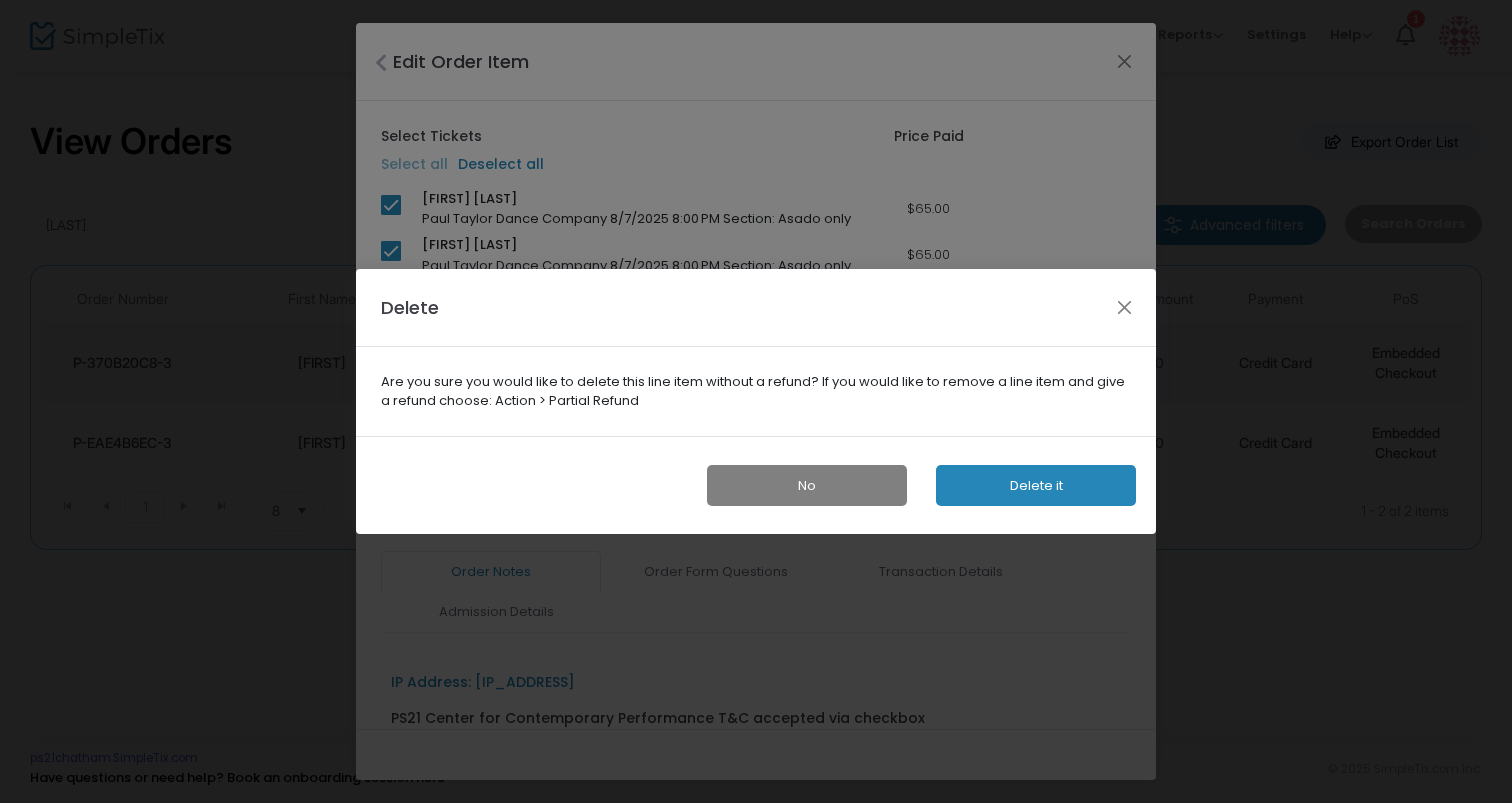 click on "Delete it" 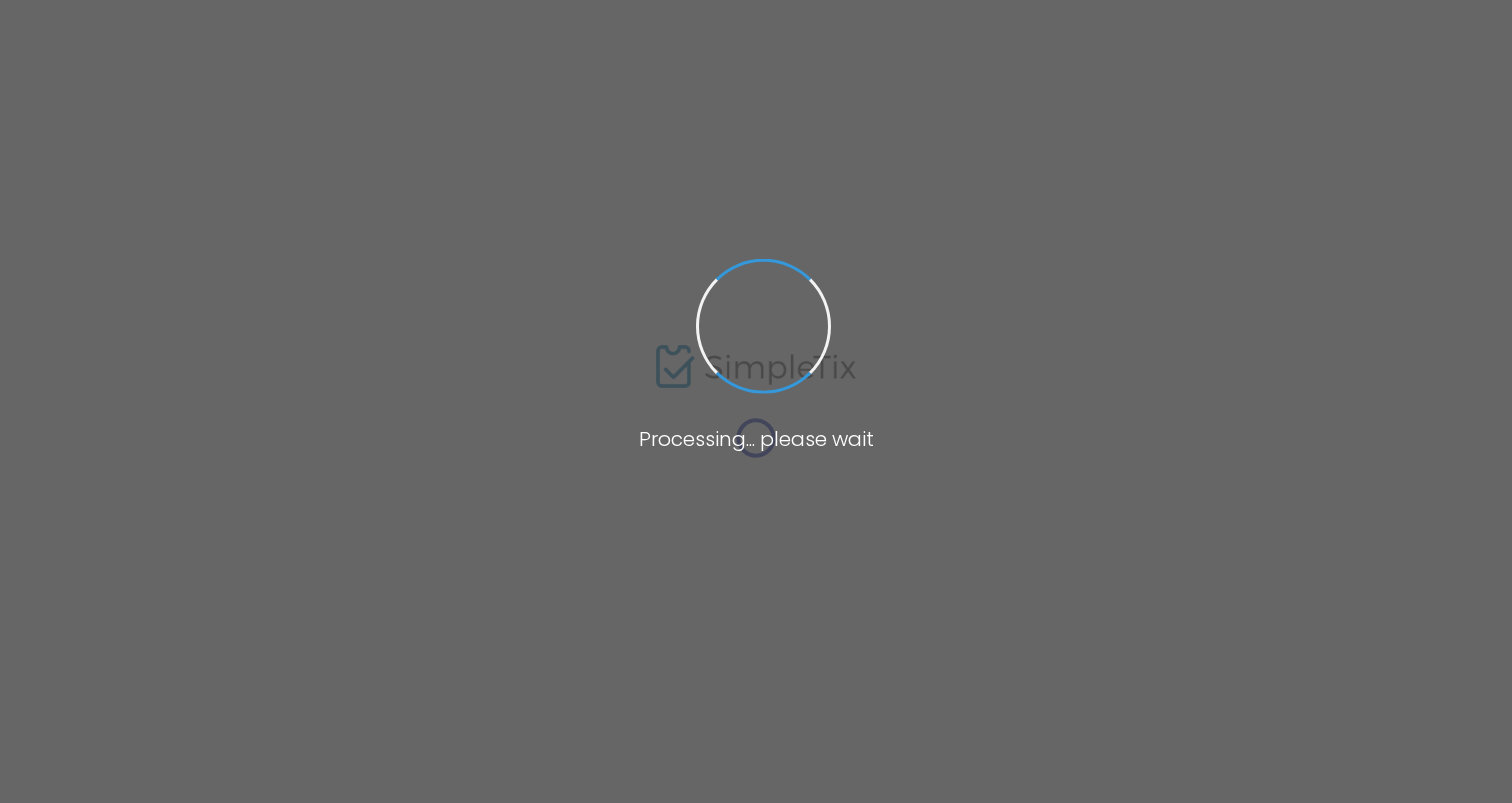 scroll, scrollTop: 0, scrollLeft: 0, axis: both 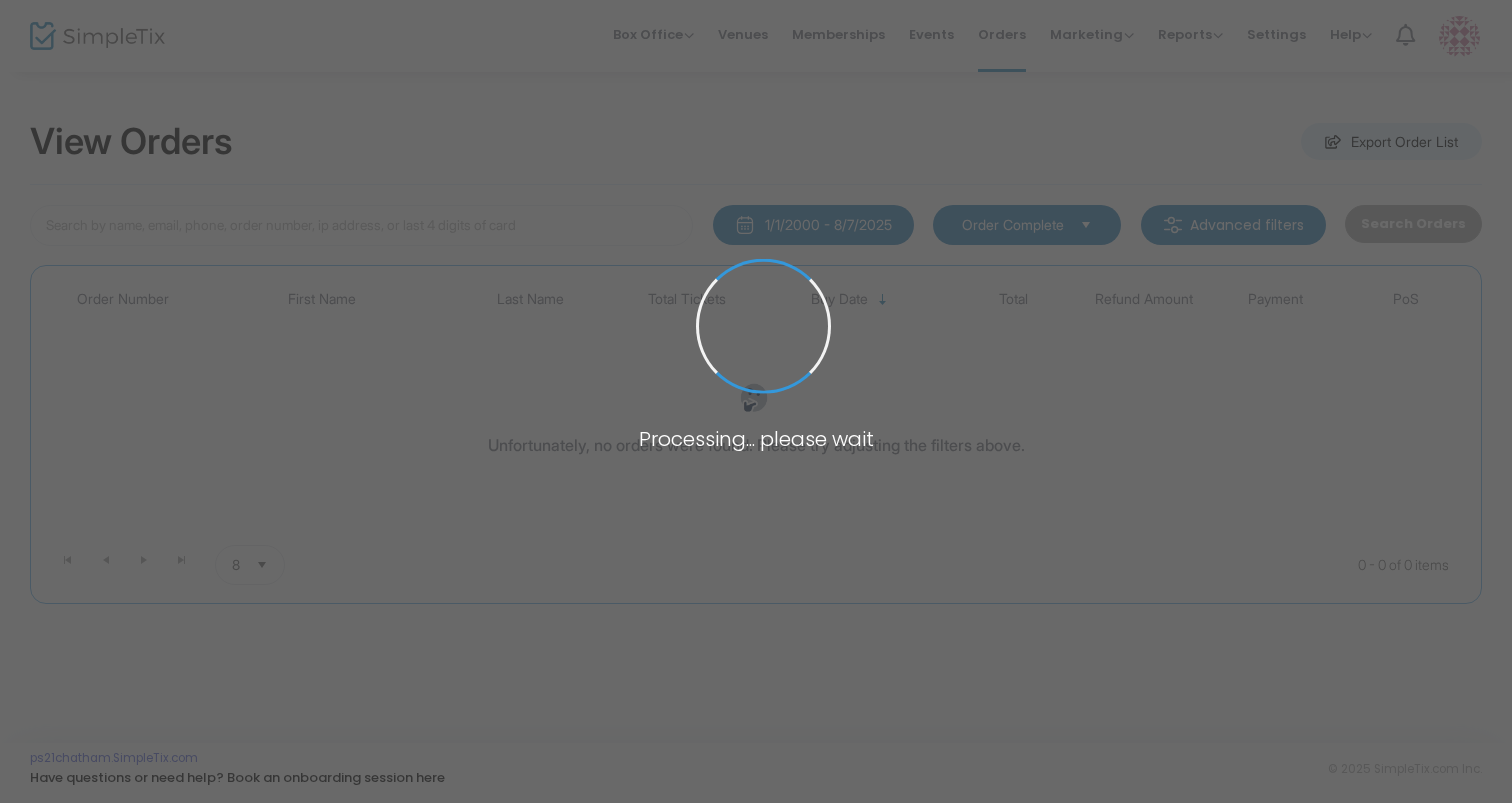 type on "[LAST]" 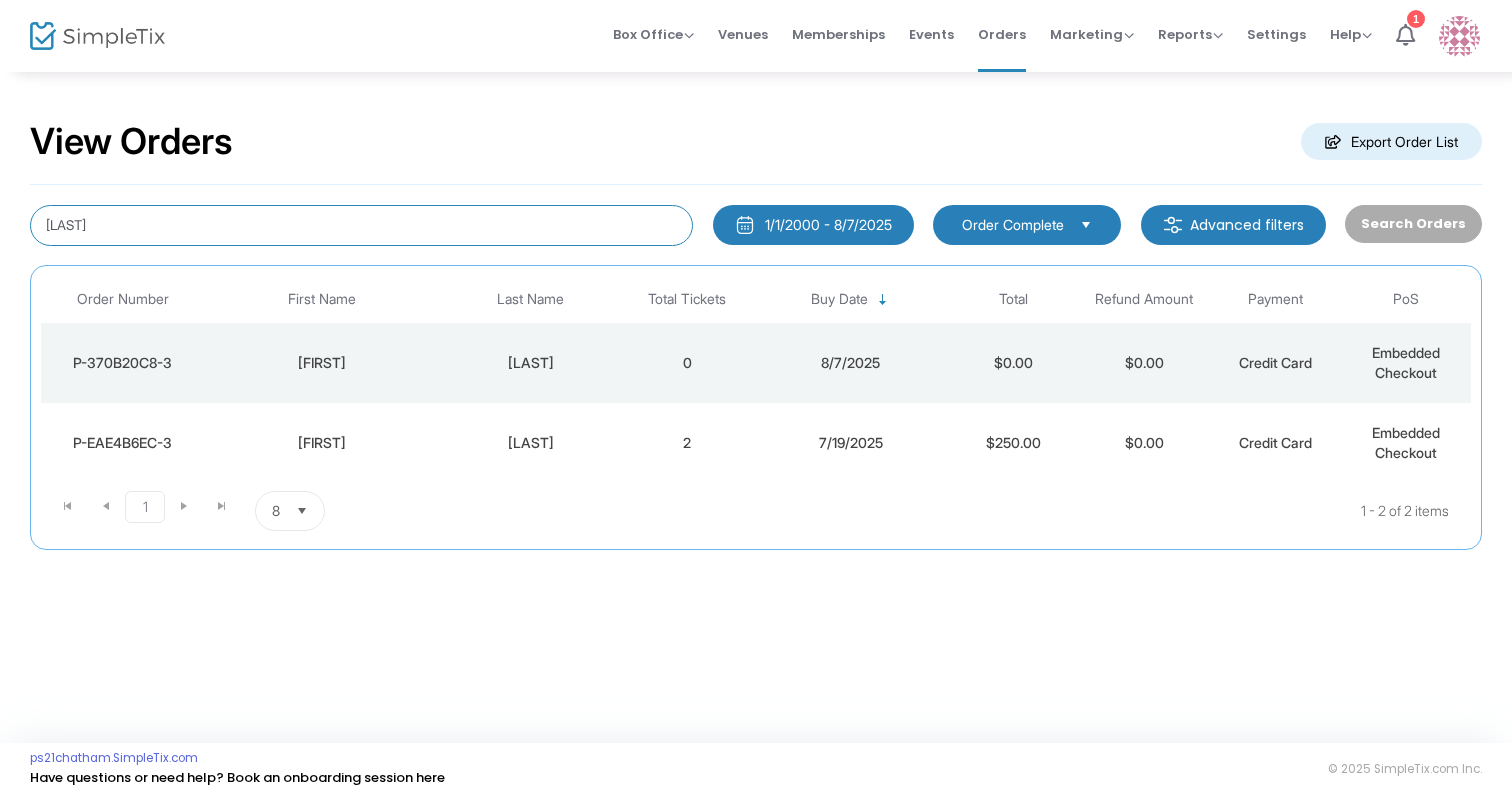 drag, startPoint x: 151, startPoint y: 241, endPoint x: -12, endPoint y: 224, distance: 163.88411 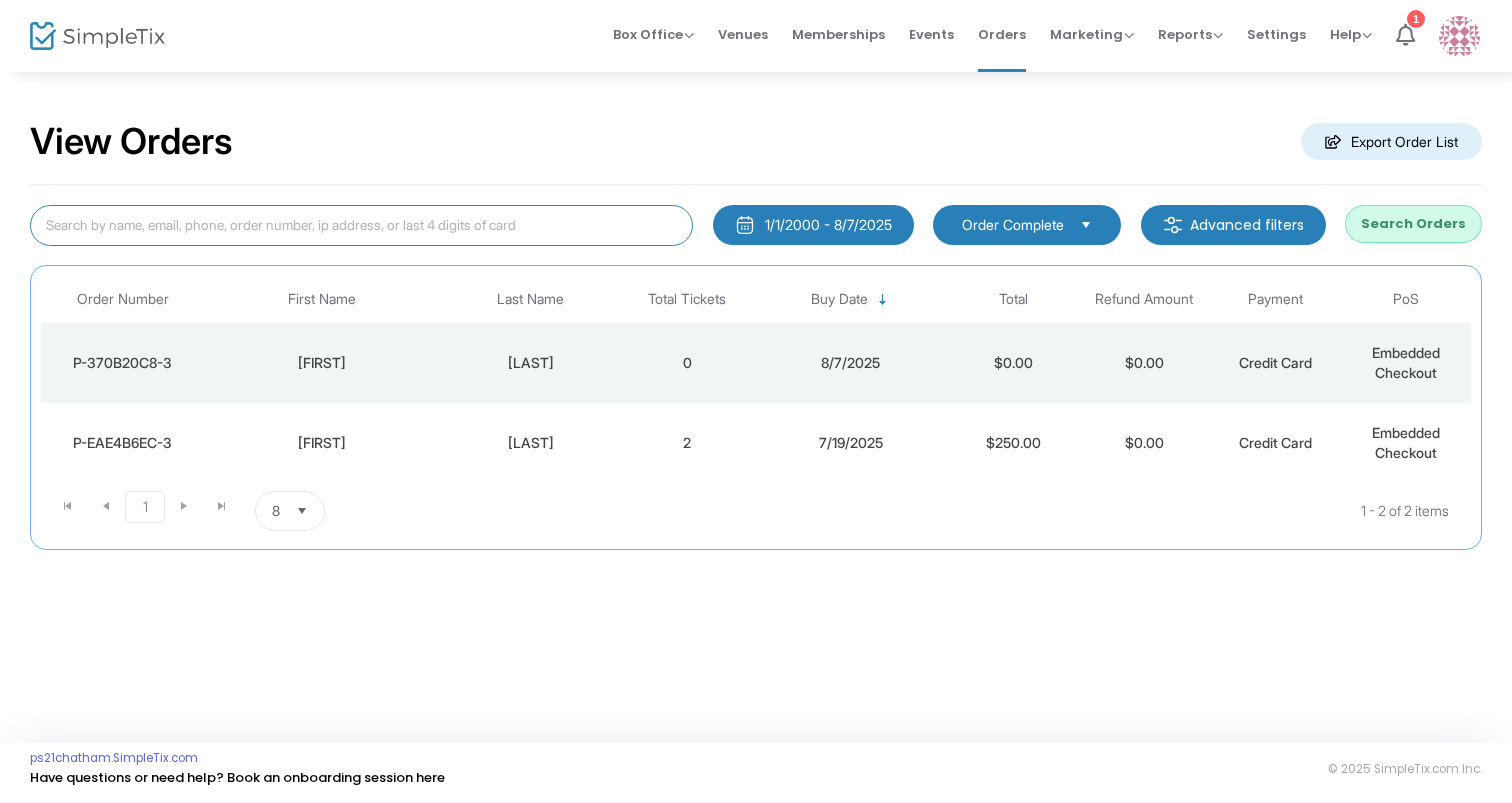 type 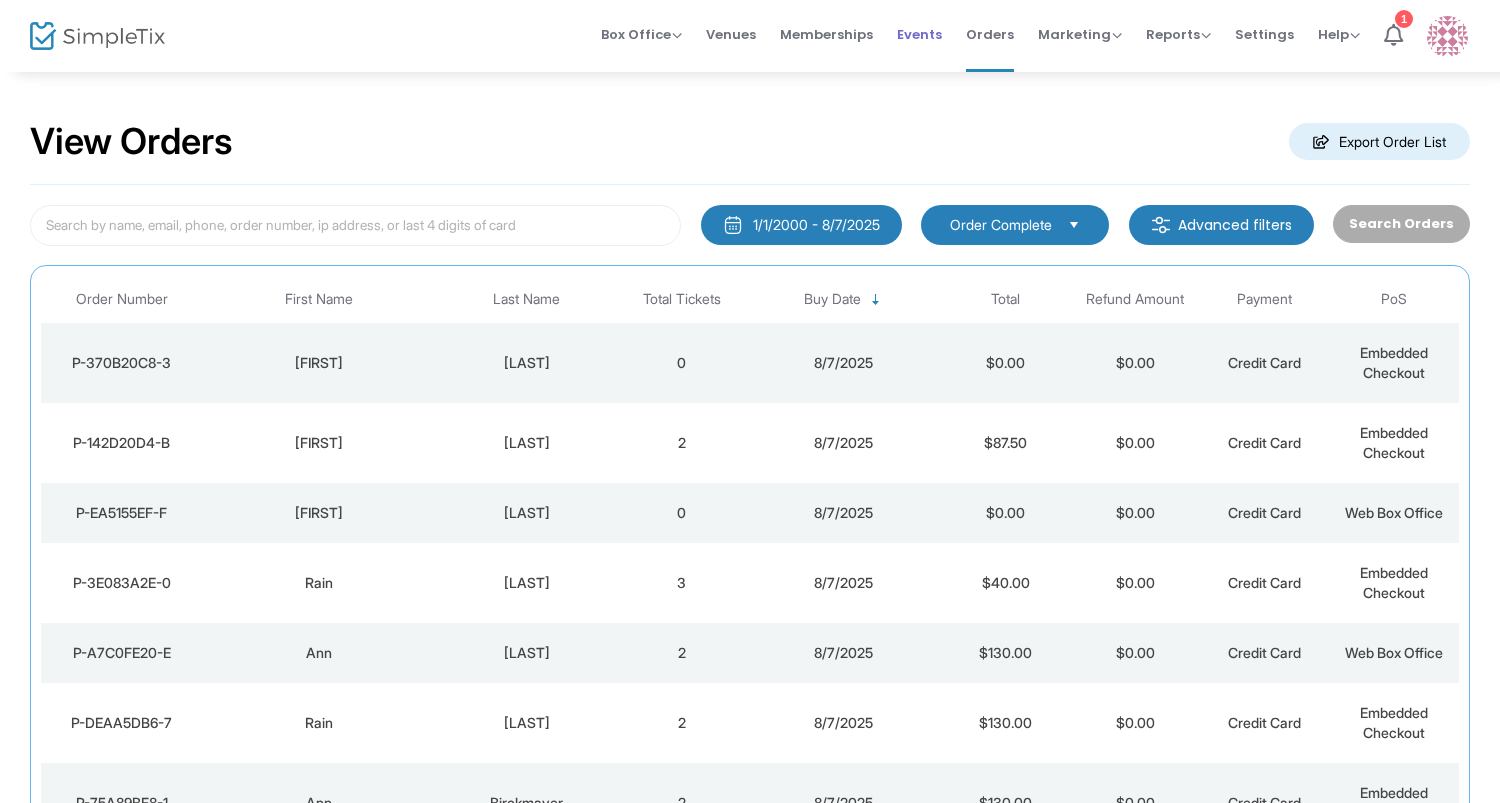 click on "Events" at bounding box center (919, 34) 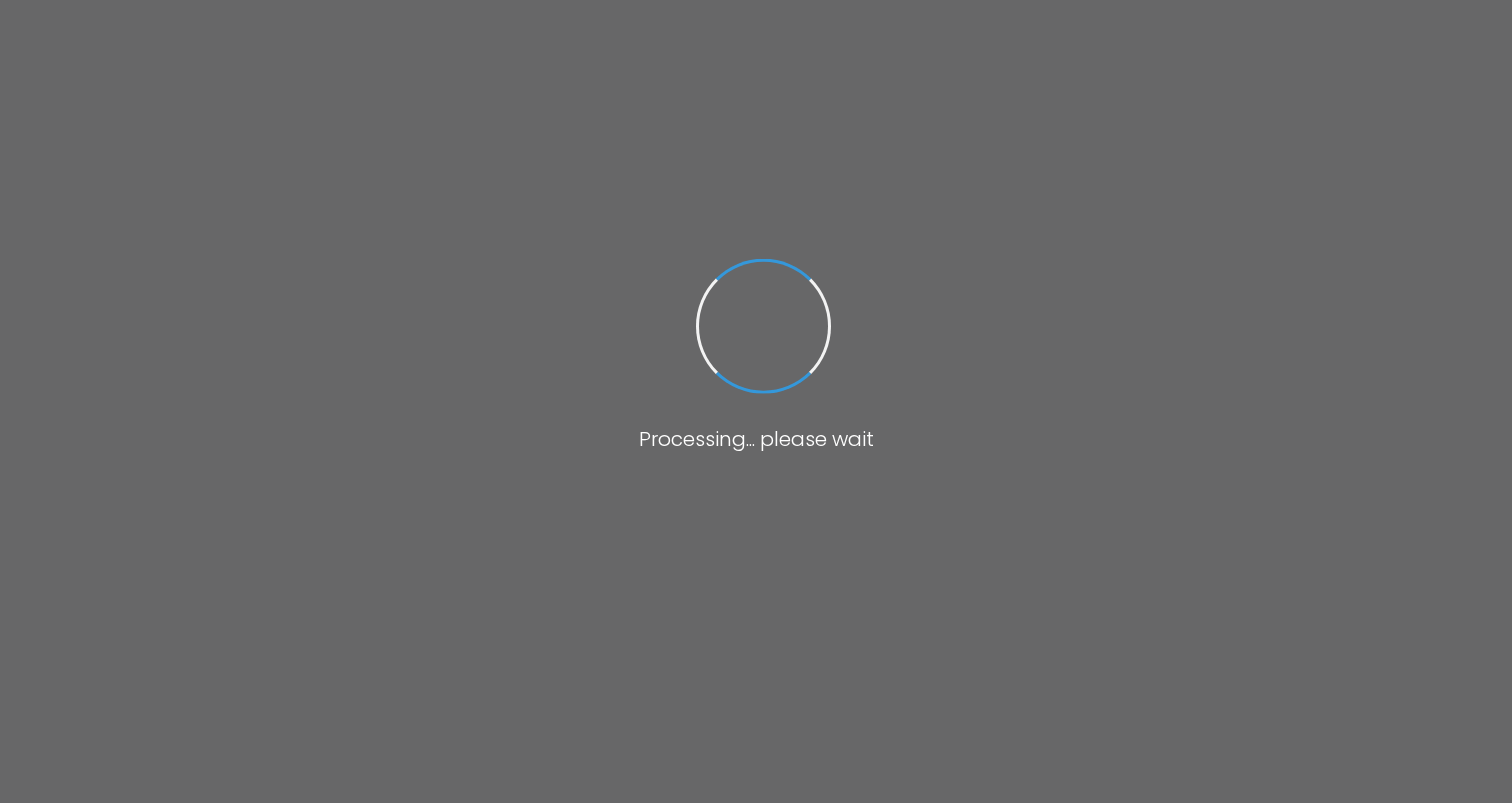 scroll, scrollTop: 0, scrollLeft: 0, axis: both 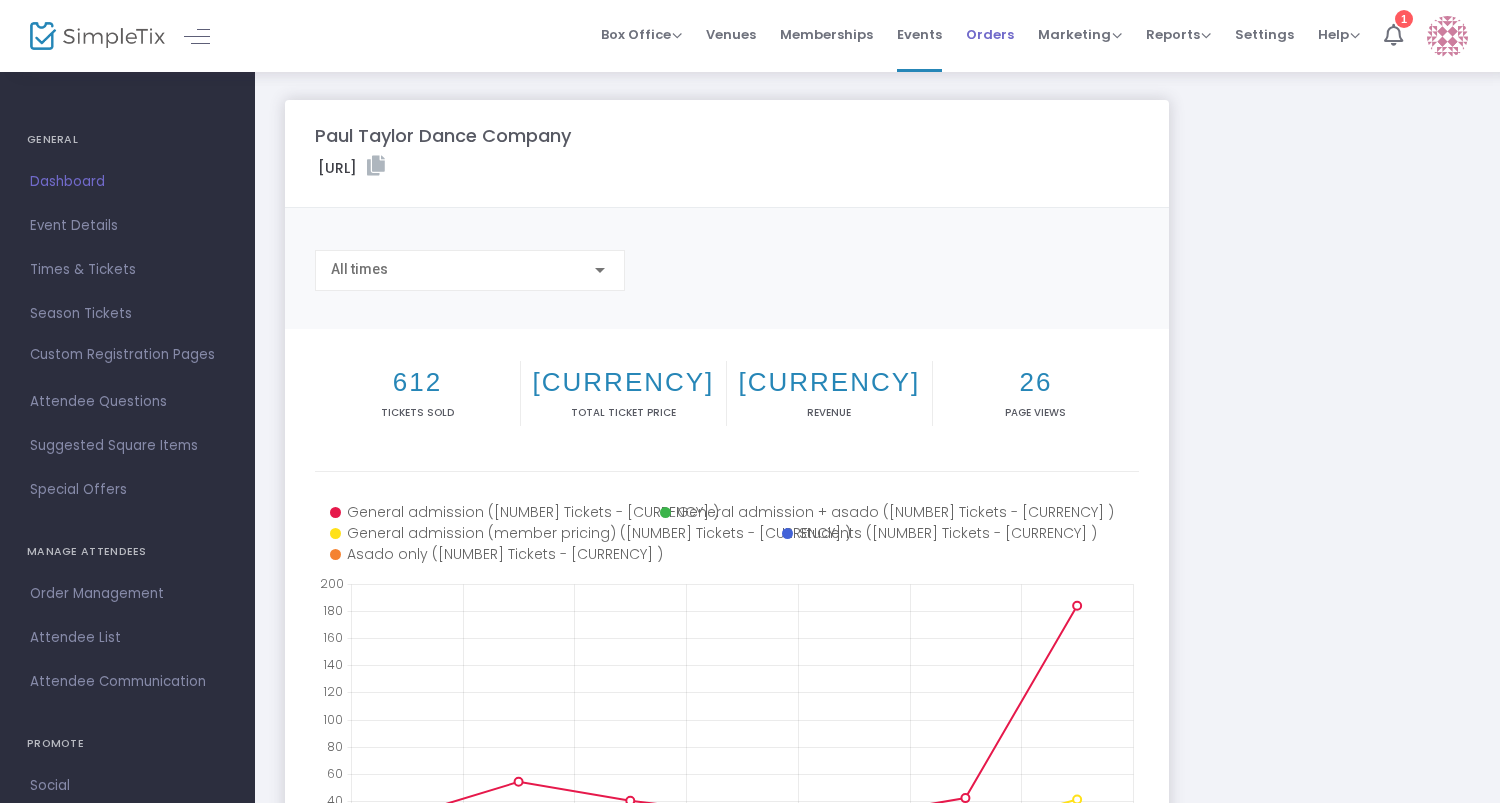 click on "Orders" at bounding box center [990, 34] 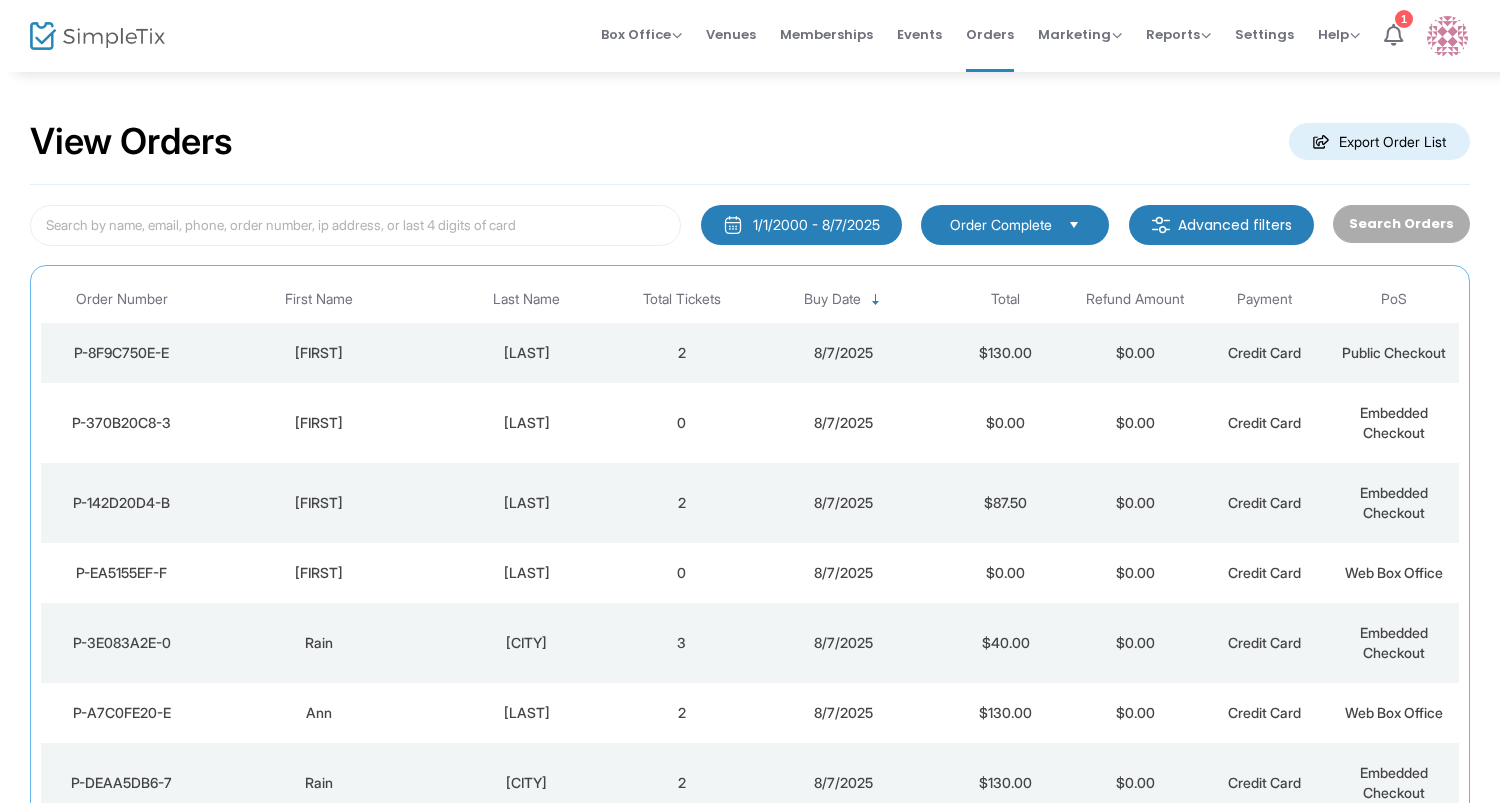 click on "2" 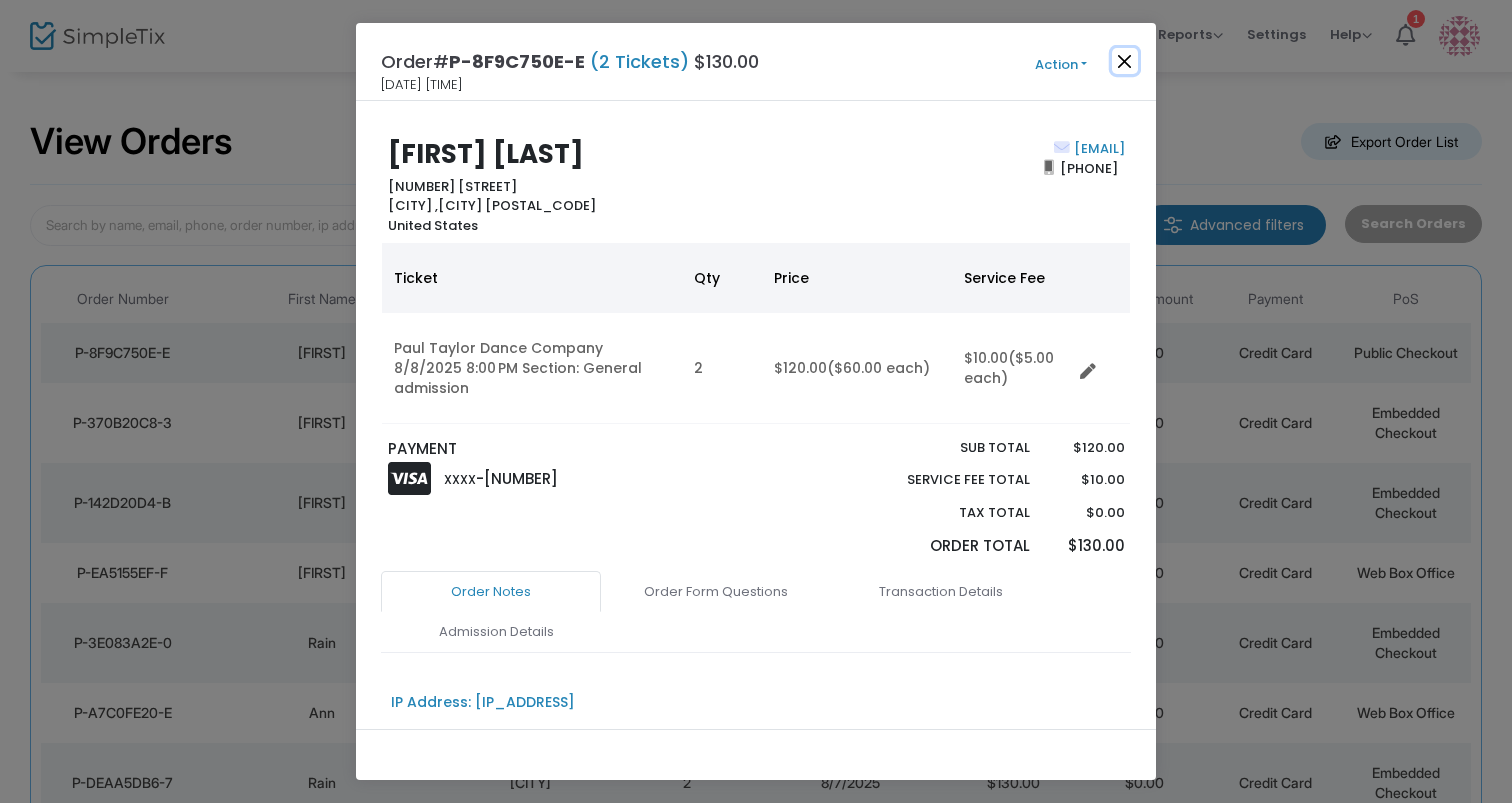 click 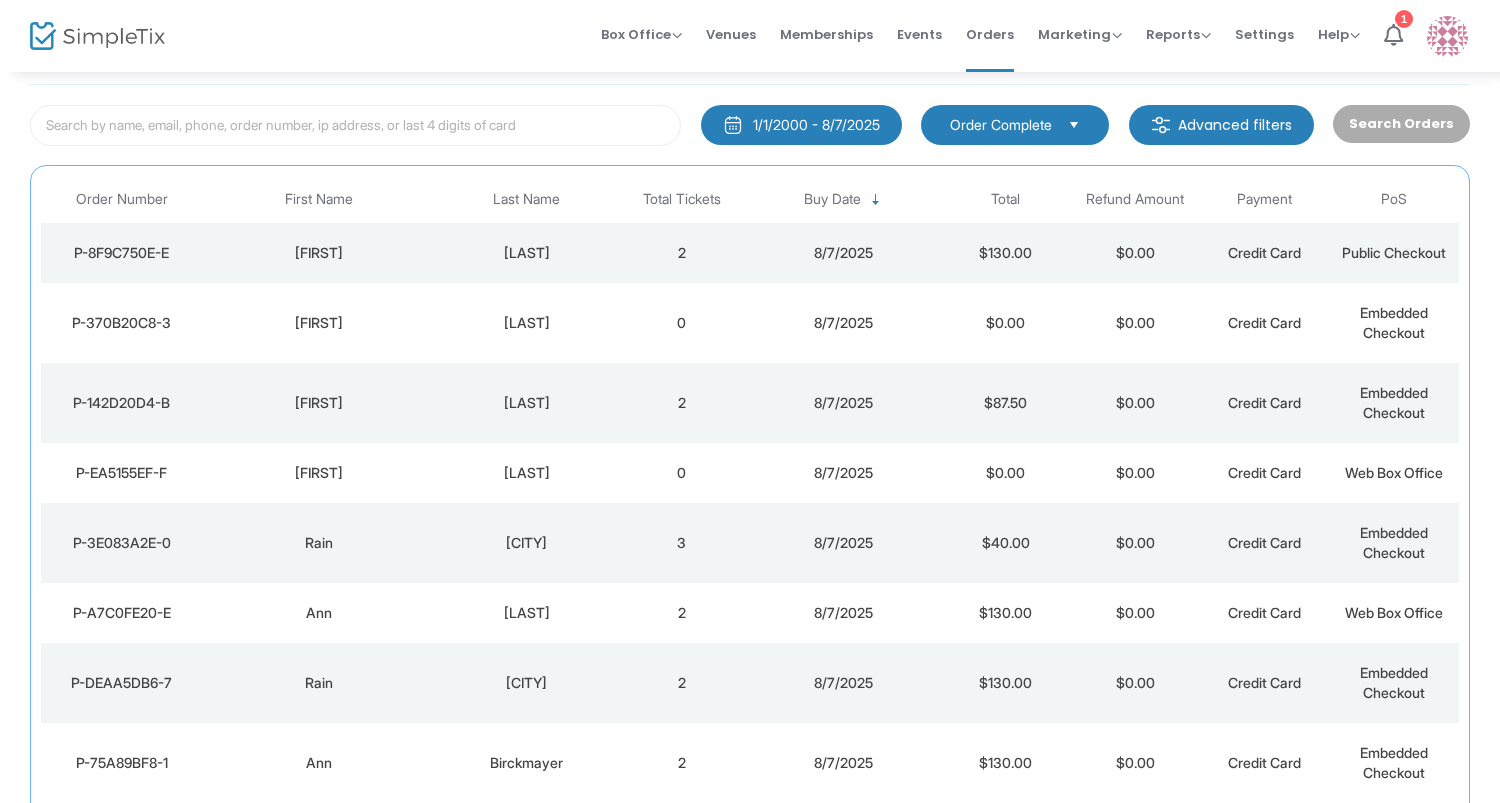 scroll, scrollTop: 0, scrollLeft: 0, axis: both 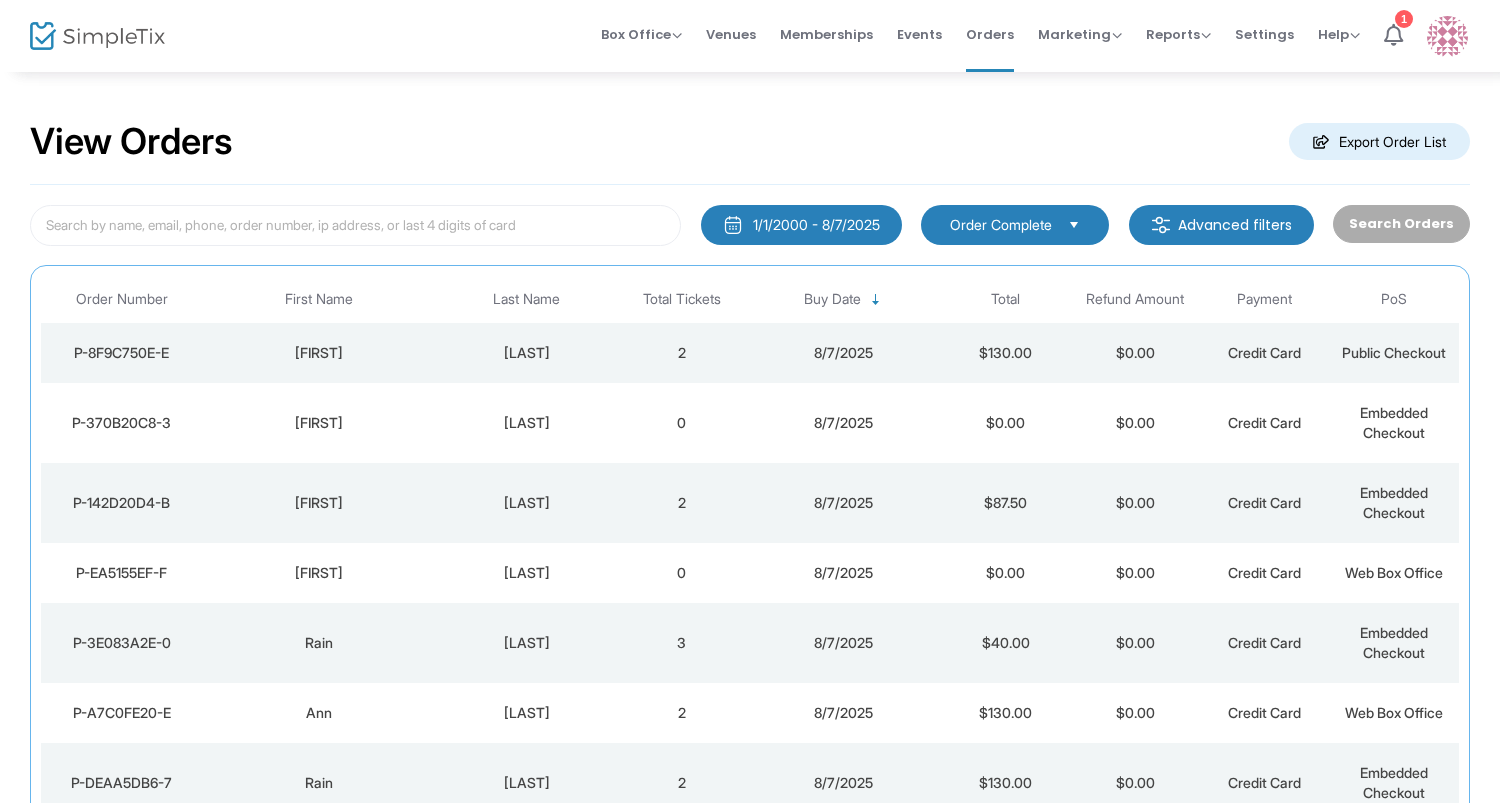 click 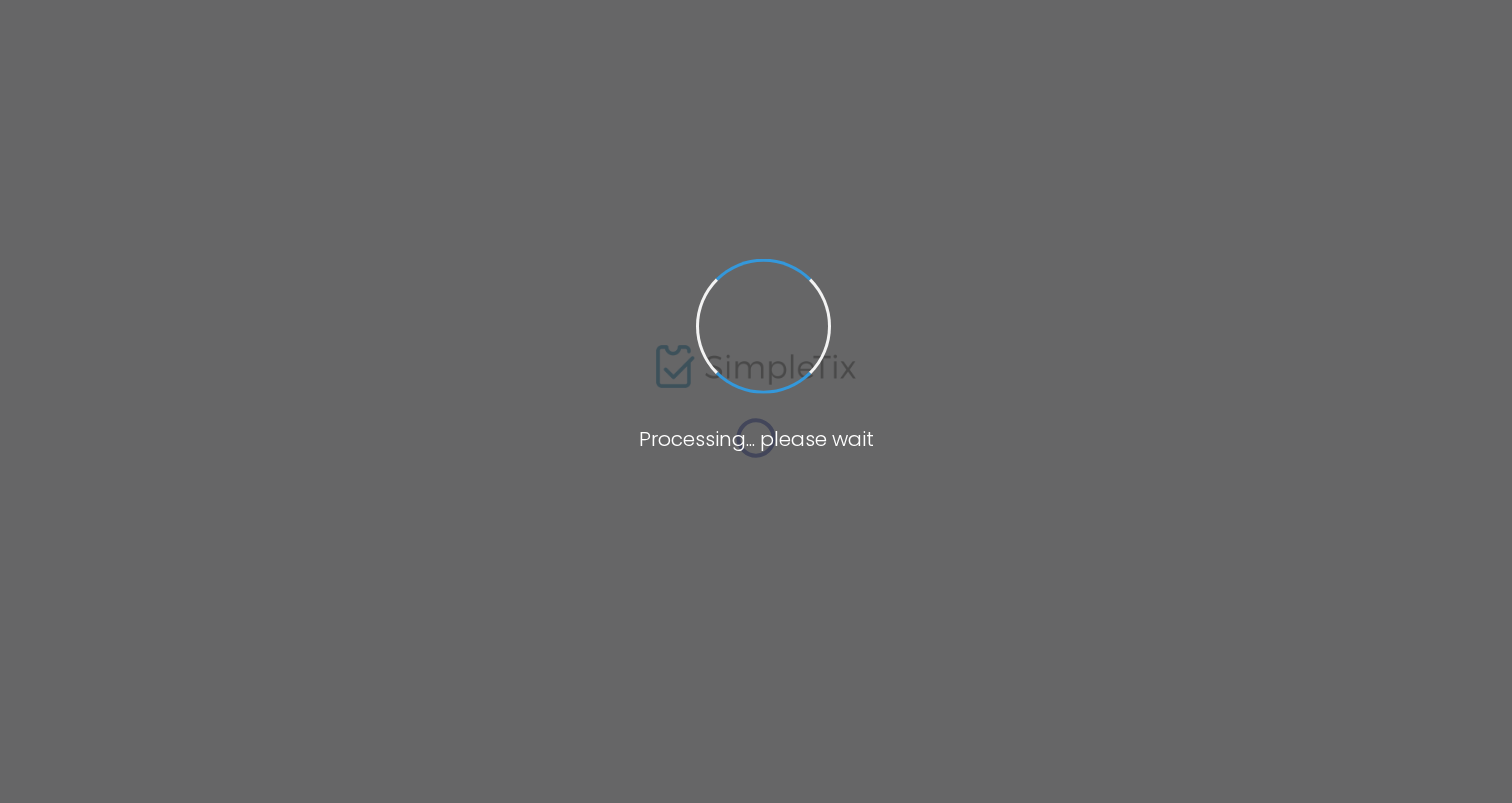 scroll, scrollTop: 0, scrollLeft: 0, axis: both 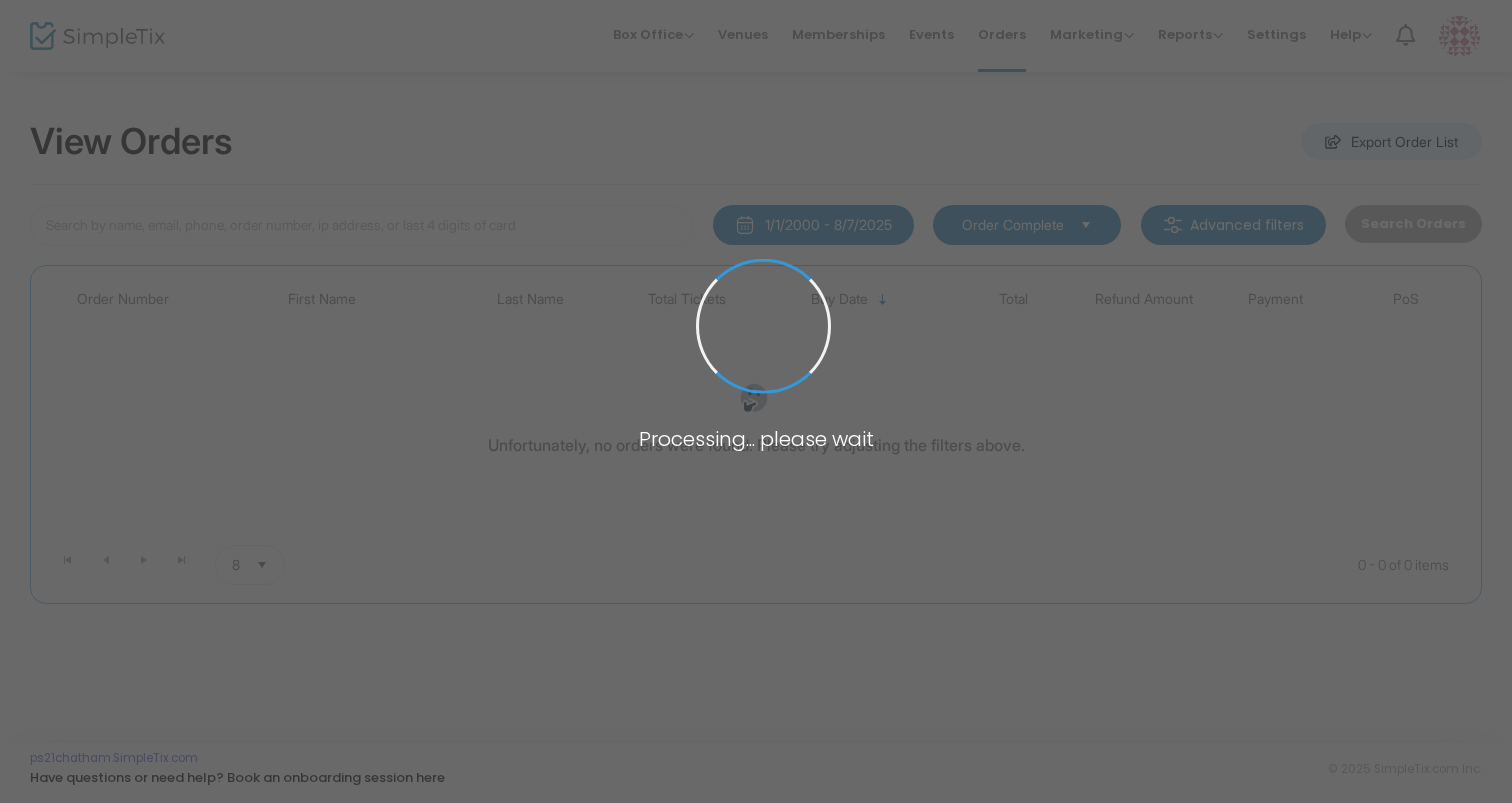 type on ""[LAST]"" 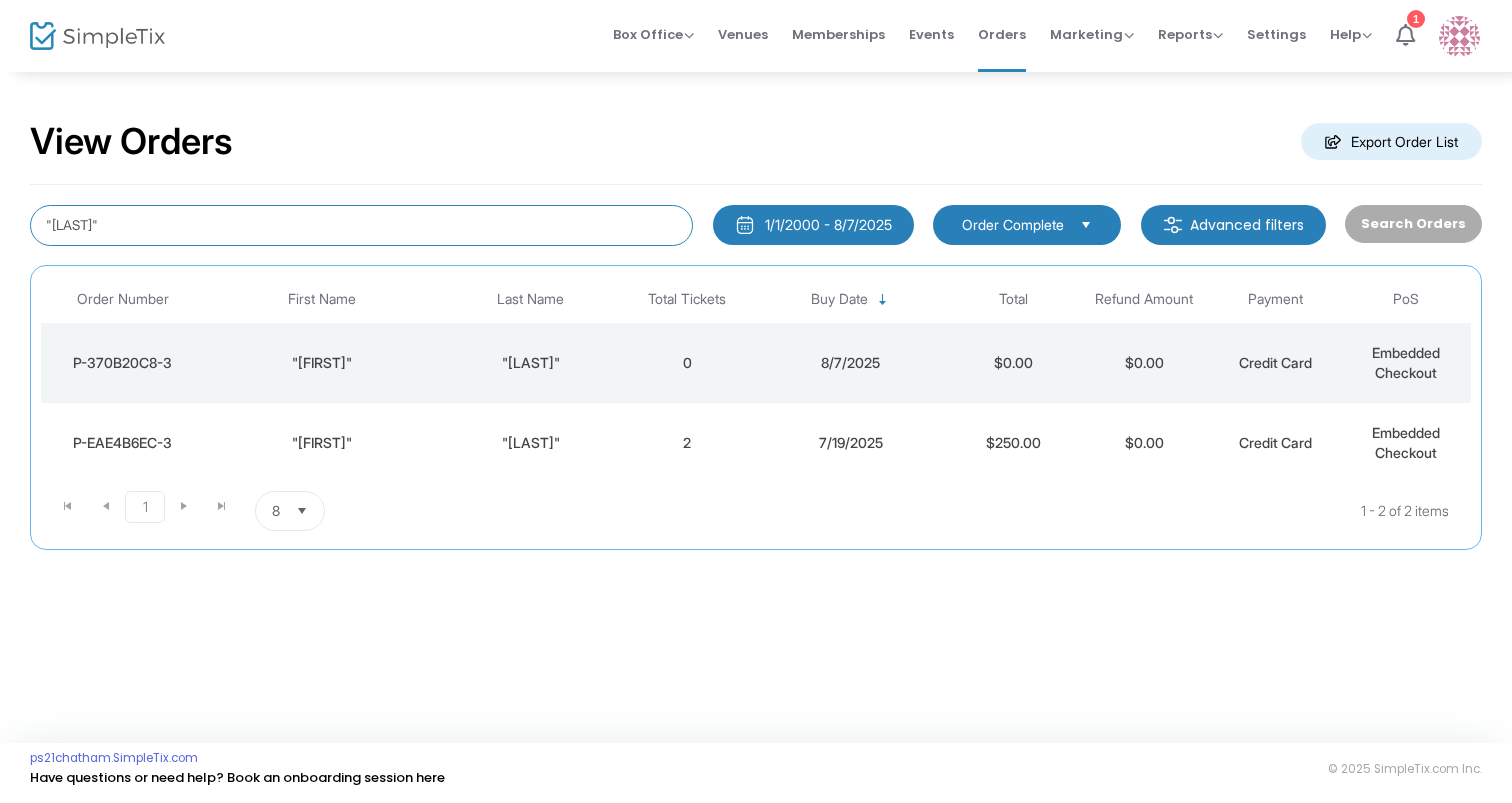 drag, startPoint x: 144, startPoint y: 228, endPoint x: -160, endPoint y: 214, distance: 304.3222 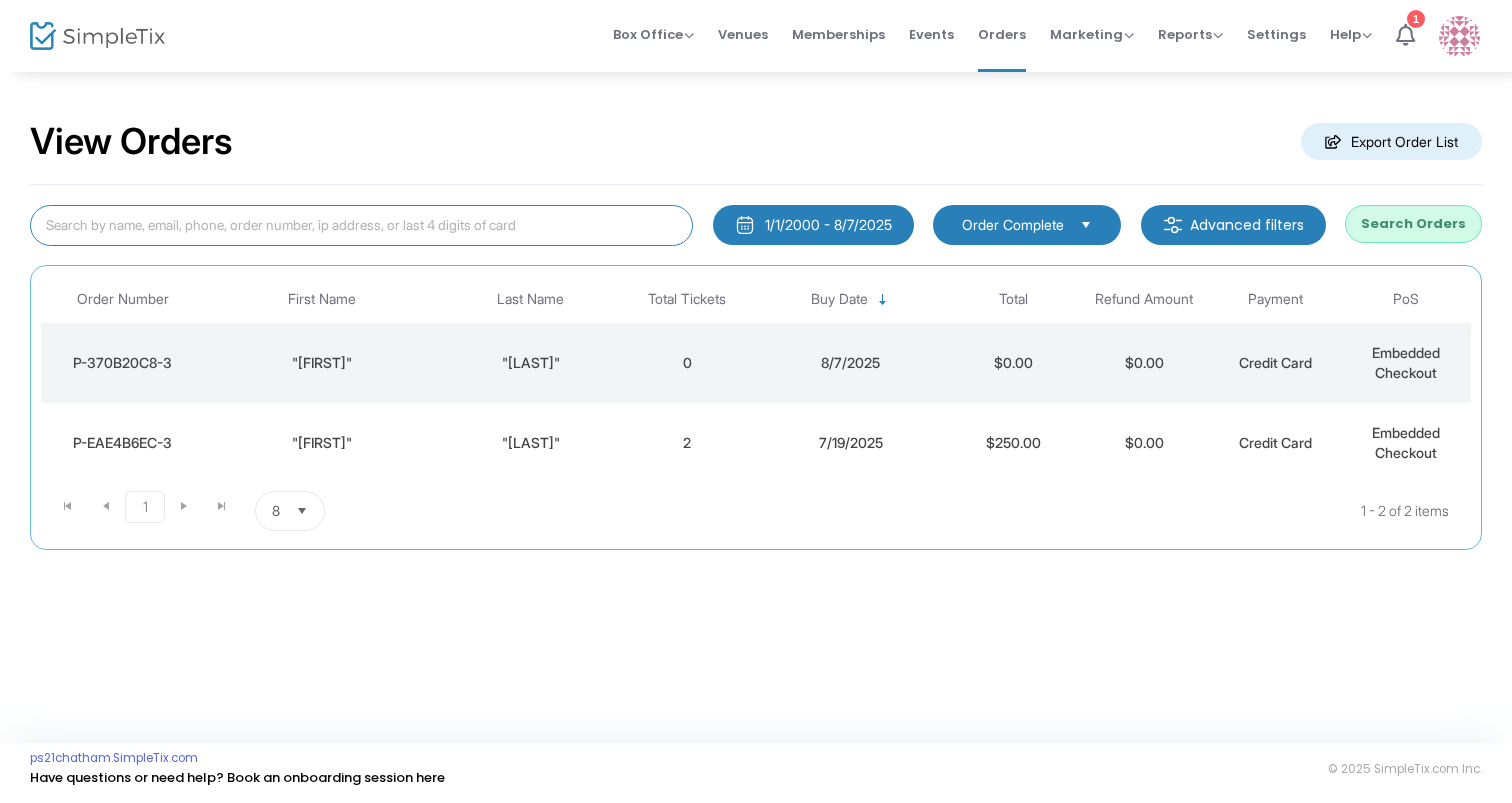 type 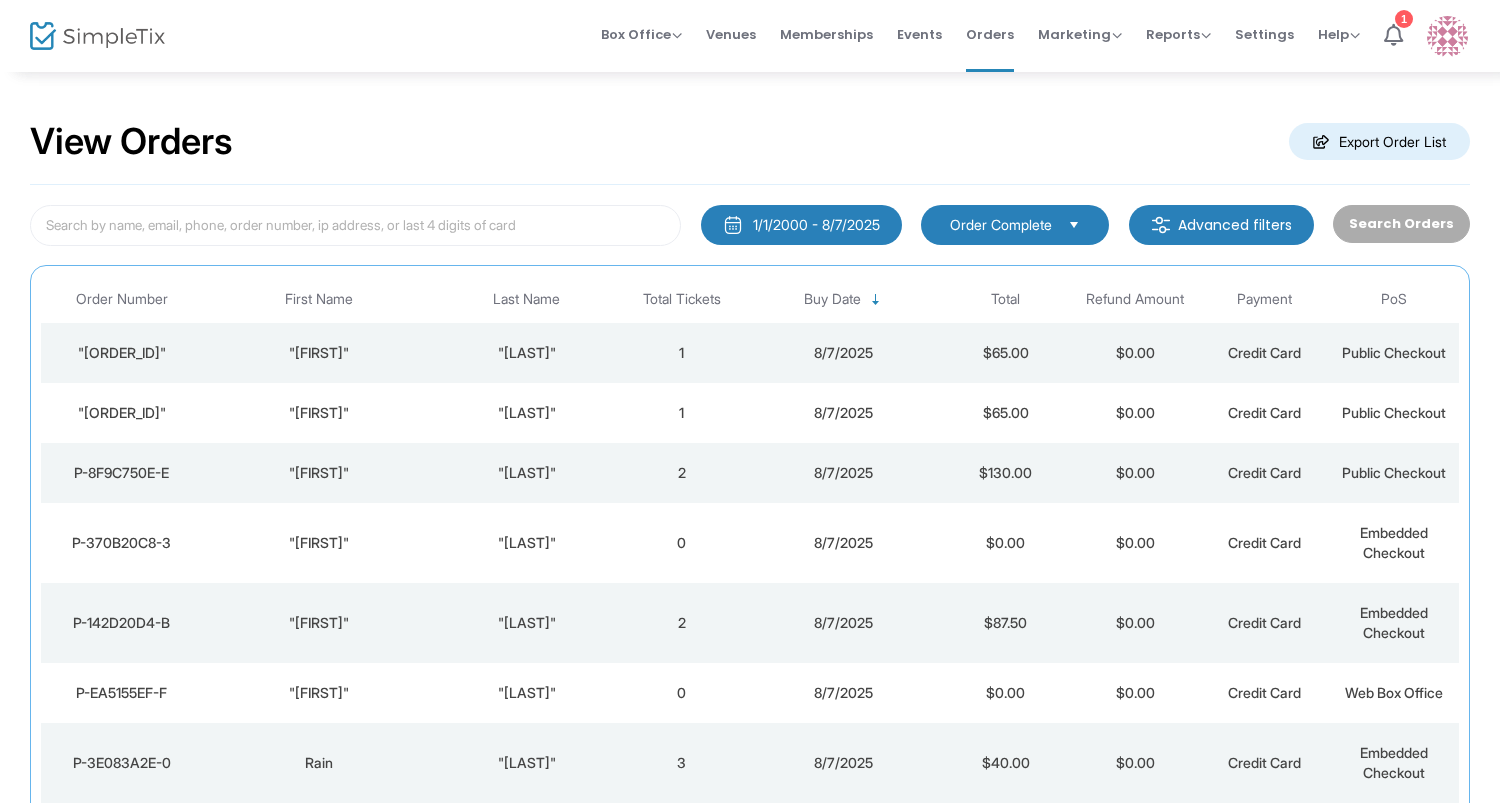 click on ""[FIRST]"" 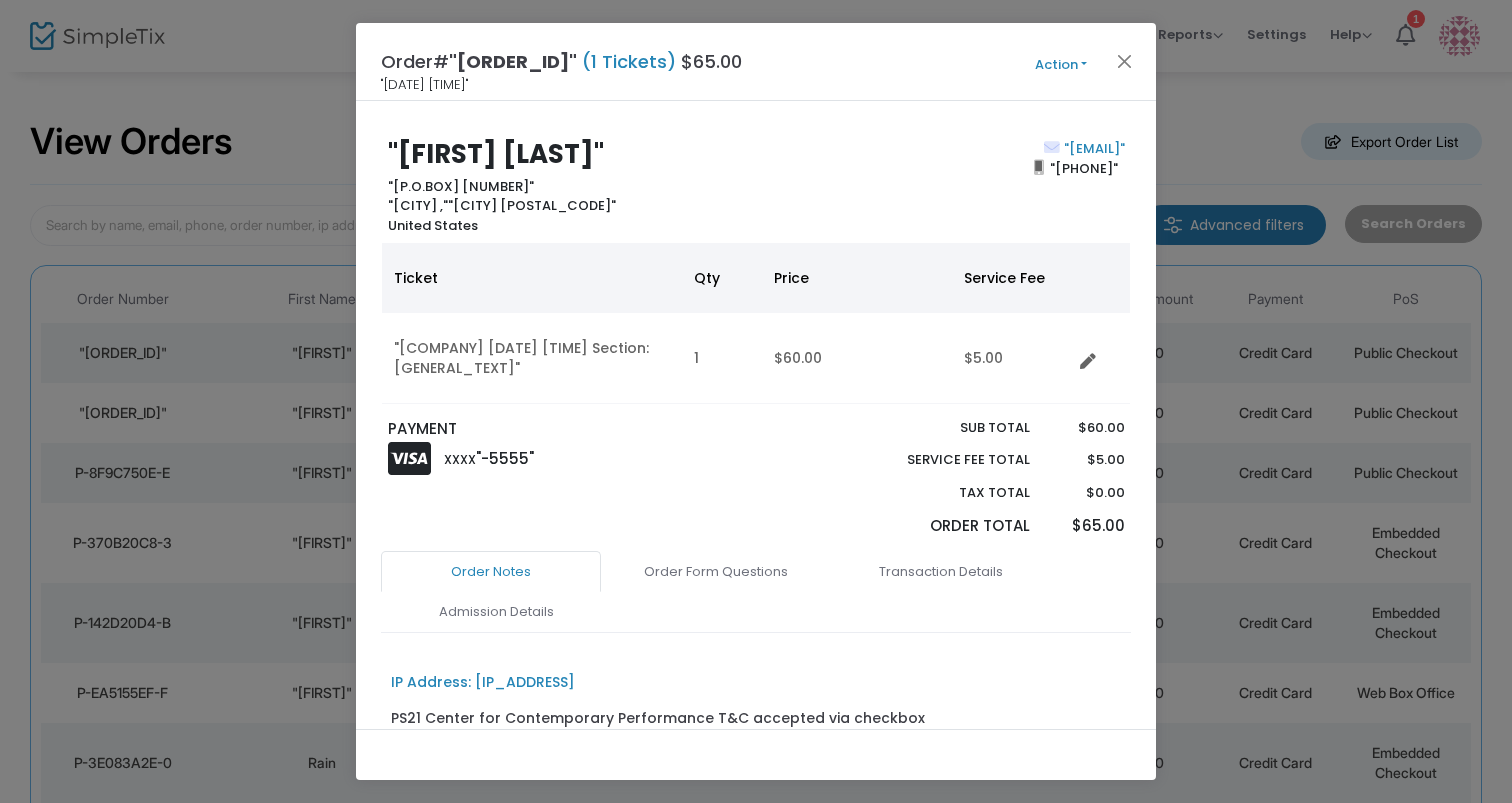click on ""[FIRST] [LAST]"" 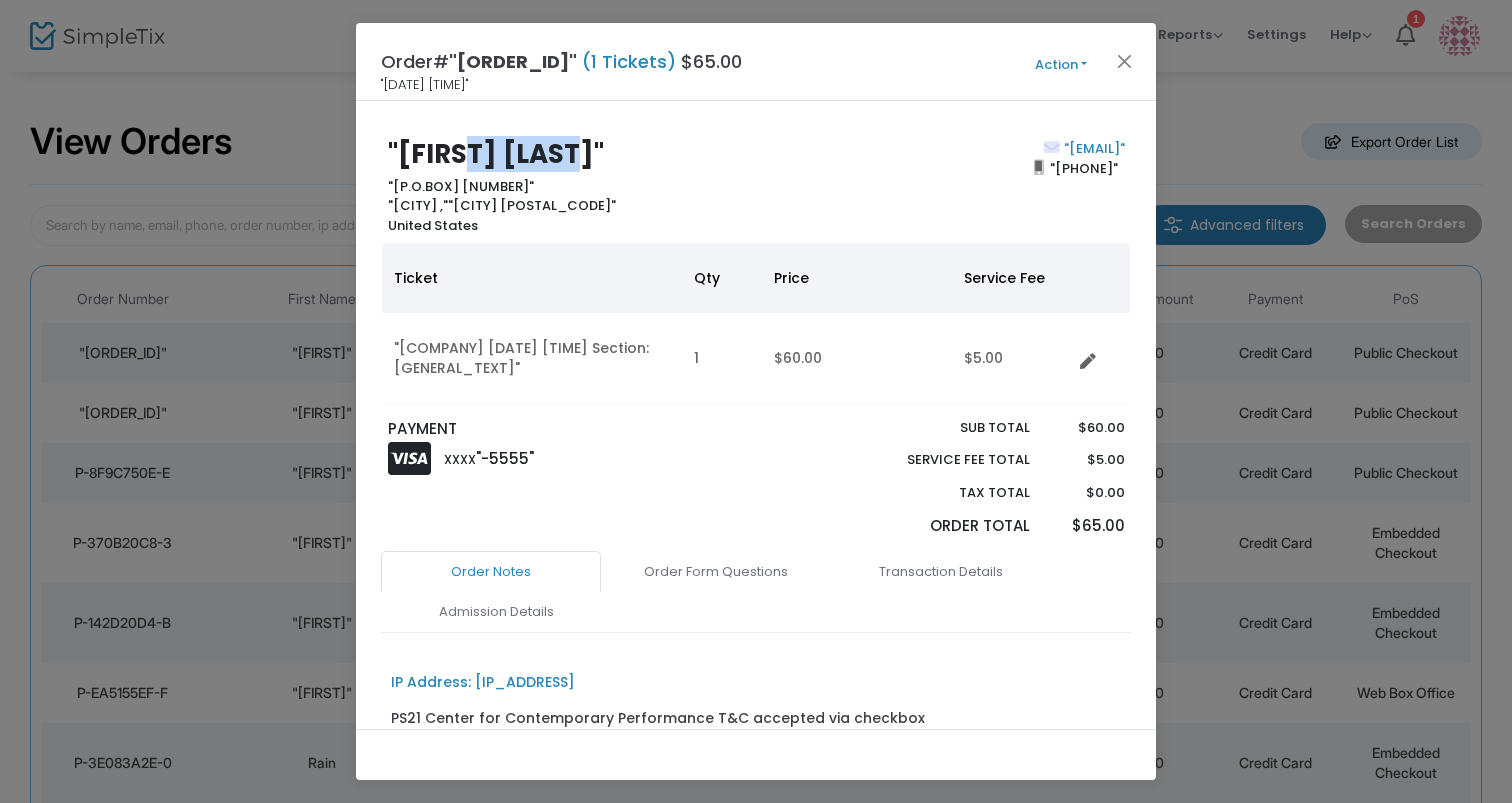 click on ""[FIRST] [LAST]"" 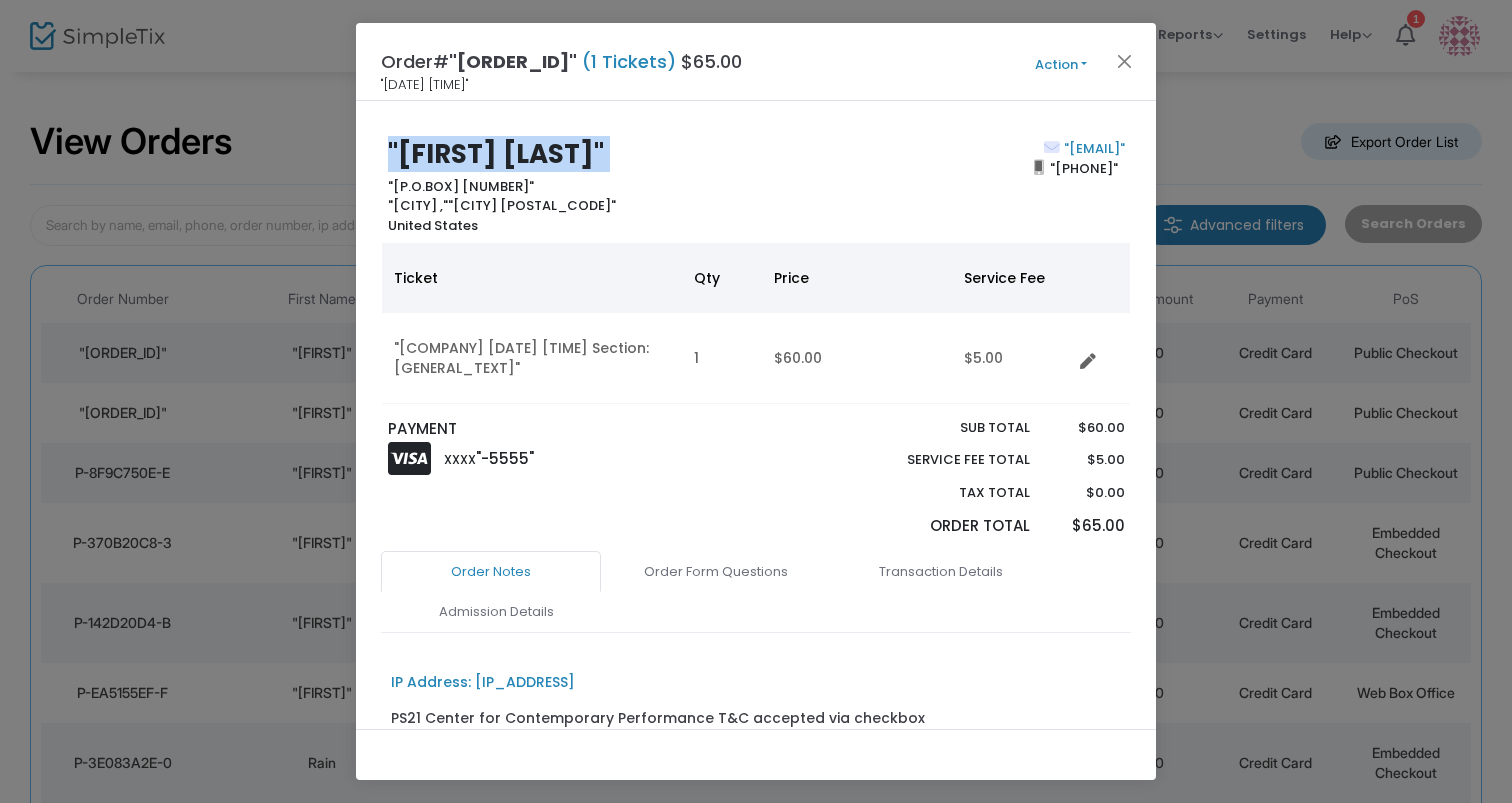 click on ""[FIRST] [LAST]"" 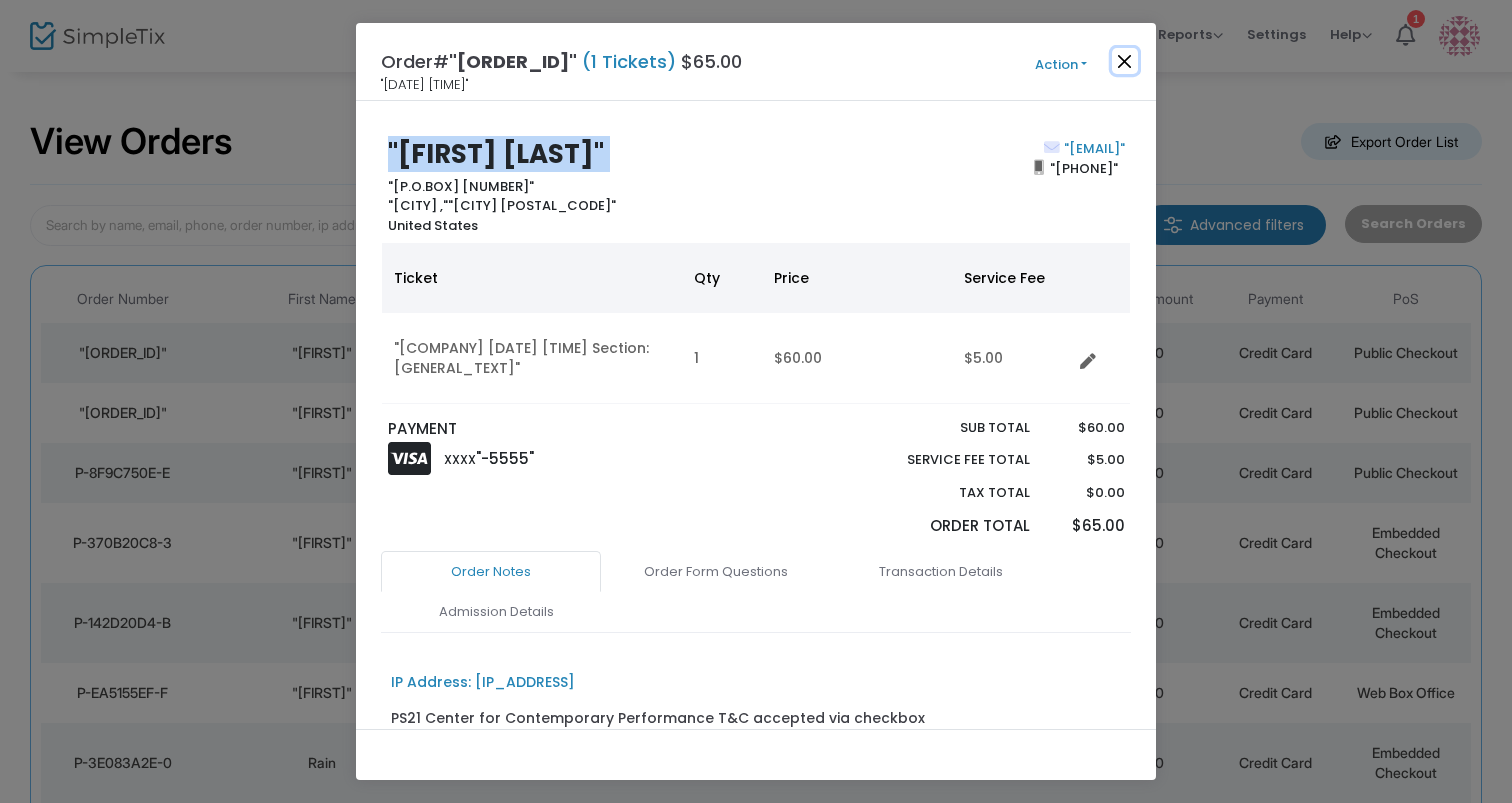 click 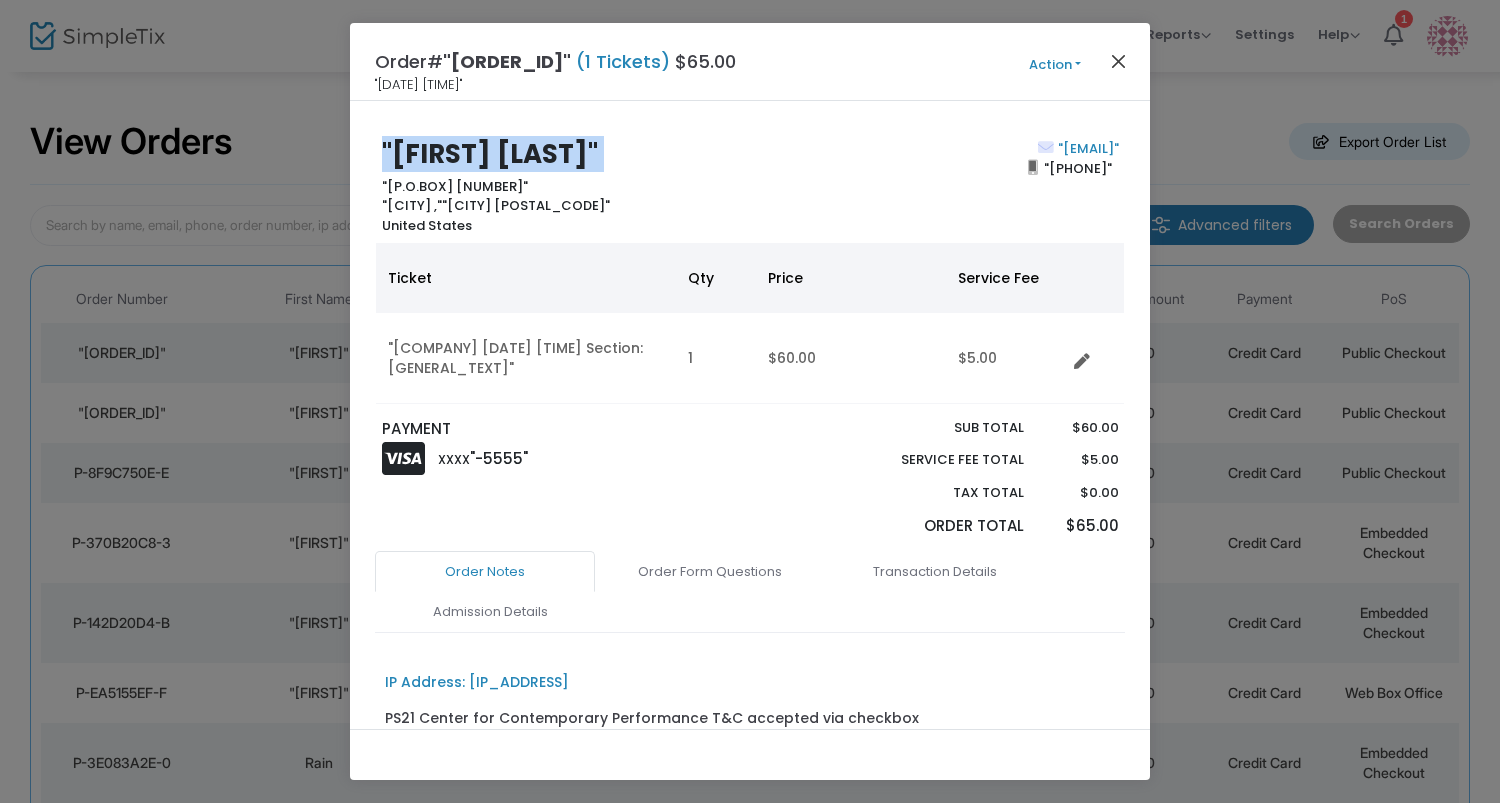 click on "Order# [ORDER_ID] ([NUMBER] Tickets) $[PRICE] [DATE] [TIME] Action Mark Admitted Edit Order Edit Attendee Details Add Another Ticket Print Order Summary View e-Tickets Send e-Tickets & Receipt Partial Refund Full Refund Get Change Time Link Cancel Order (No Refund) Chargeback Dispute" 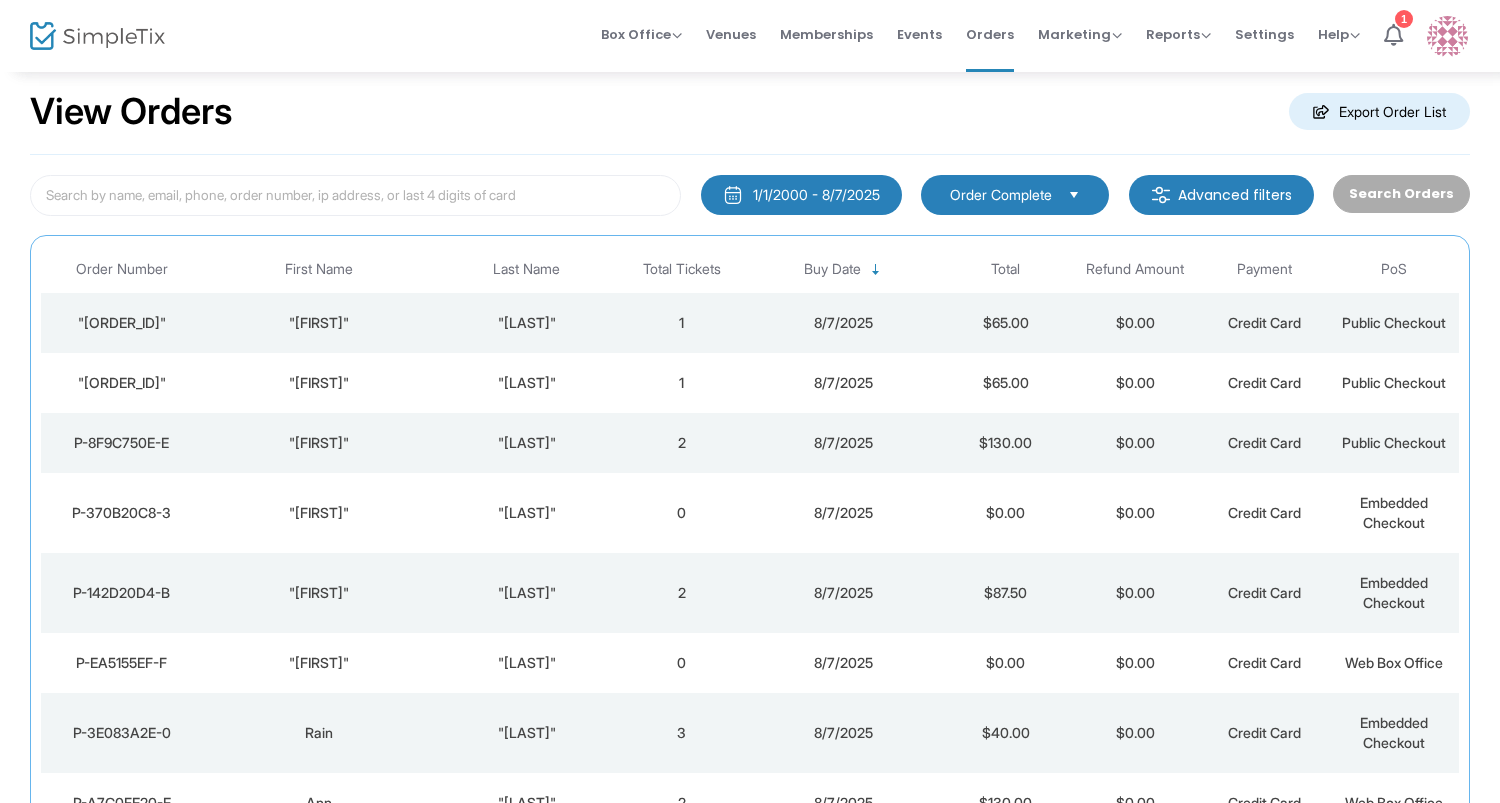 scroll, scrollTop: 60, scrollLeft: 0, axis: vertical 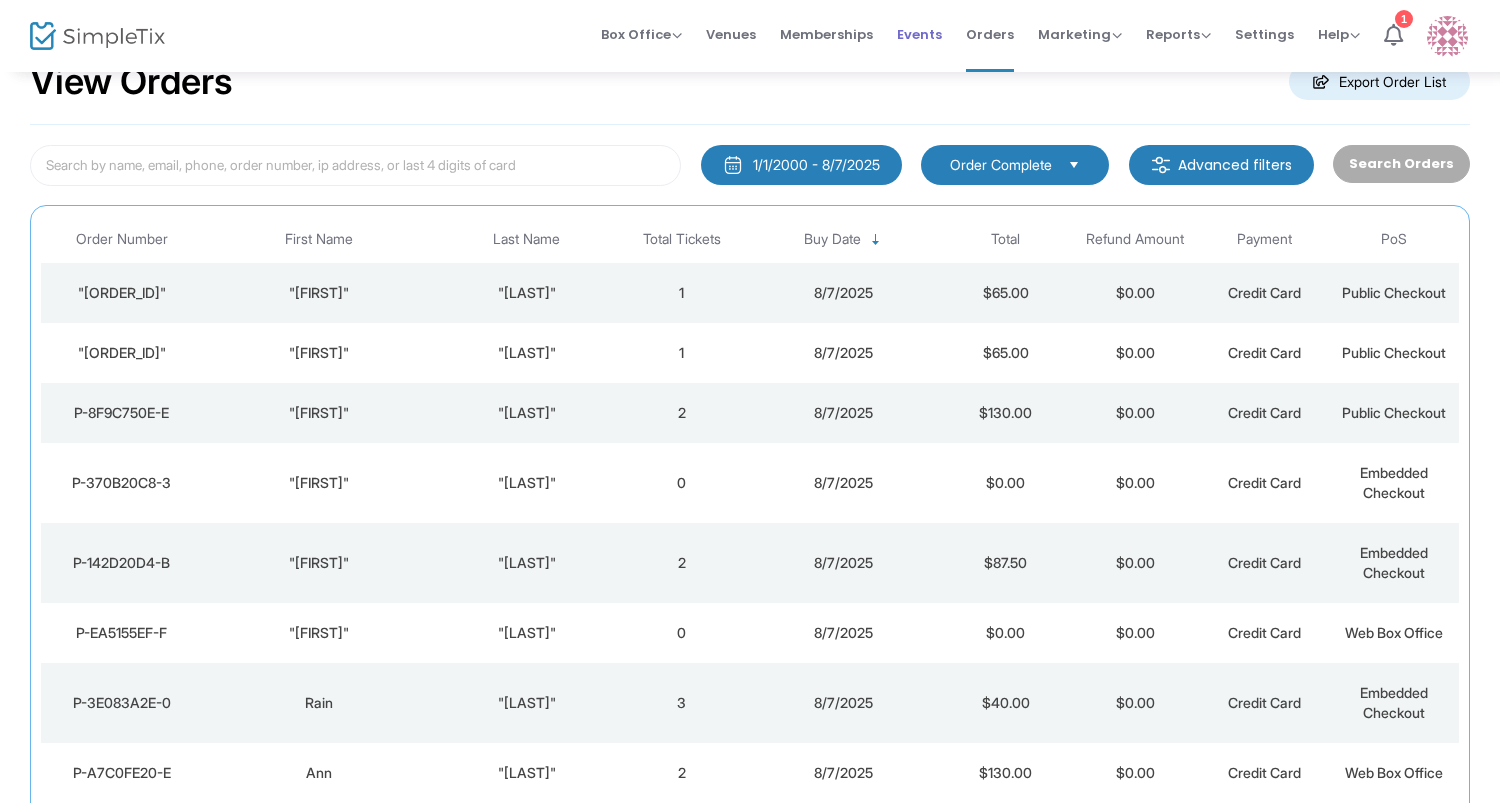 click on "Events" at bounding box center [919, 34] 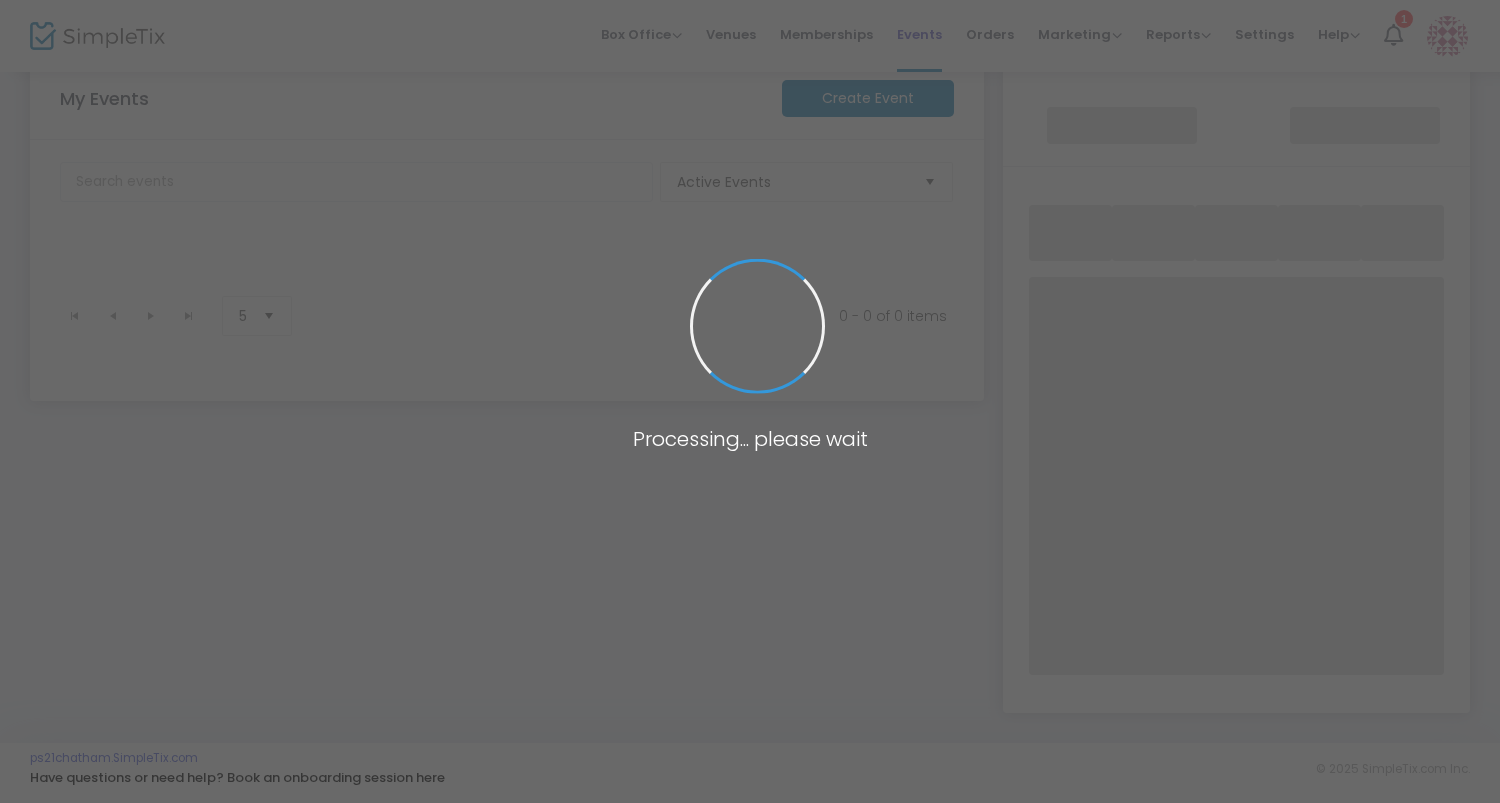 scroll, scrollTop: 320, scrollLeft: 0, axis: vertical 